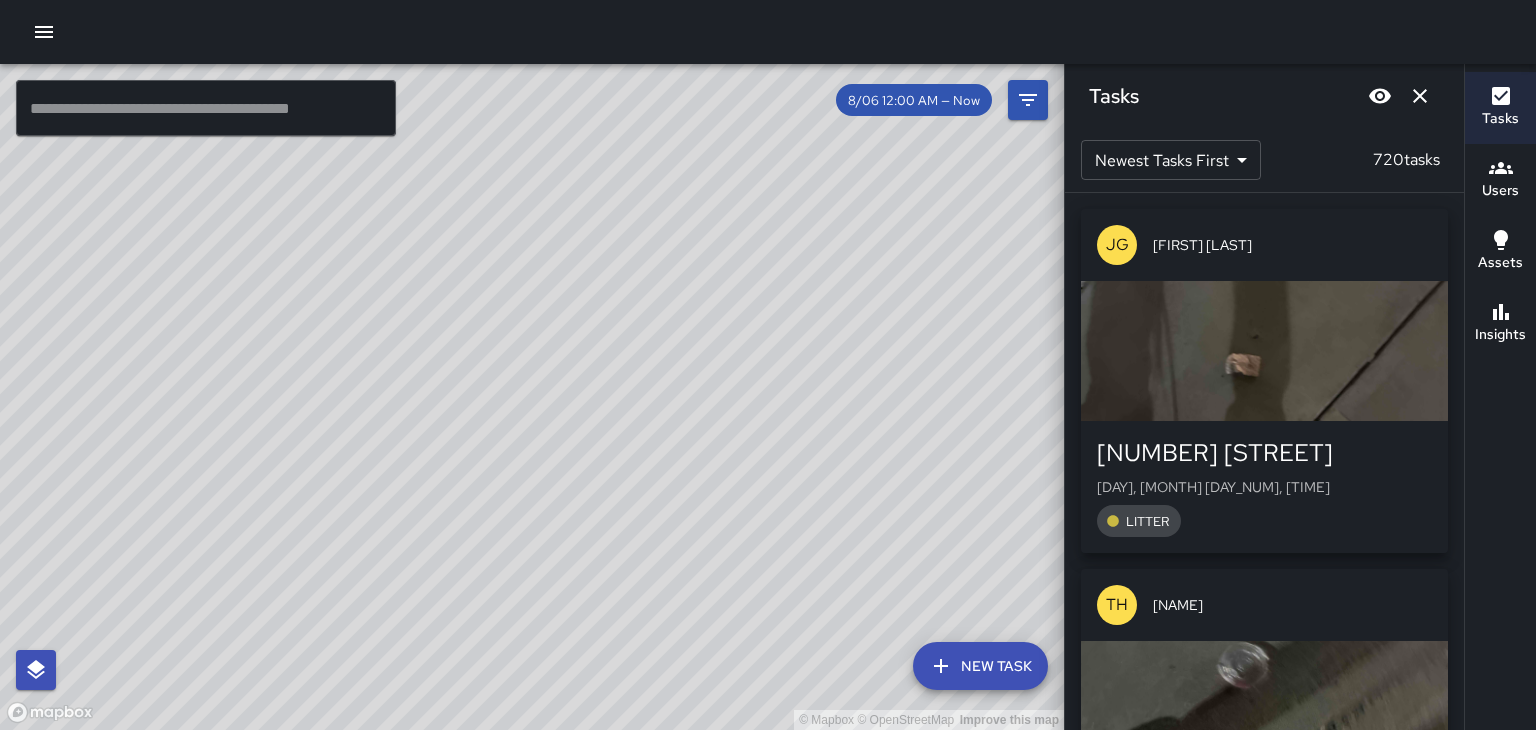 scroll, scrollTop: 0, scrollLeft: 0, axis: both 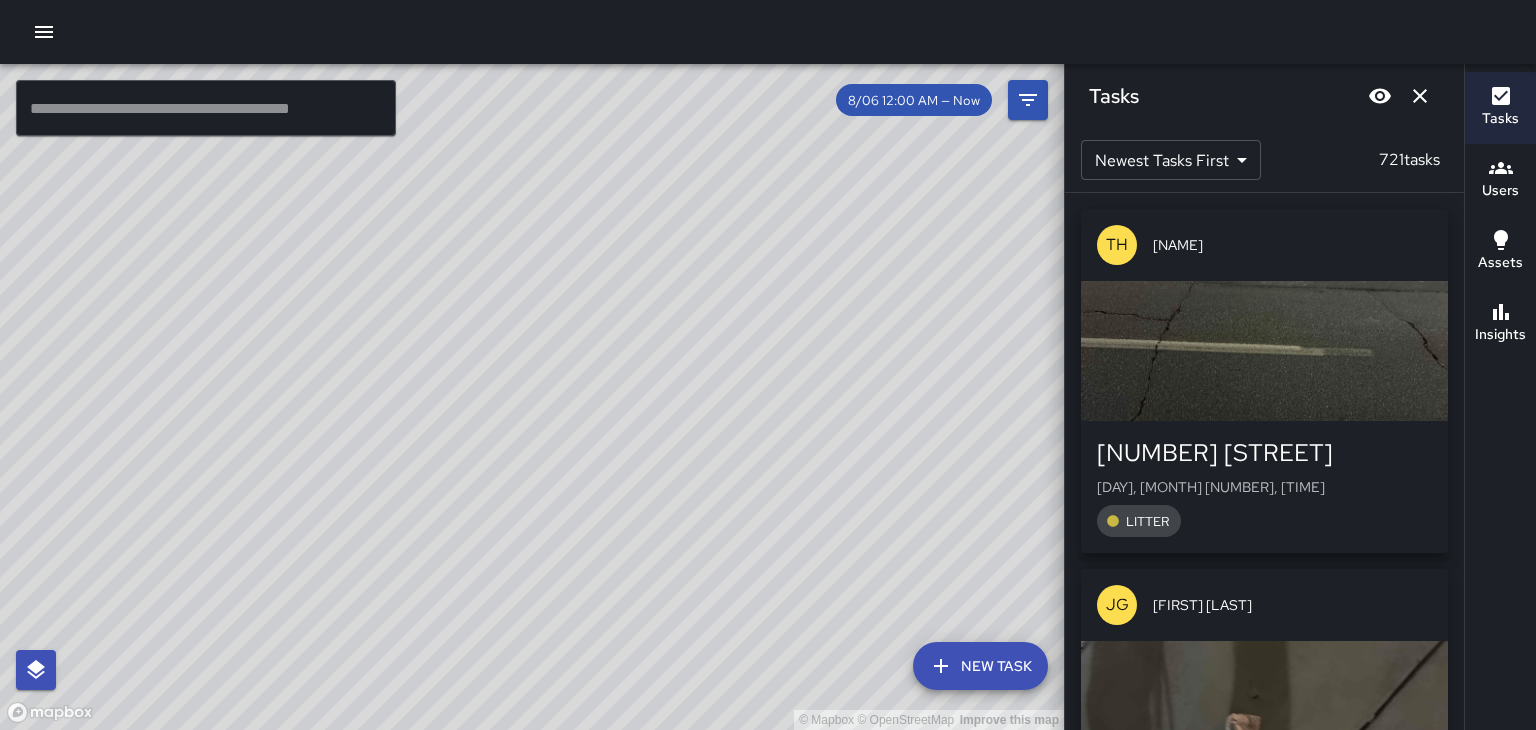 click on "Users" at bounding box center [1500, 180] 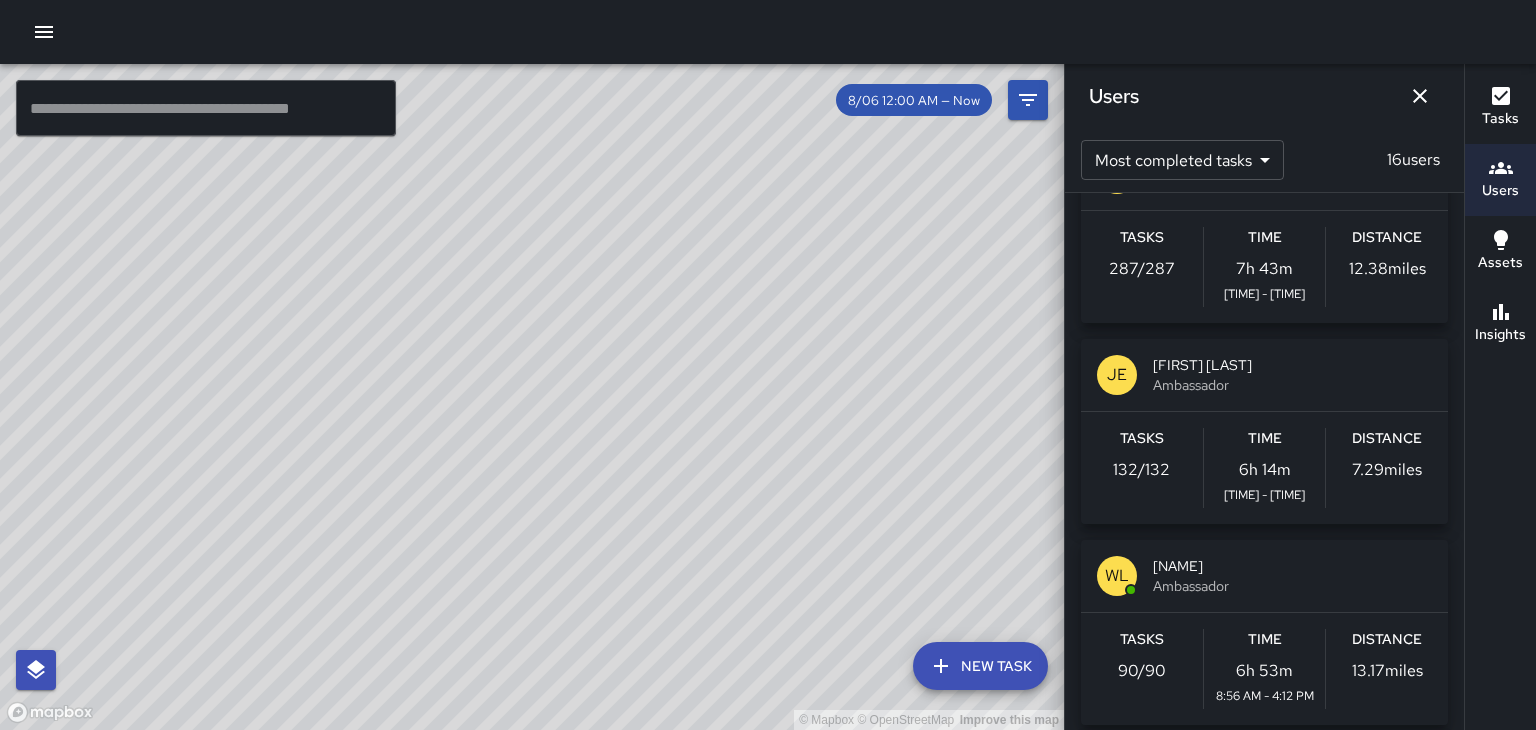 scroll, scrollTop: 0, scrollLeft: 0, axis: both 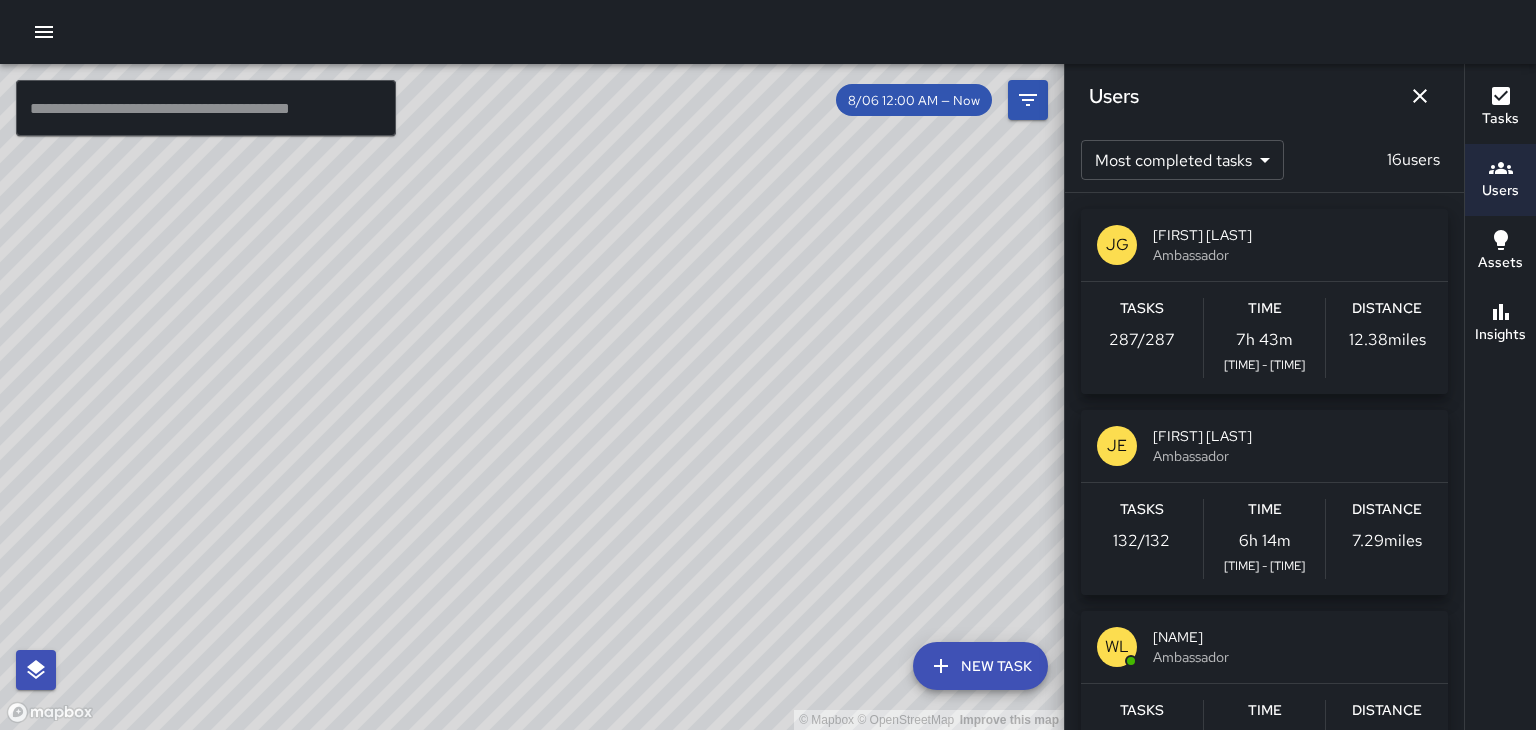 click 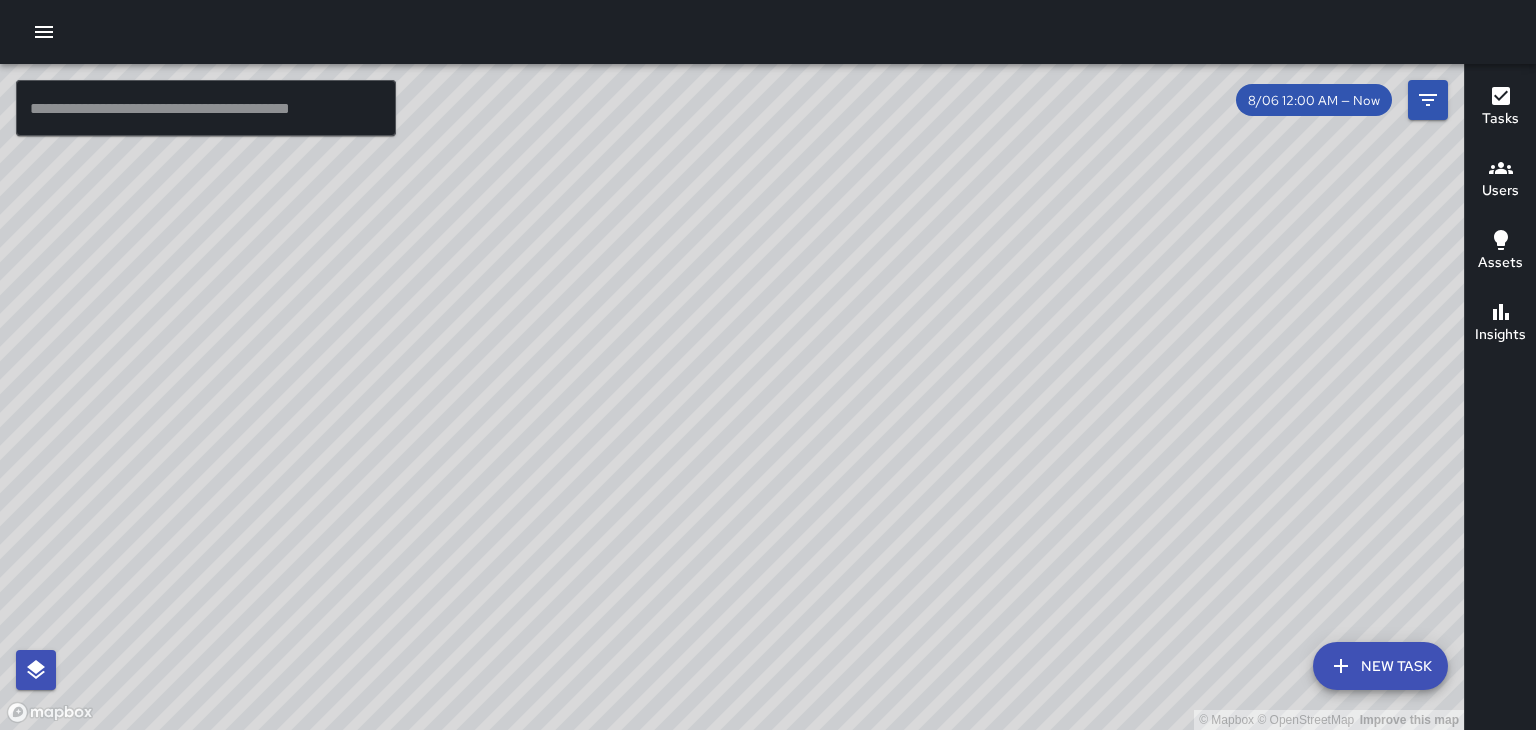 click 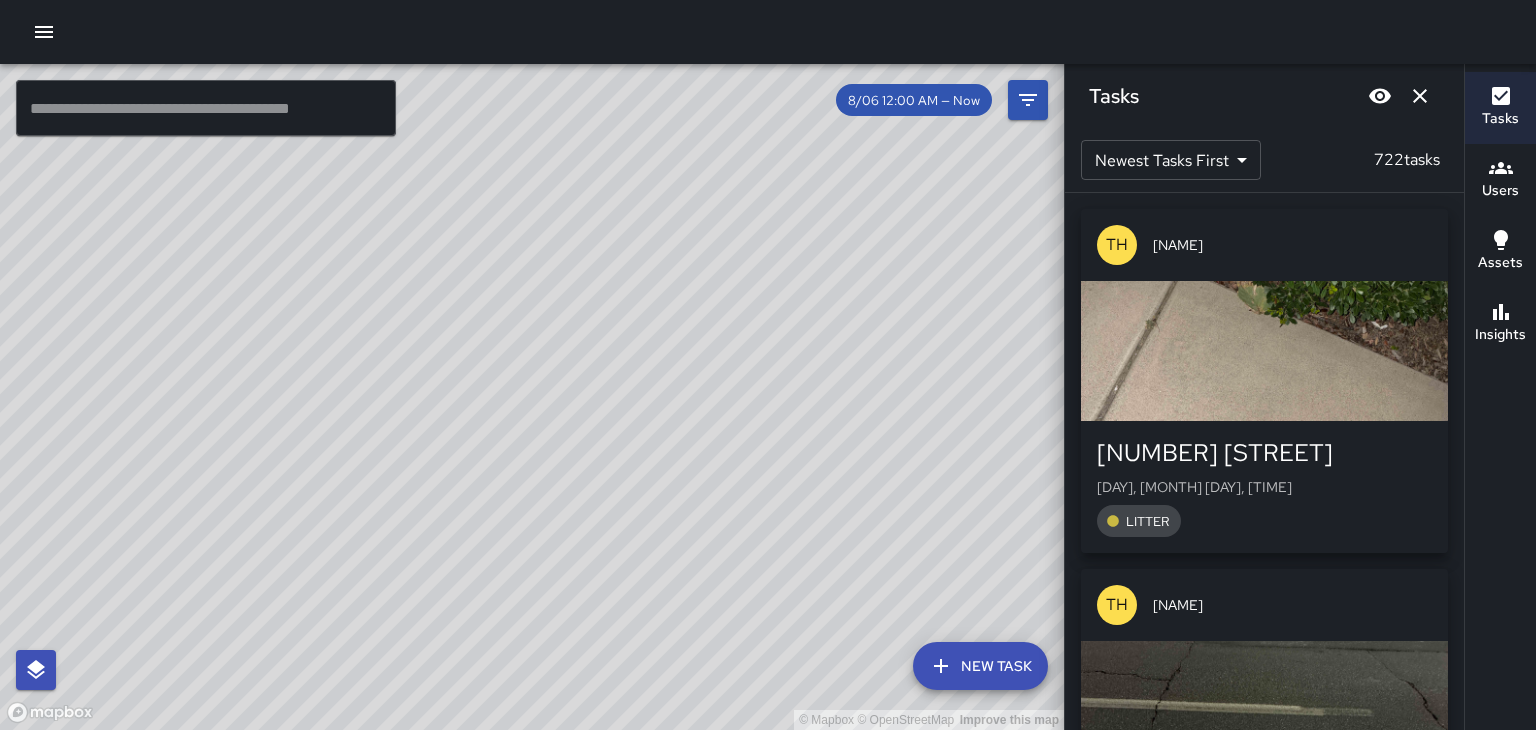 click on "[NUMBER] [STREET]" at bounding box center (1264, 453) 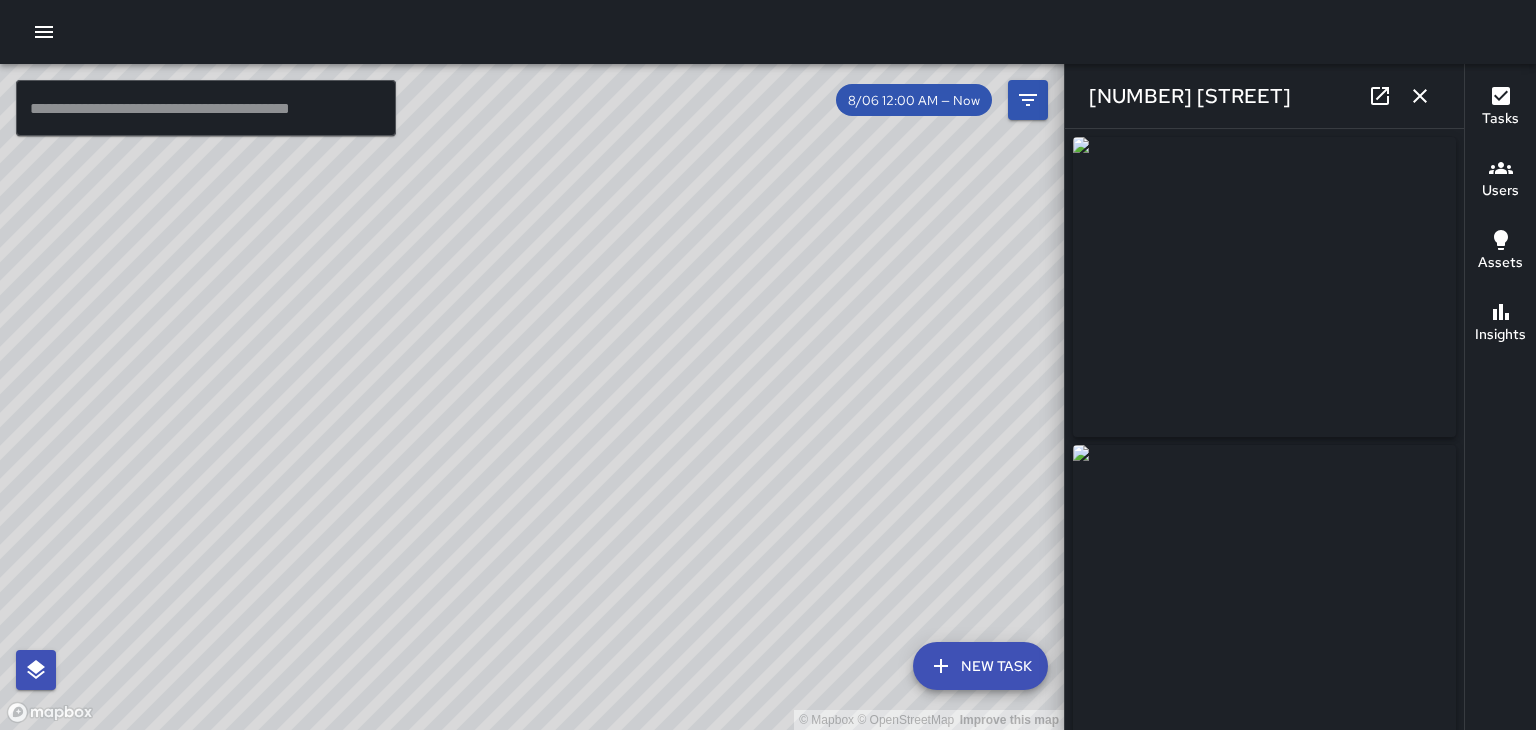 click 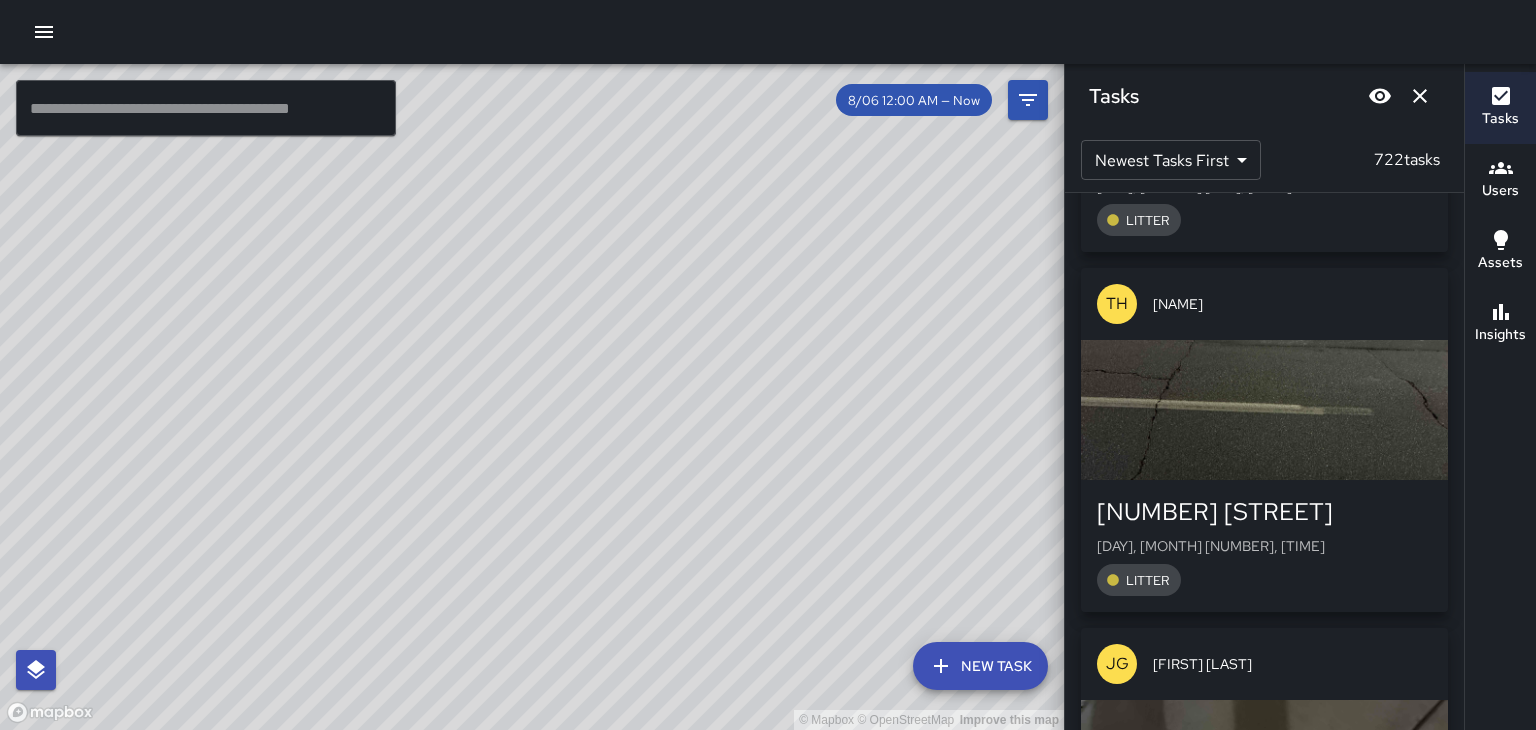 scroll, scrollTop: 310, scrollLeft: 0, axis: vertical 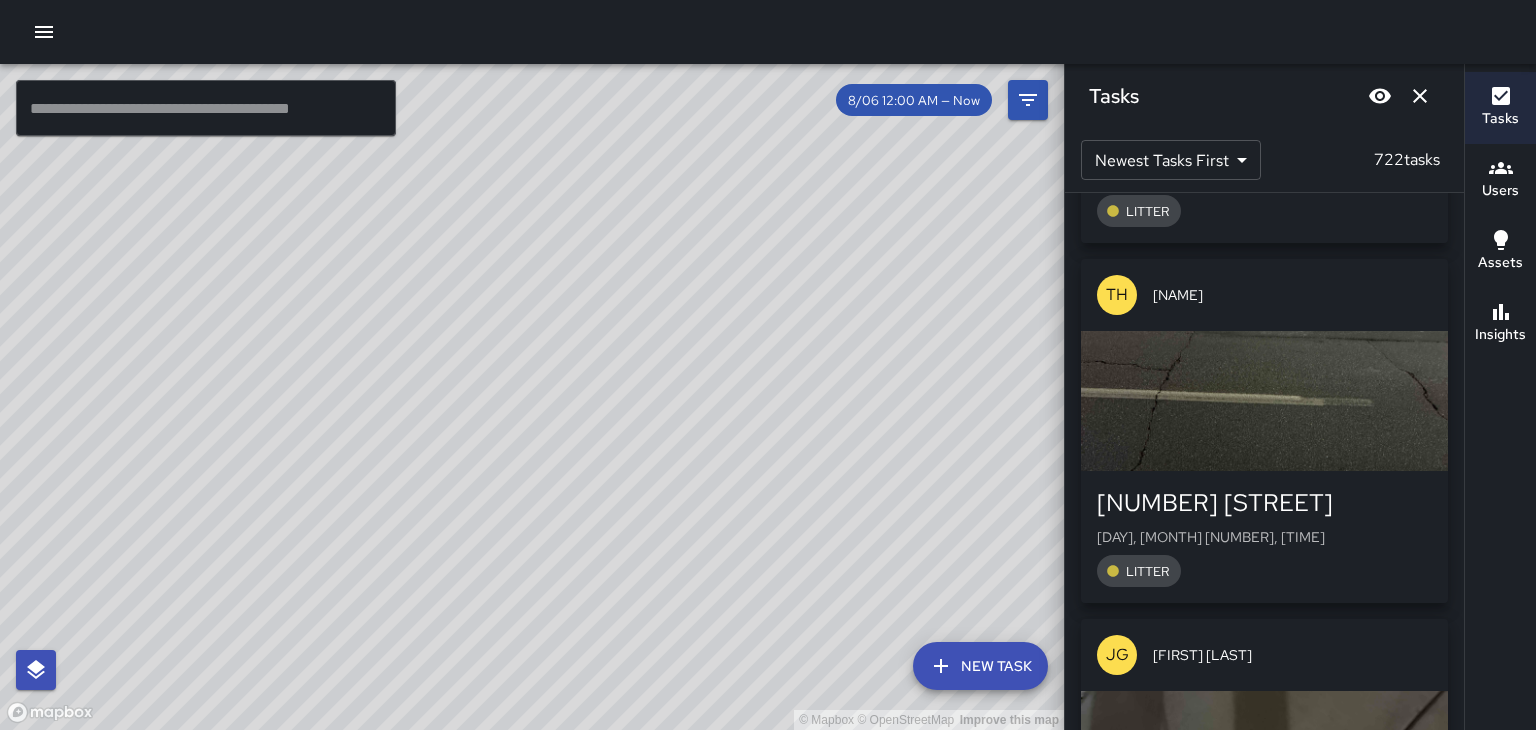 click at bounding box center [1264, 401] 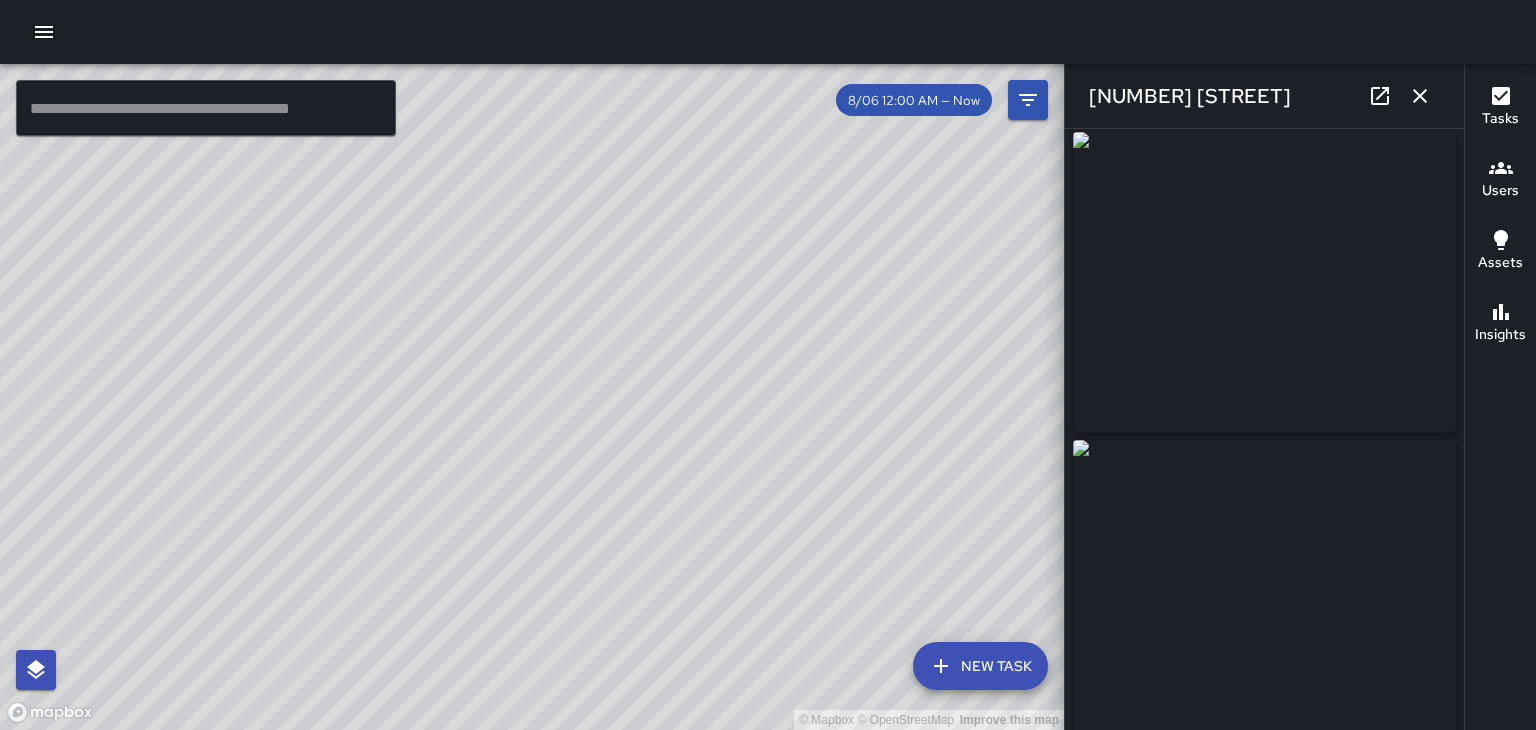 scroll, scrollTop: 0, scrollLeft: 0, axis: both 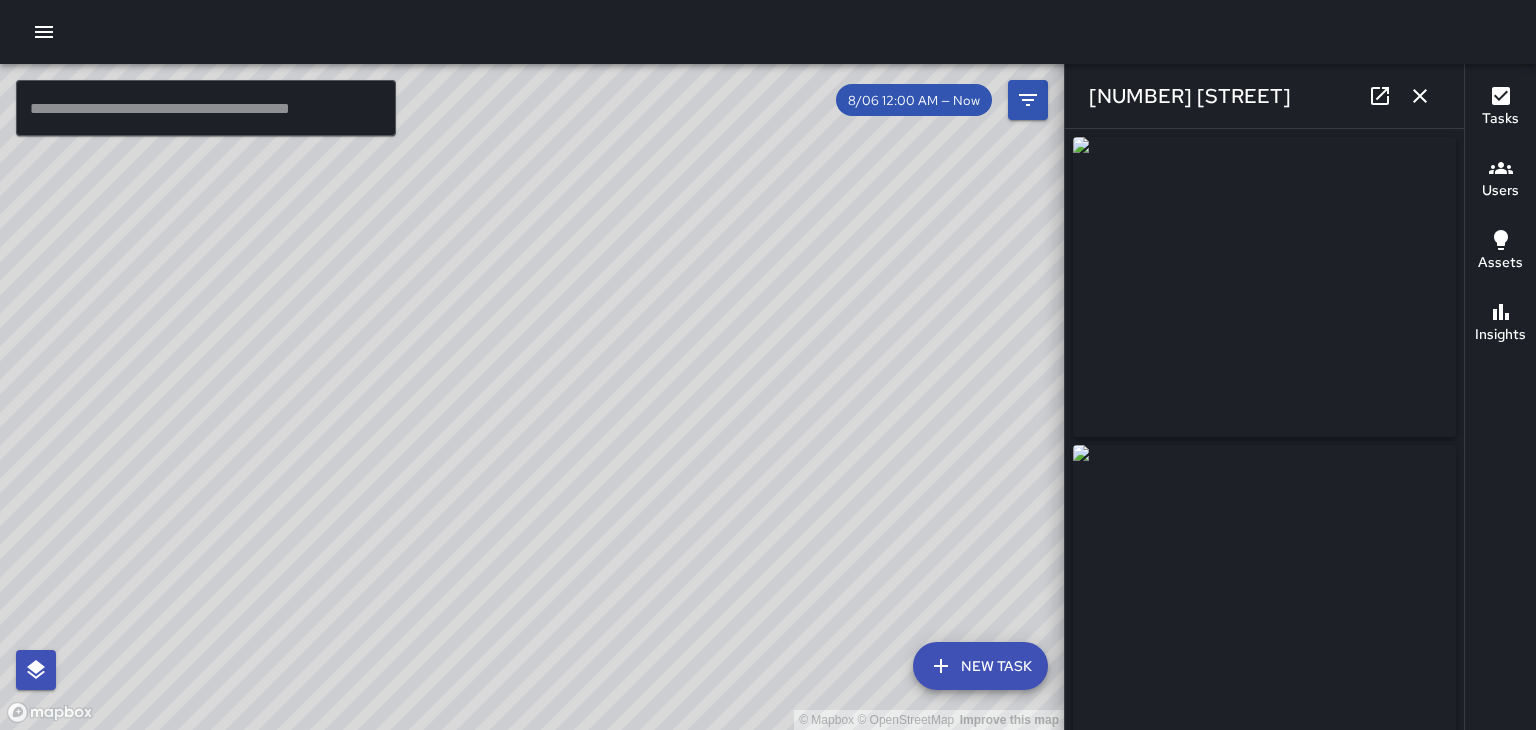 click at bounding box center (1380, 96) 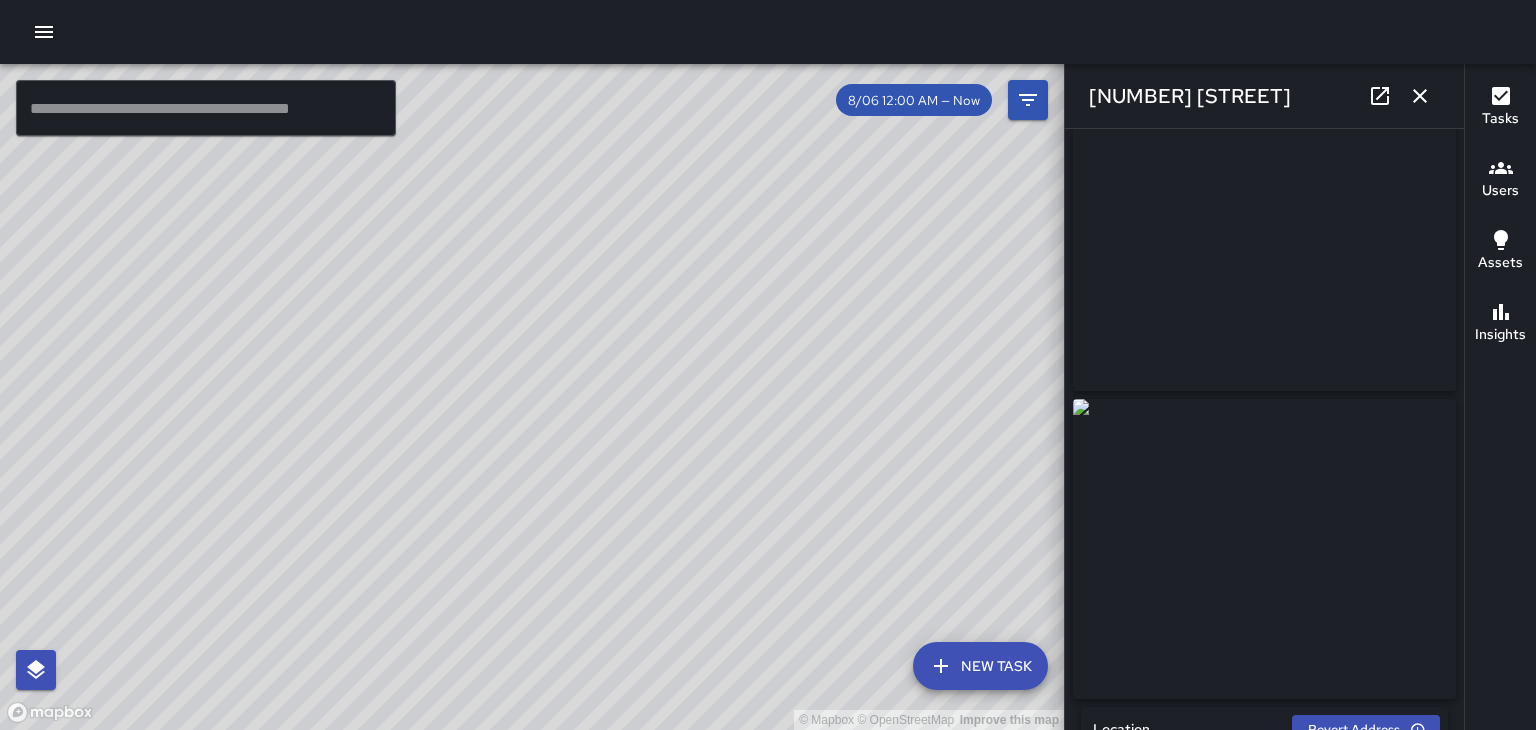 scroll, scrollTop: 0, scrollLeft: 0, axis: both 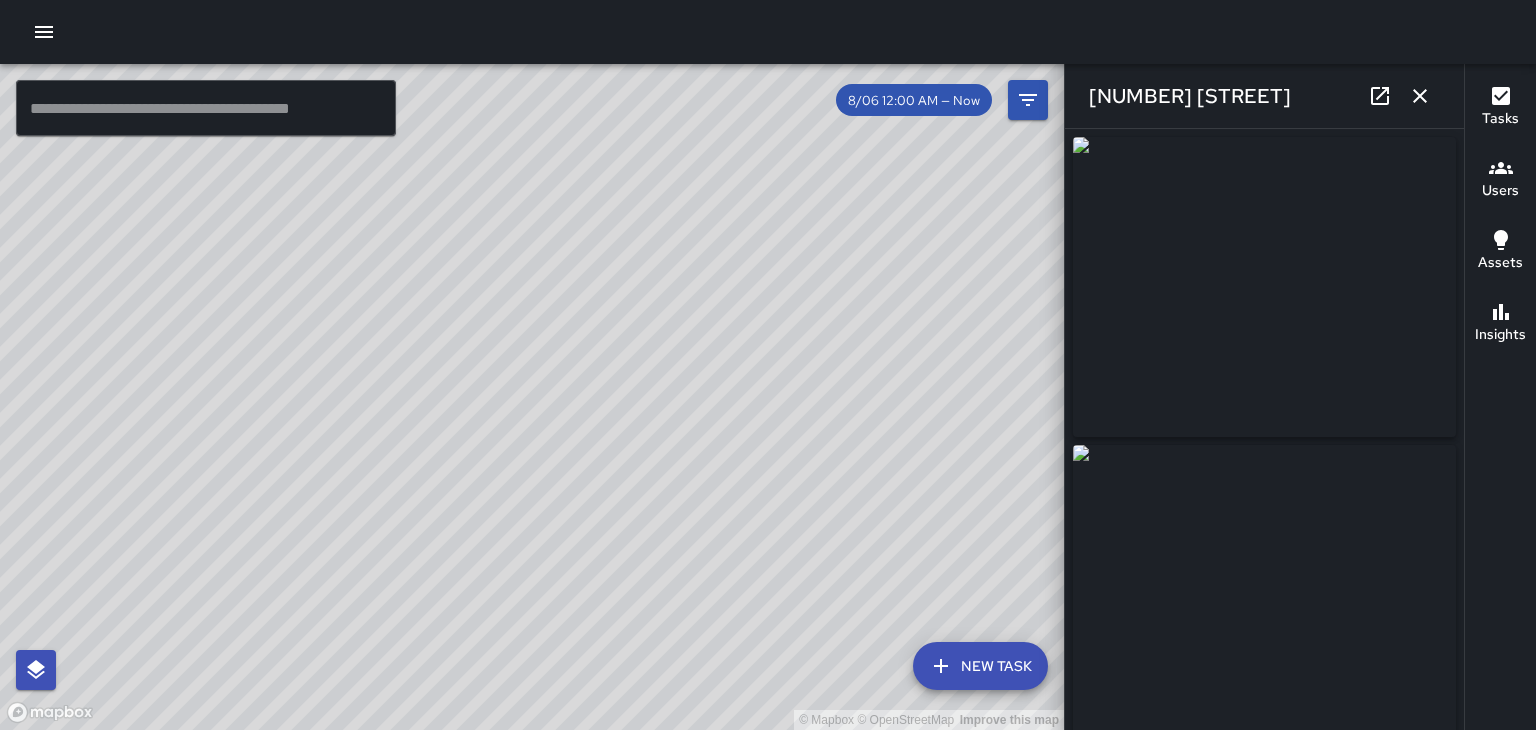 click 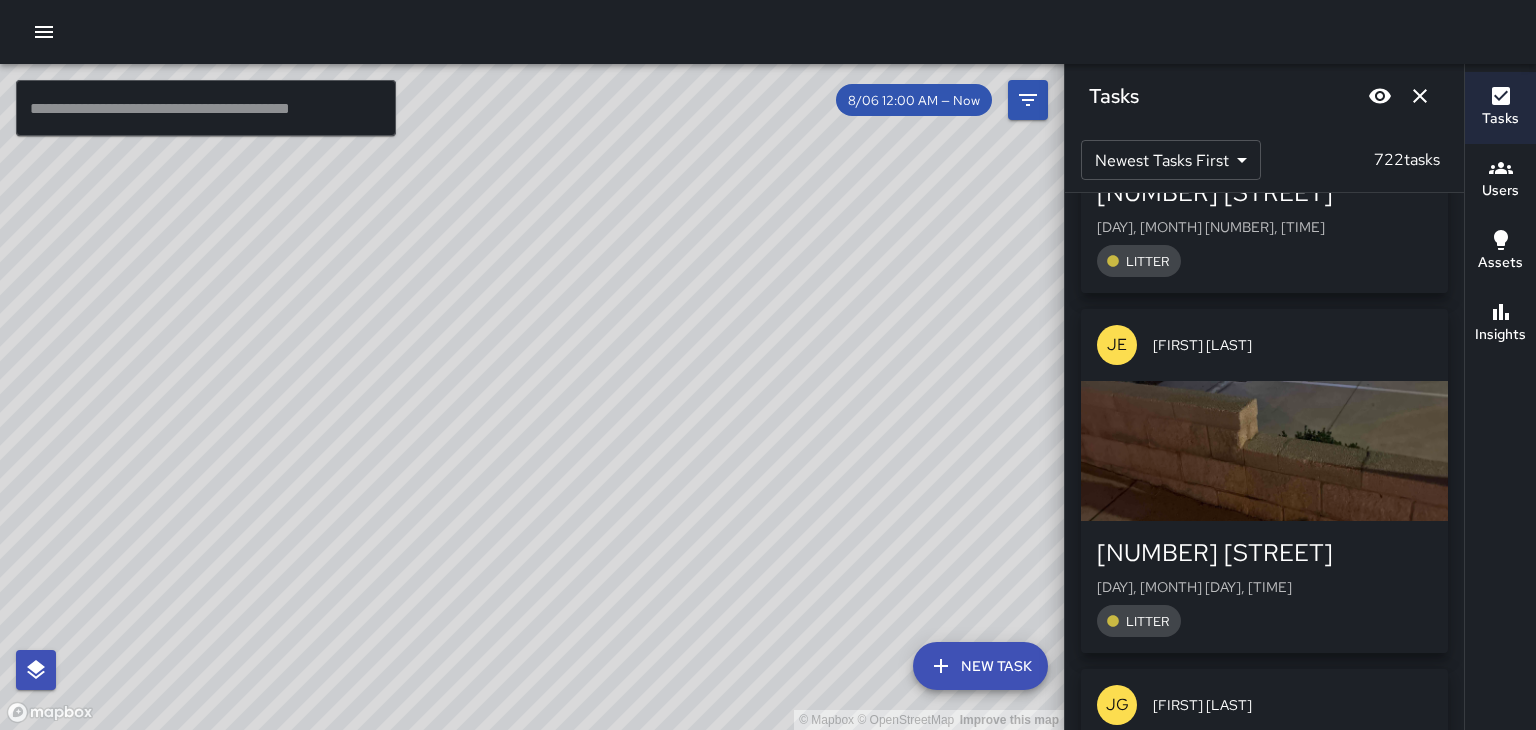 scroll, scrollTop: 2063, scrollLeft: 0, axis: vertical 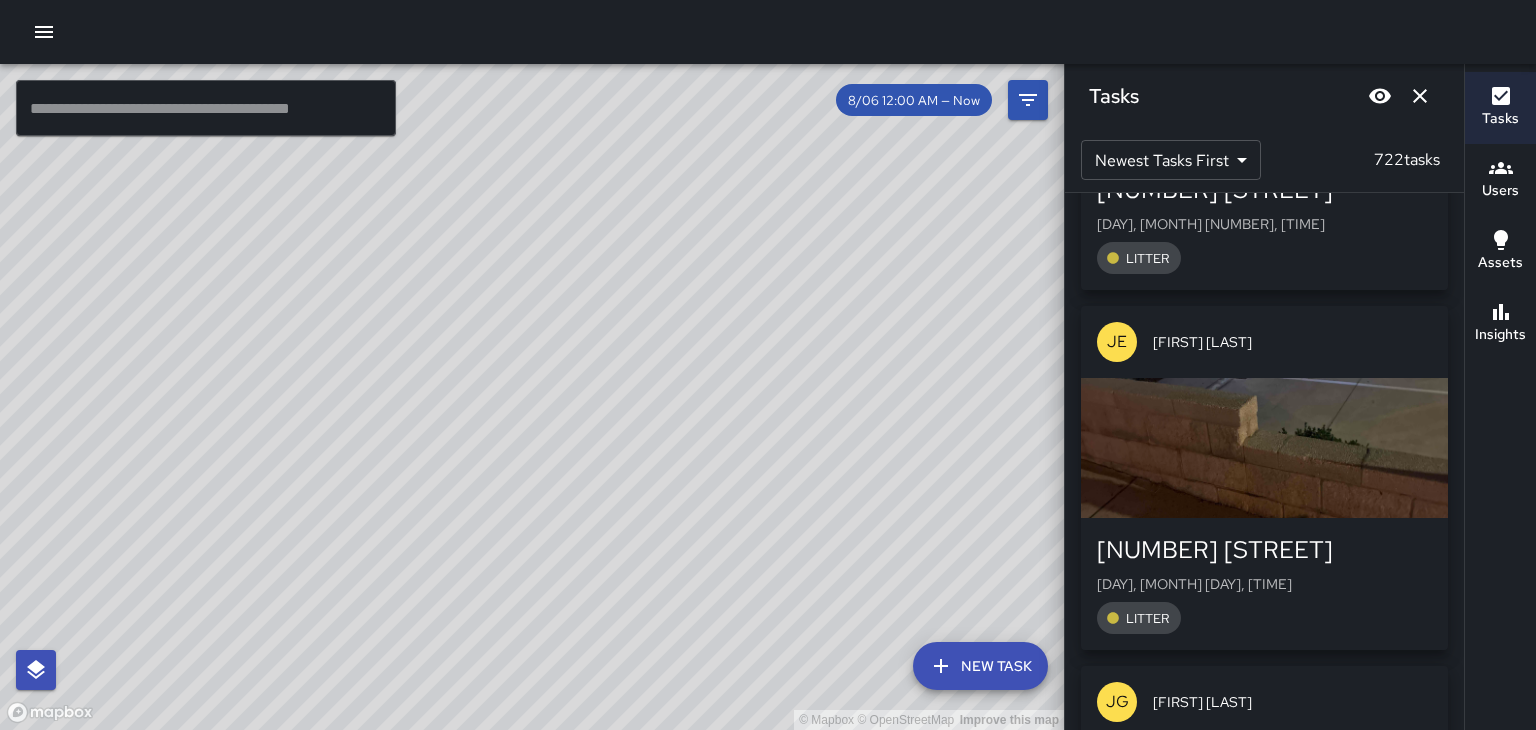 click on "[DAY], [MONTH] [DAY], [TIME]" at bounding box center [1264, 584] 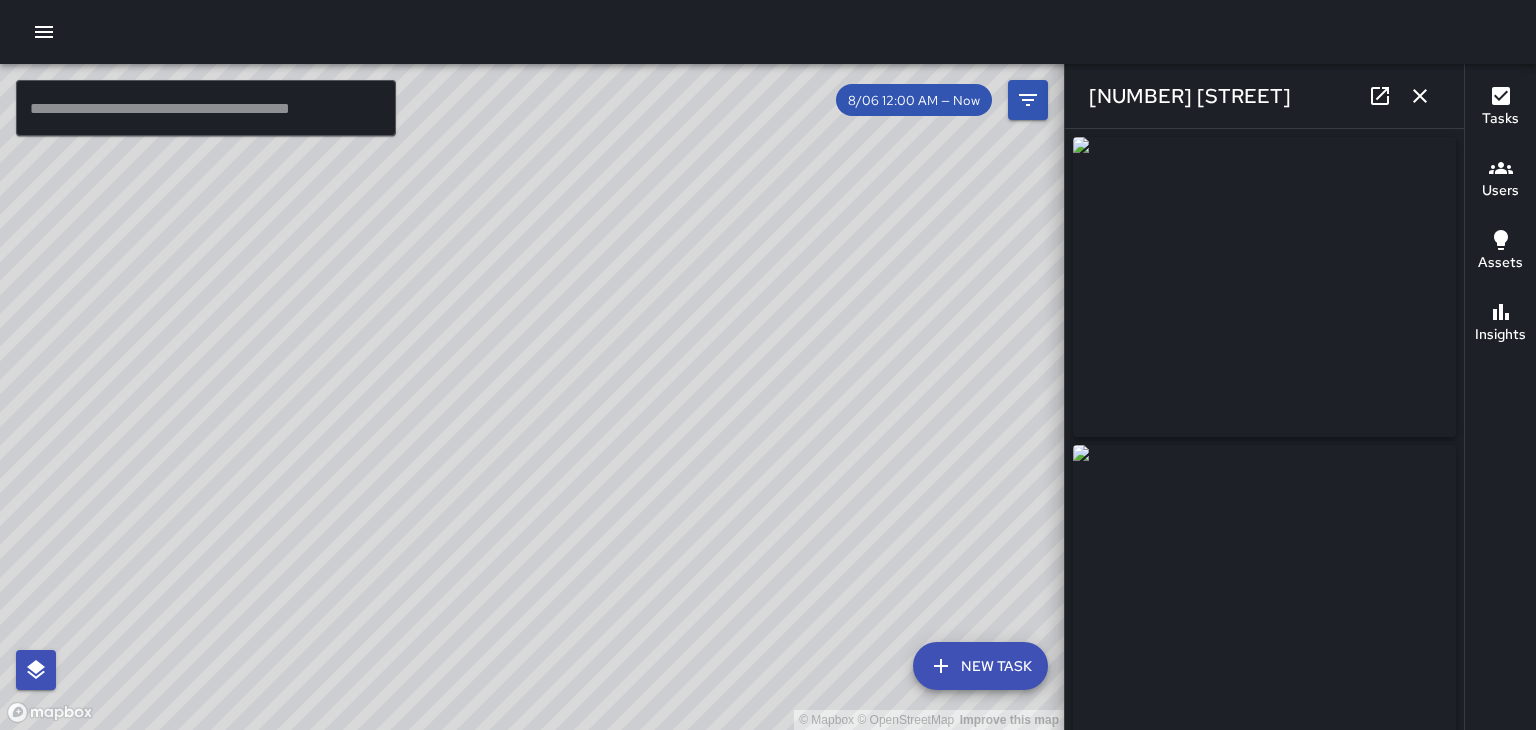 click 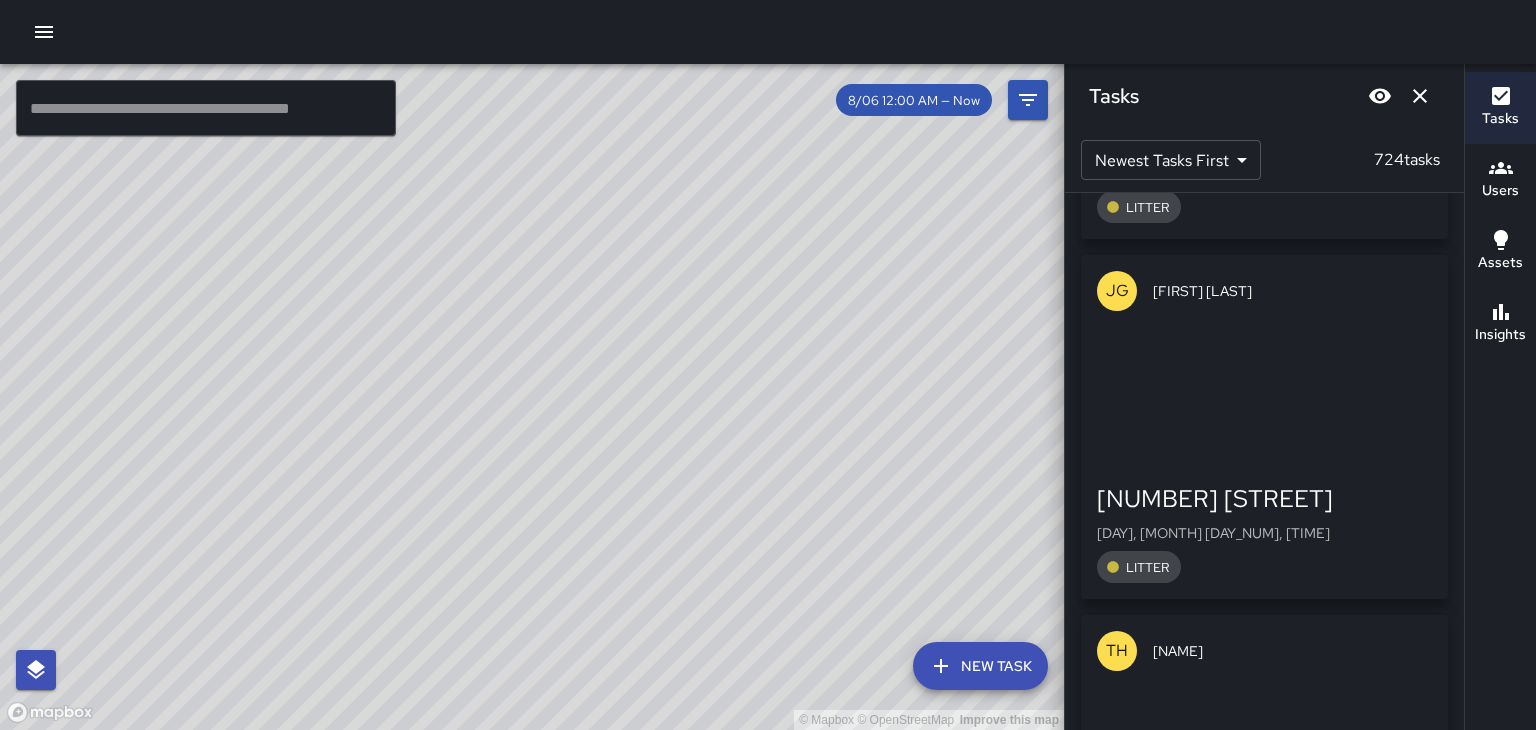 scroll, scrollTop: 15936, scrollLeft: 0, axis: vertical 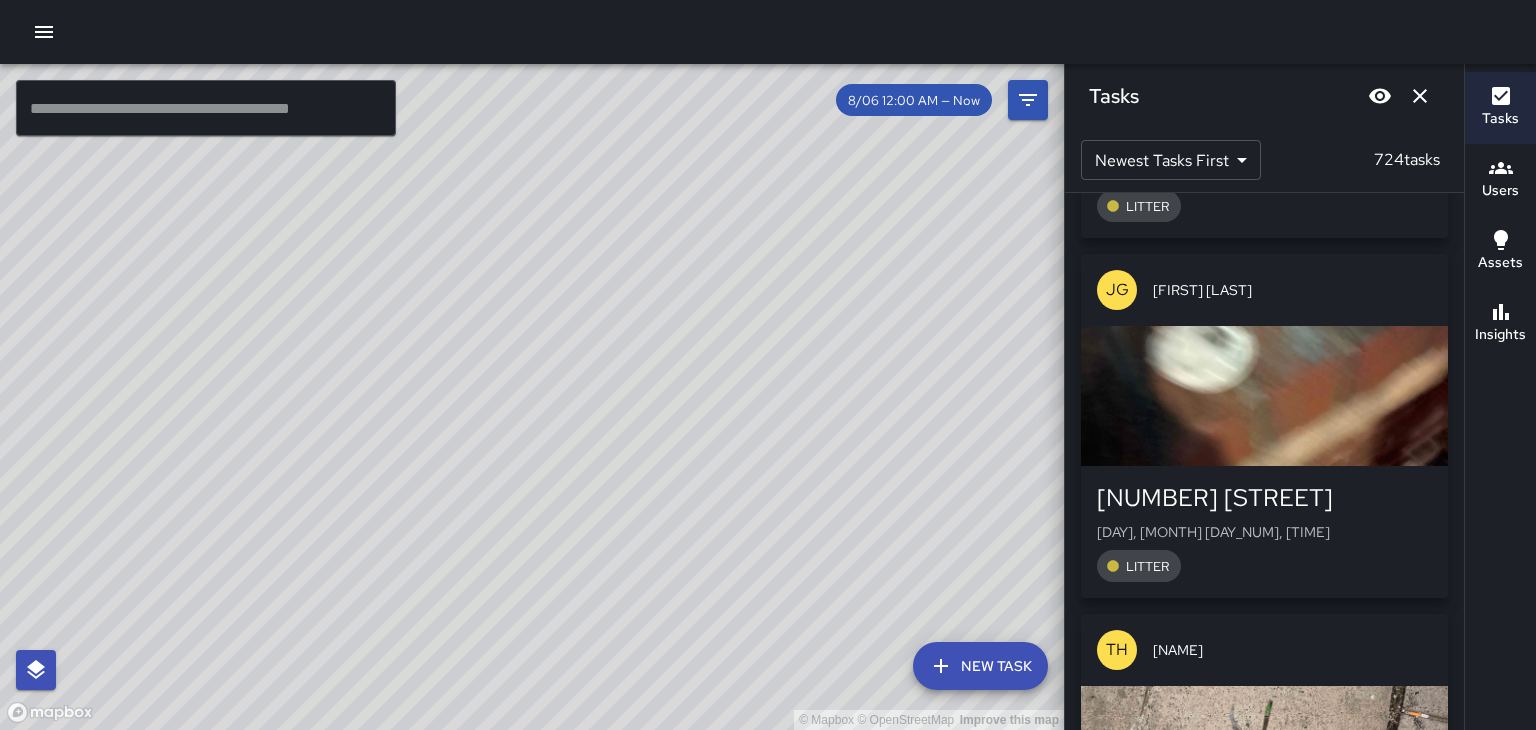click at bounding box center (1264, 396) 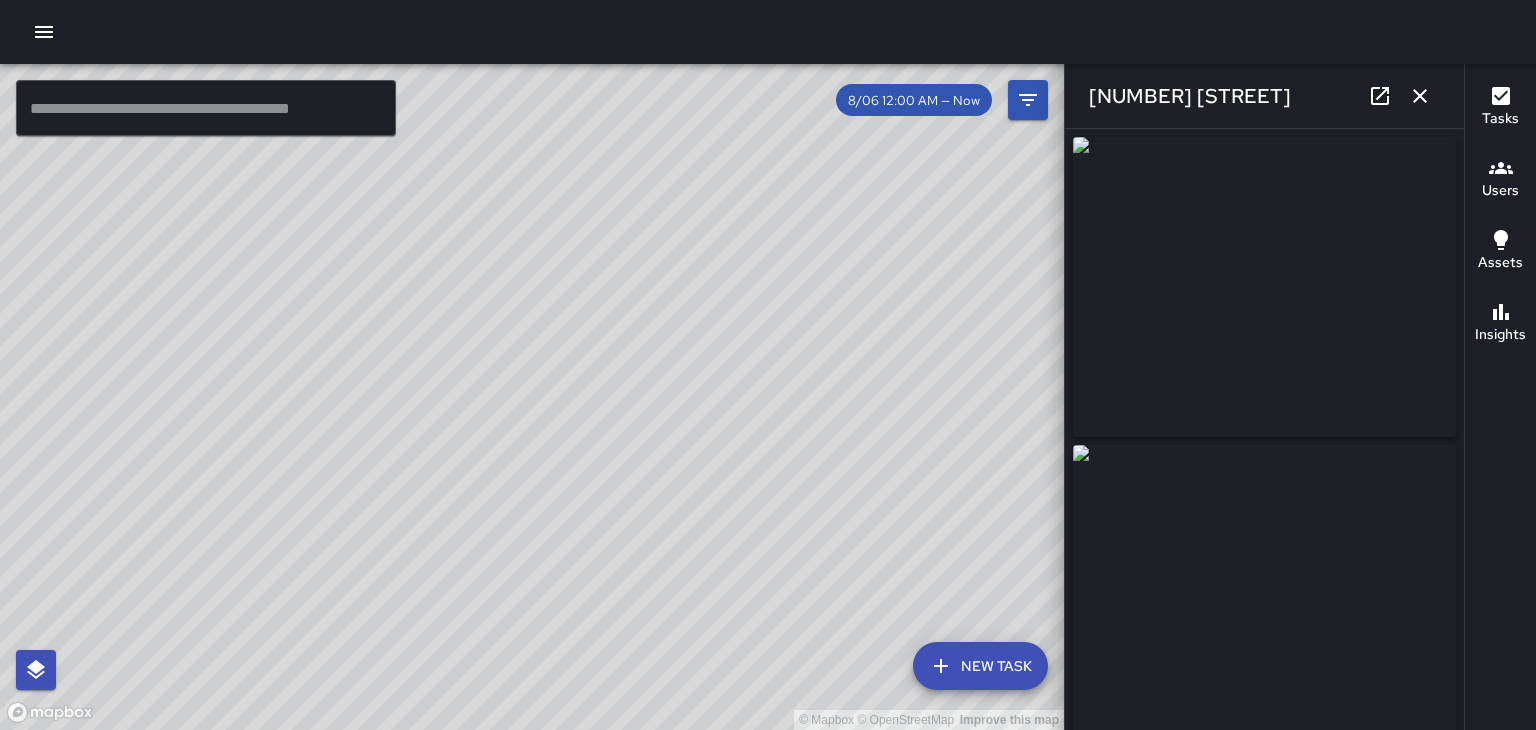 click at bounding box center (1420, 96) 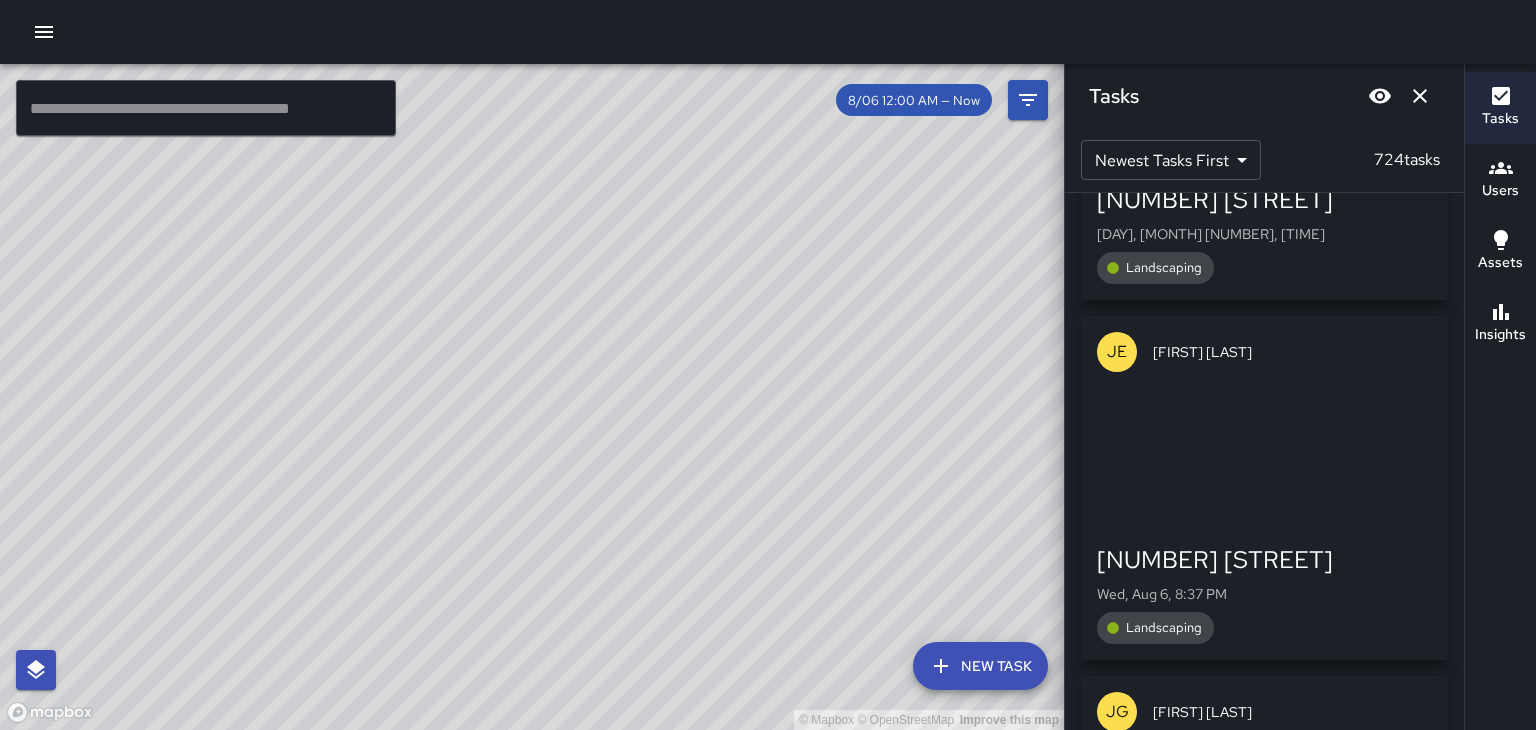 scroll, scrollTop: 18240, scrollLeft: 0, axis: vertical 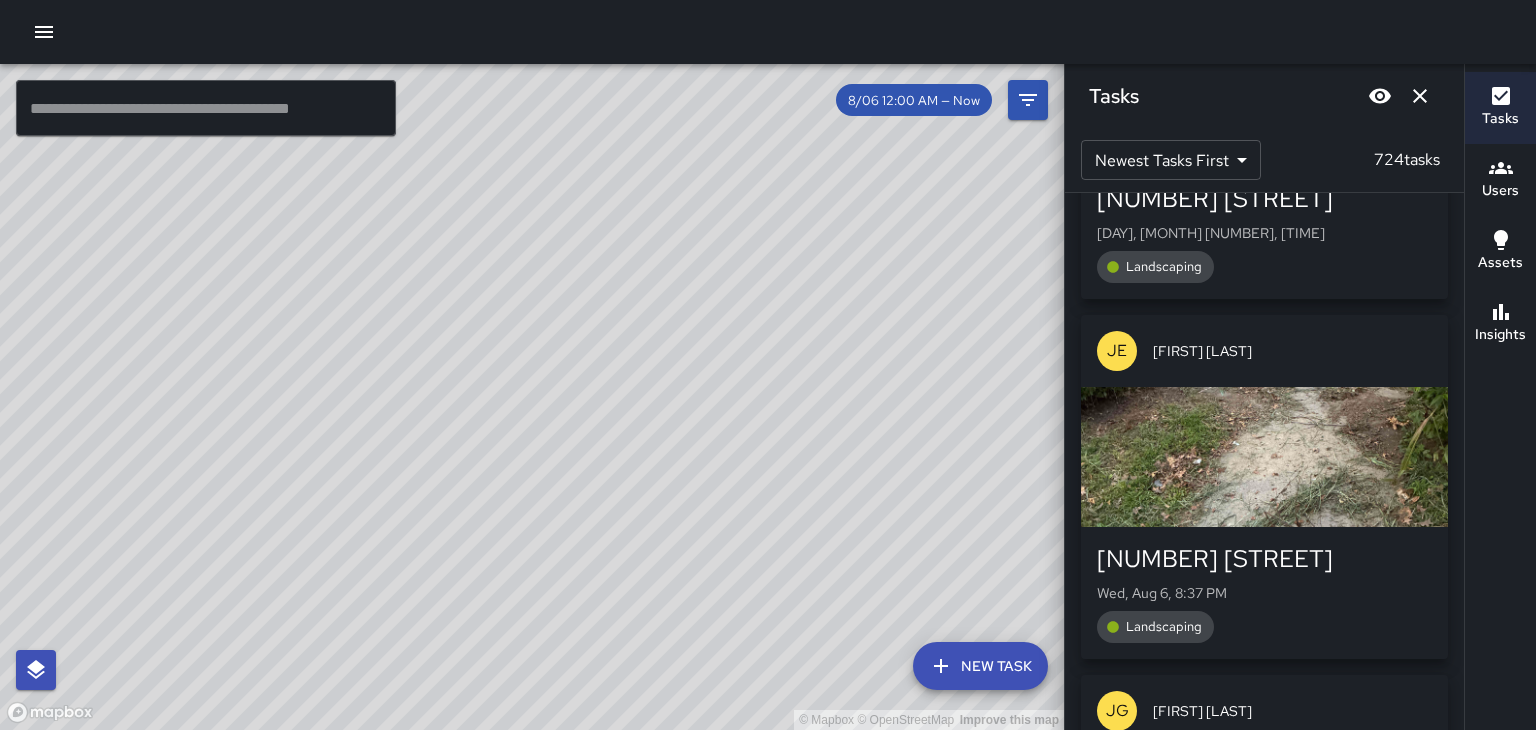 click at bounding box center (1264, 457) 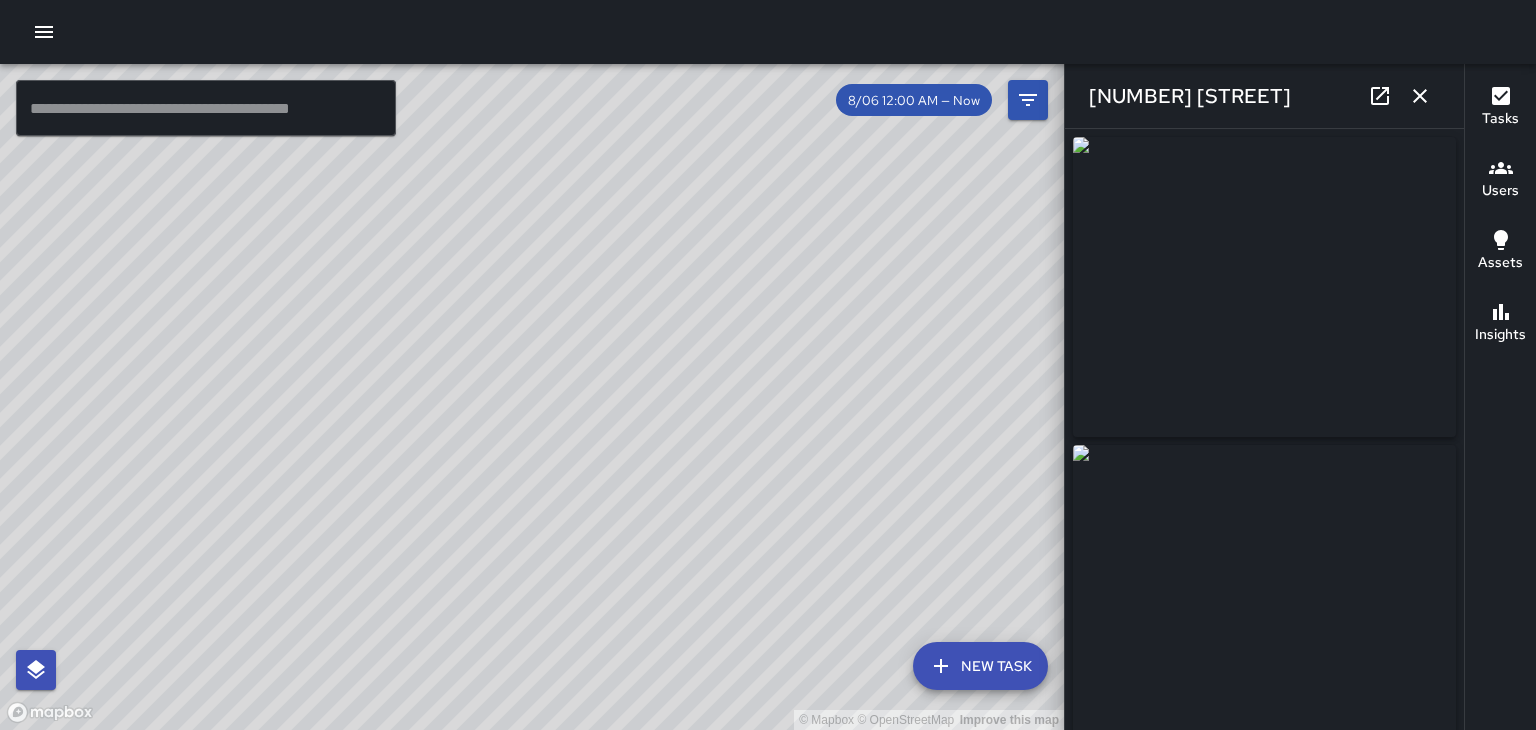 type on "**********" 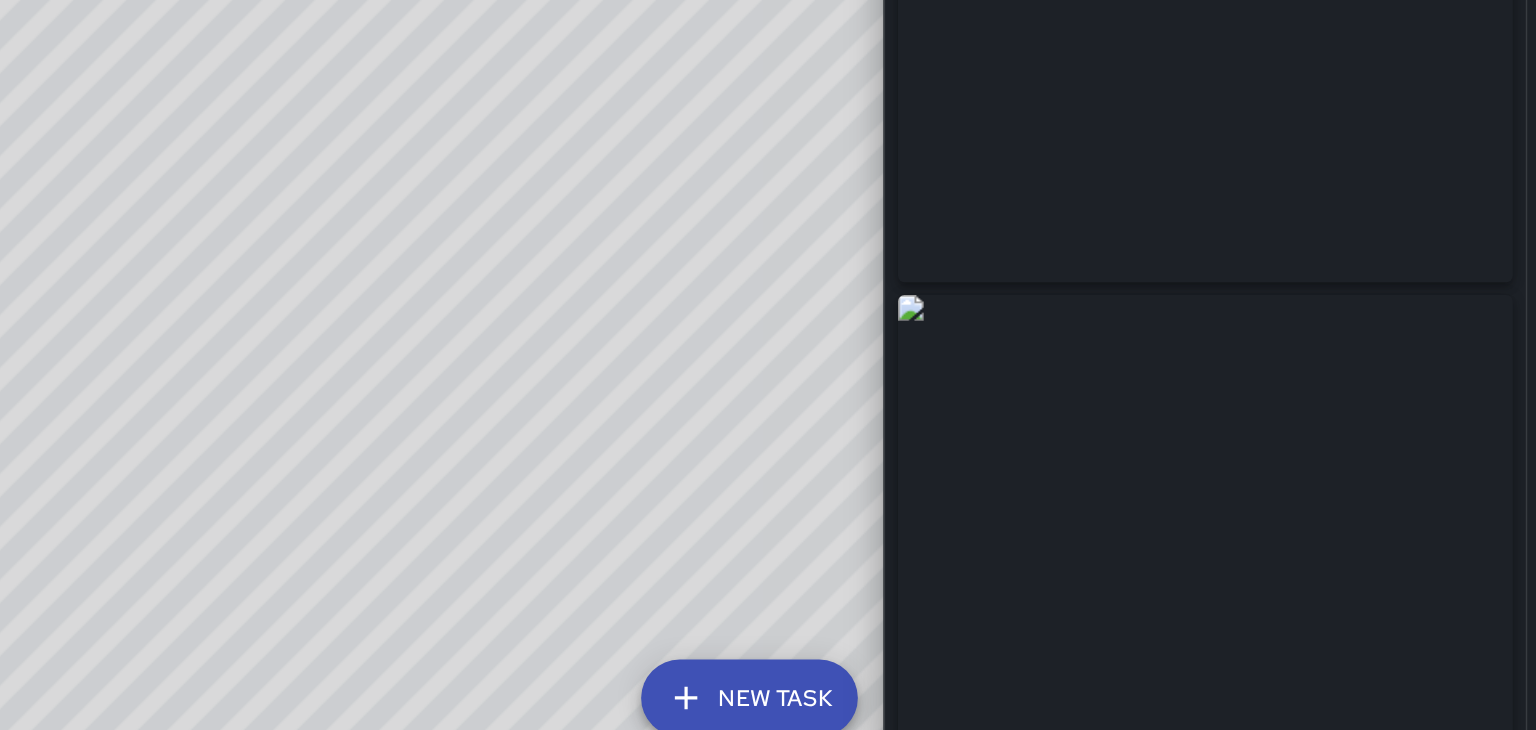 scroll, scrollTop: 28, scrollLeft: 0, axis: vertical 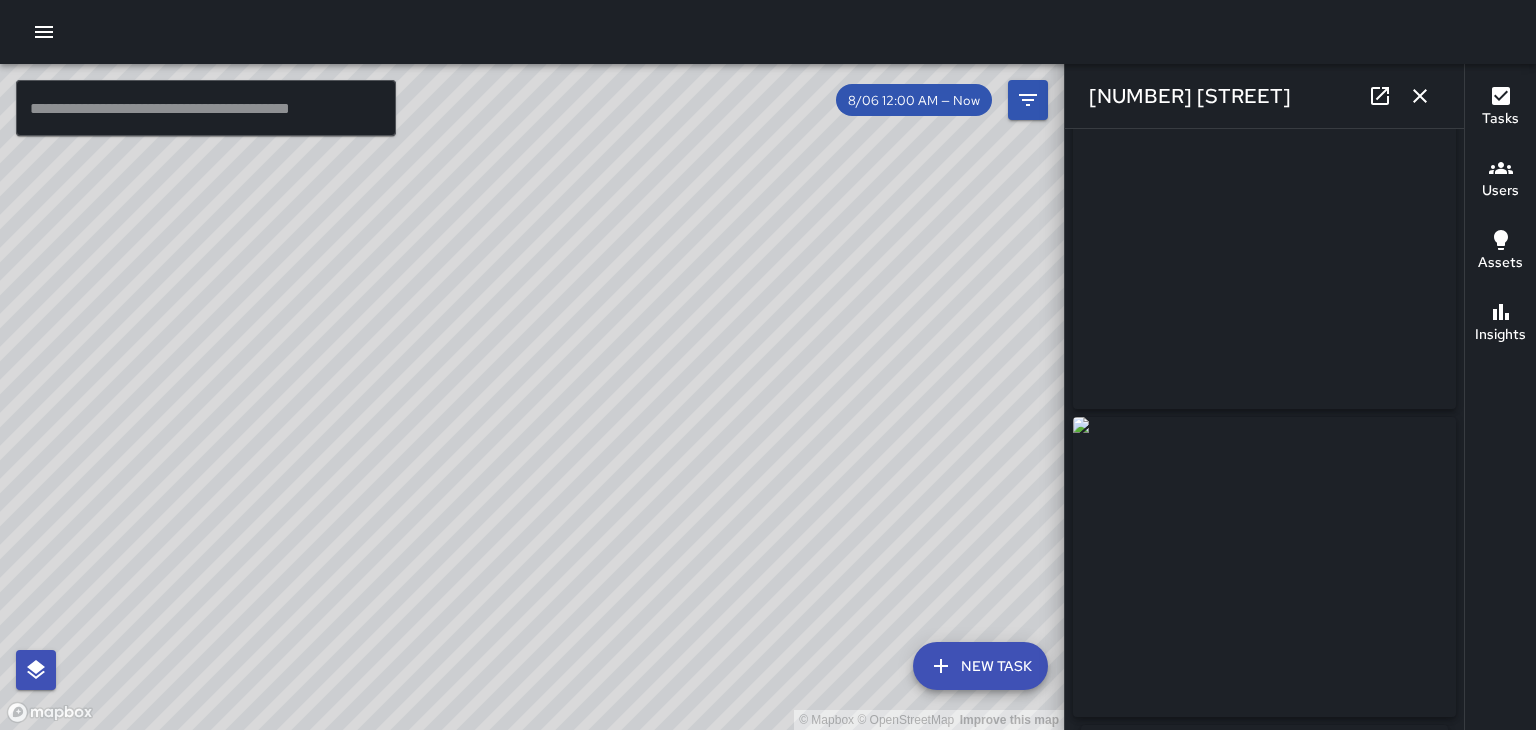 click at bounding box center [1420, 96] 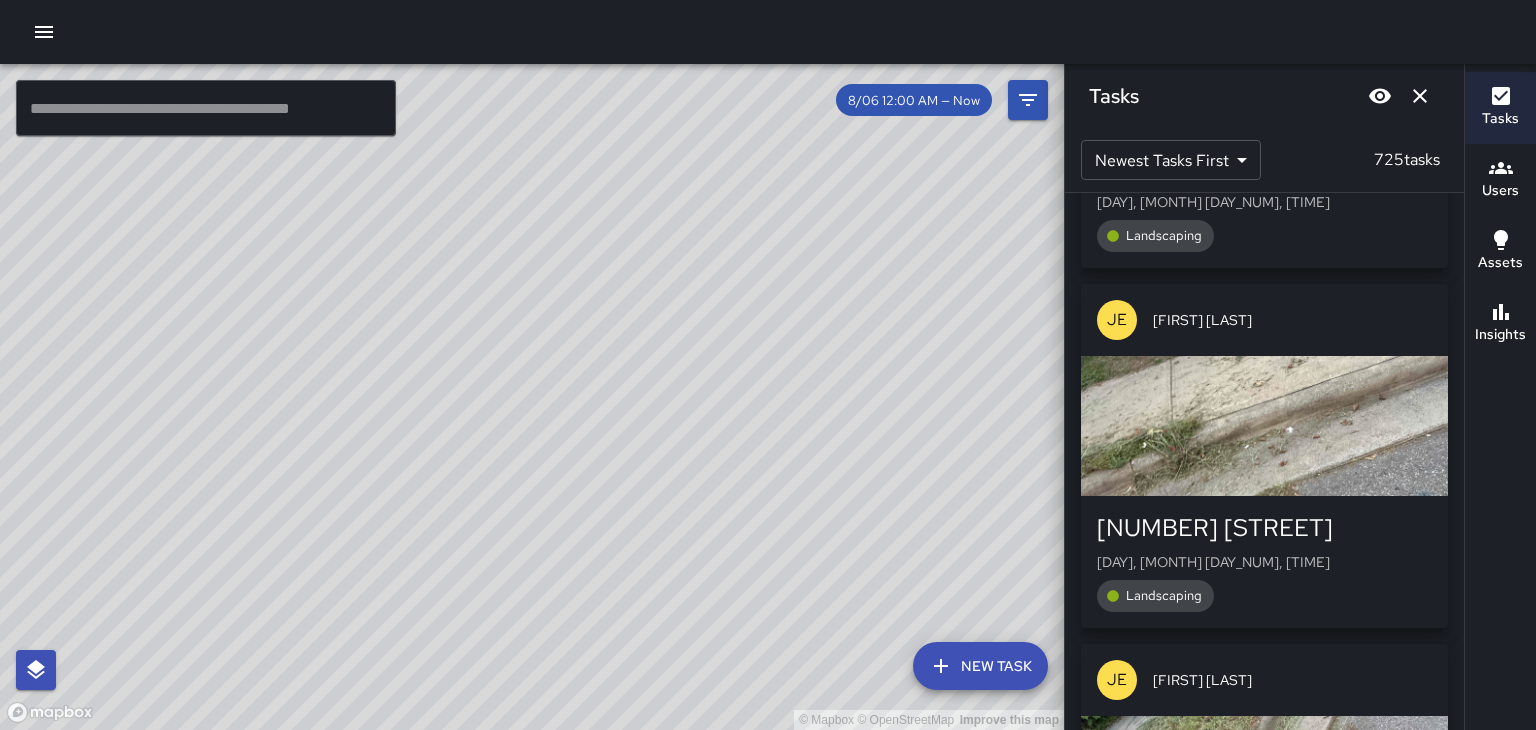 scroll, scrollTop: 21154, scrollLeft: 0, axis: vertical 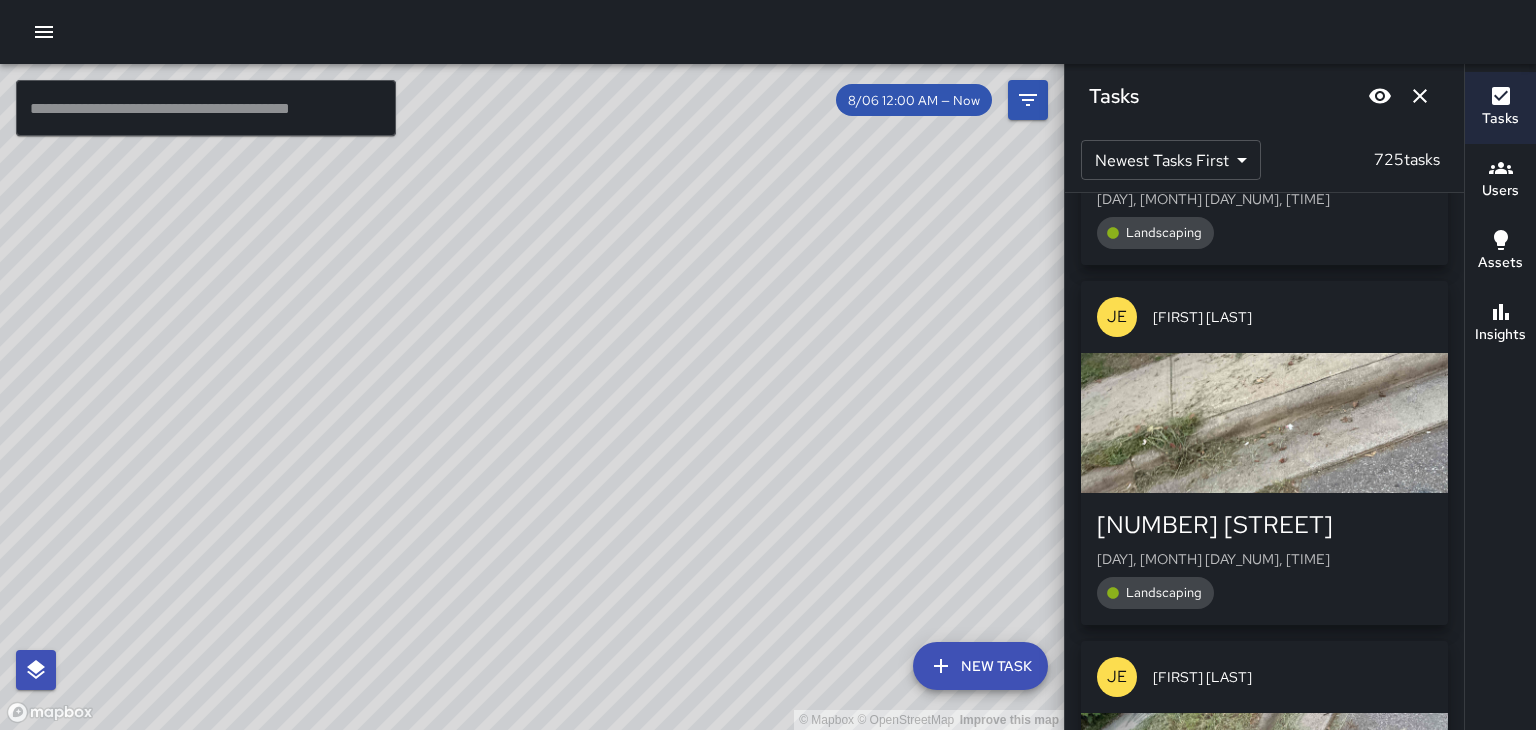click at bounding box center (1264, 423) 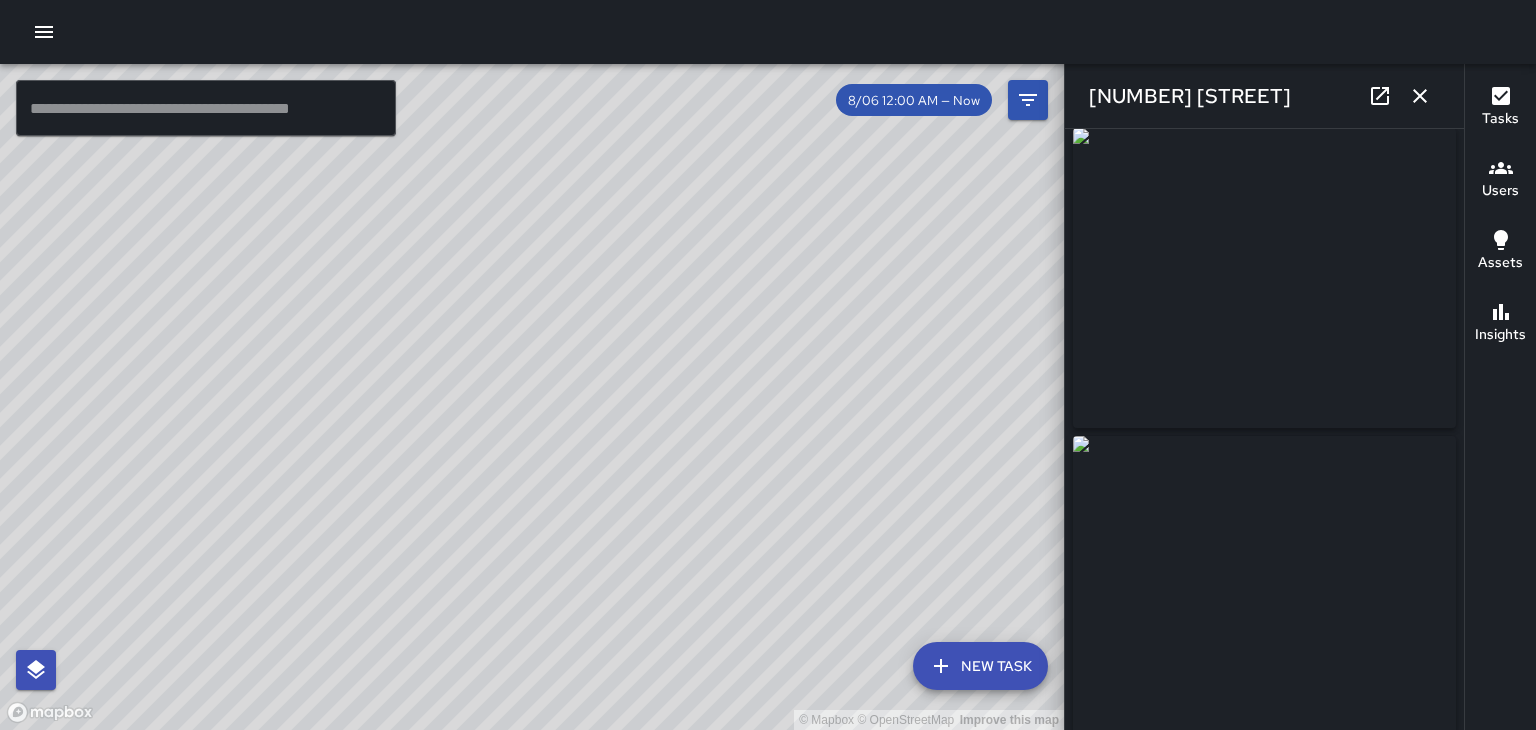 scroll, scrollTop: 12, scrollLeft: 0, axis: vertical 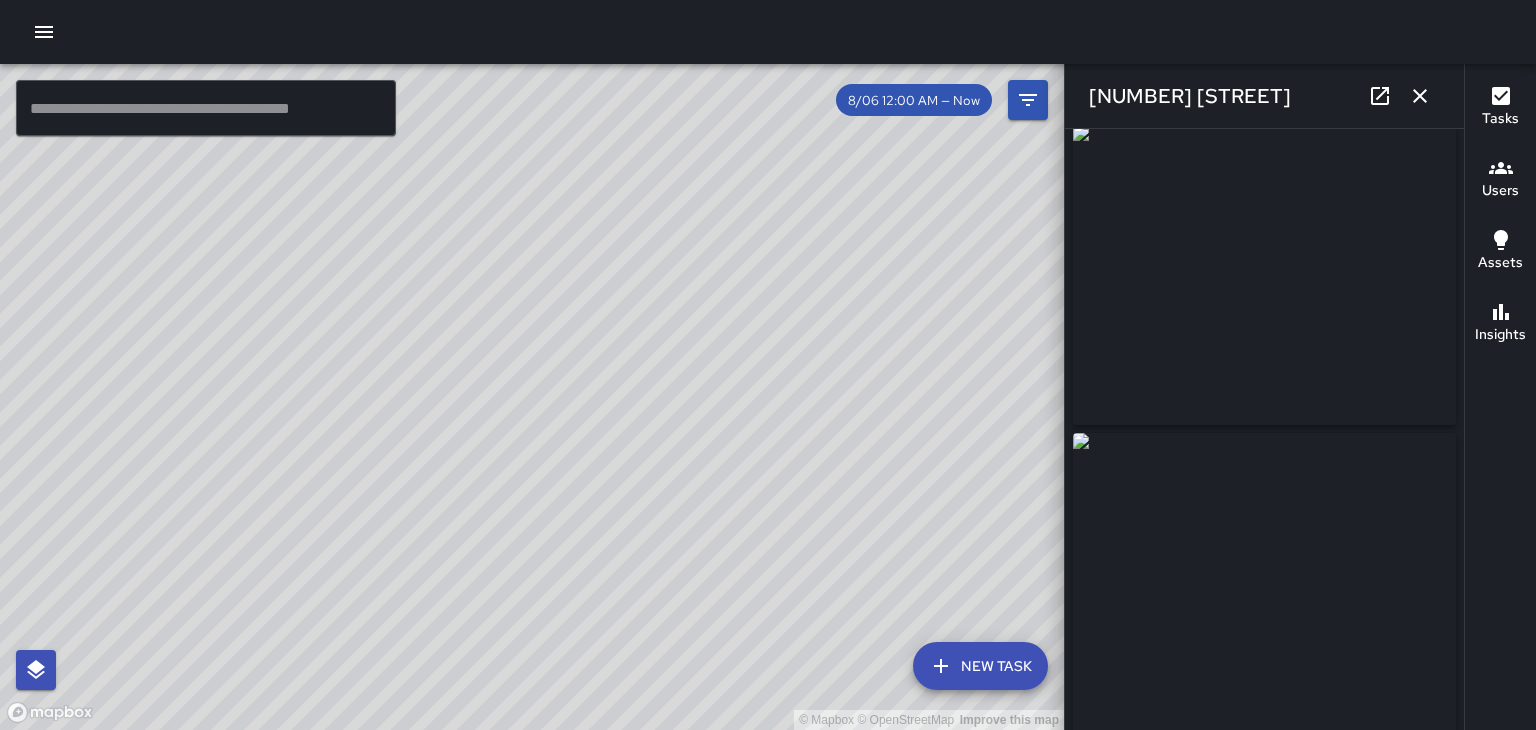 click 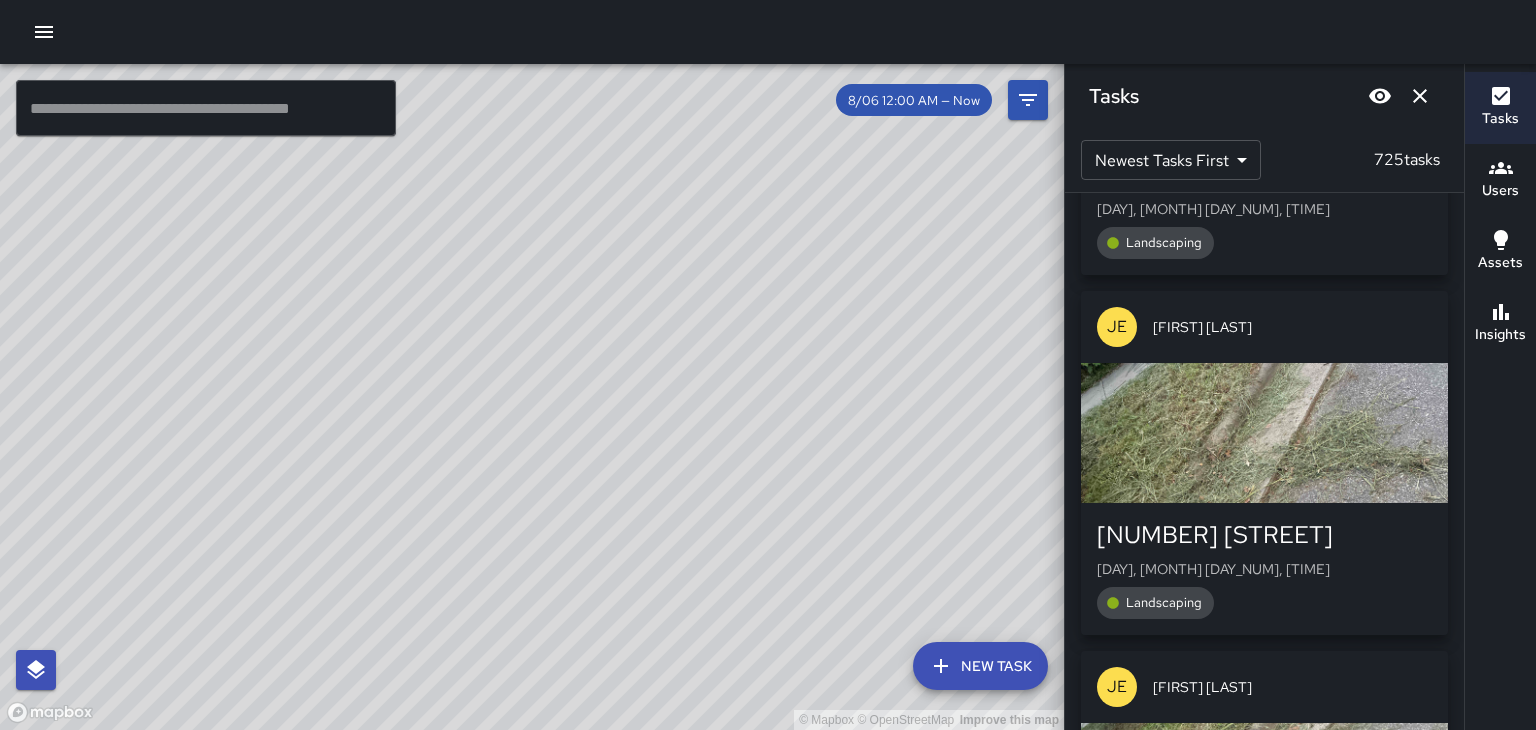 scroll, scrollTop: 21506, scrollLeft: 0, axis: vertical 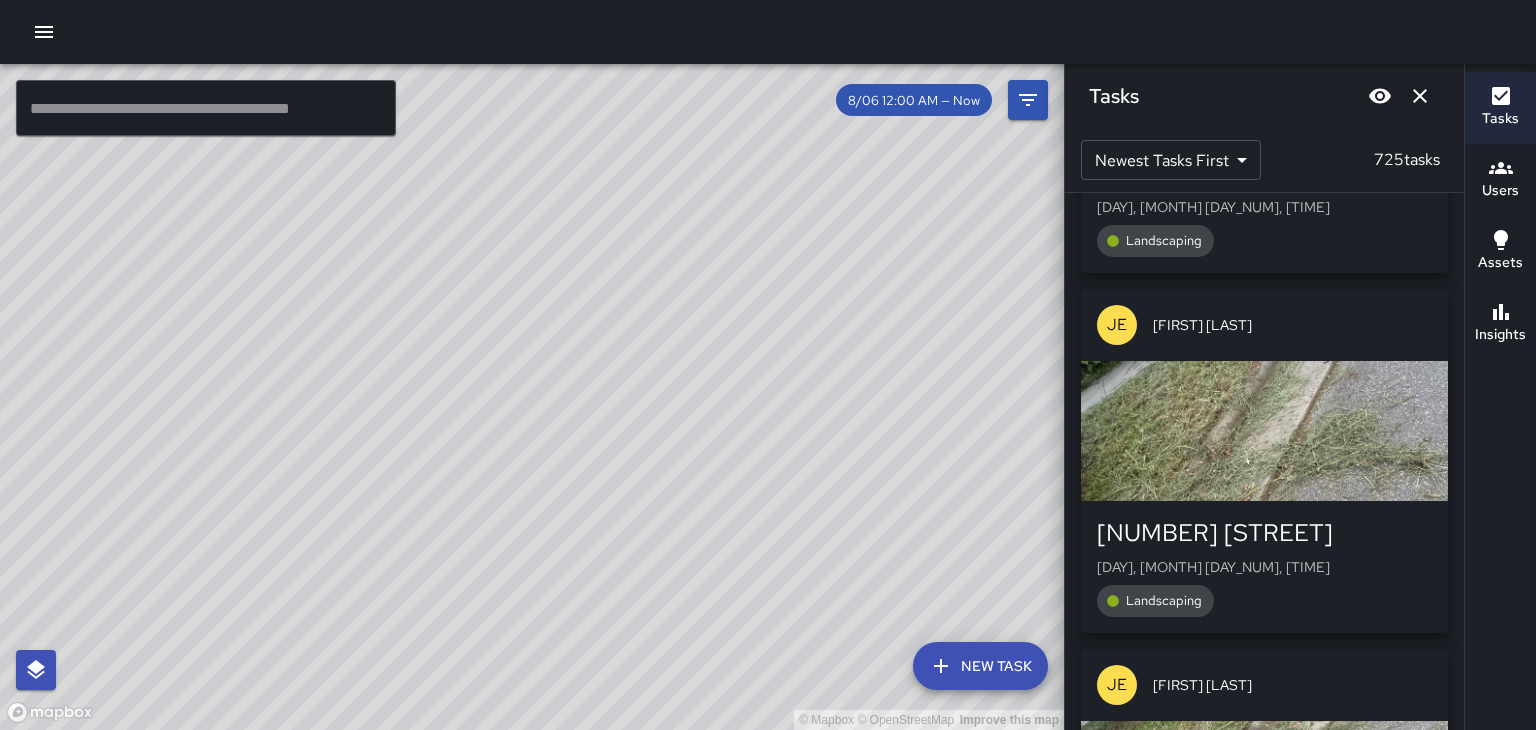 click at bounding box center [1264, 431] 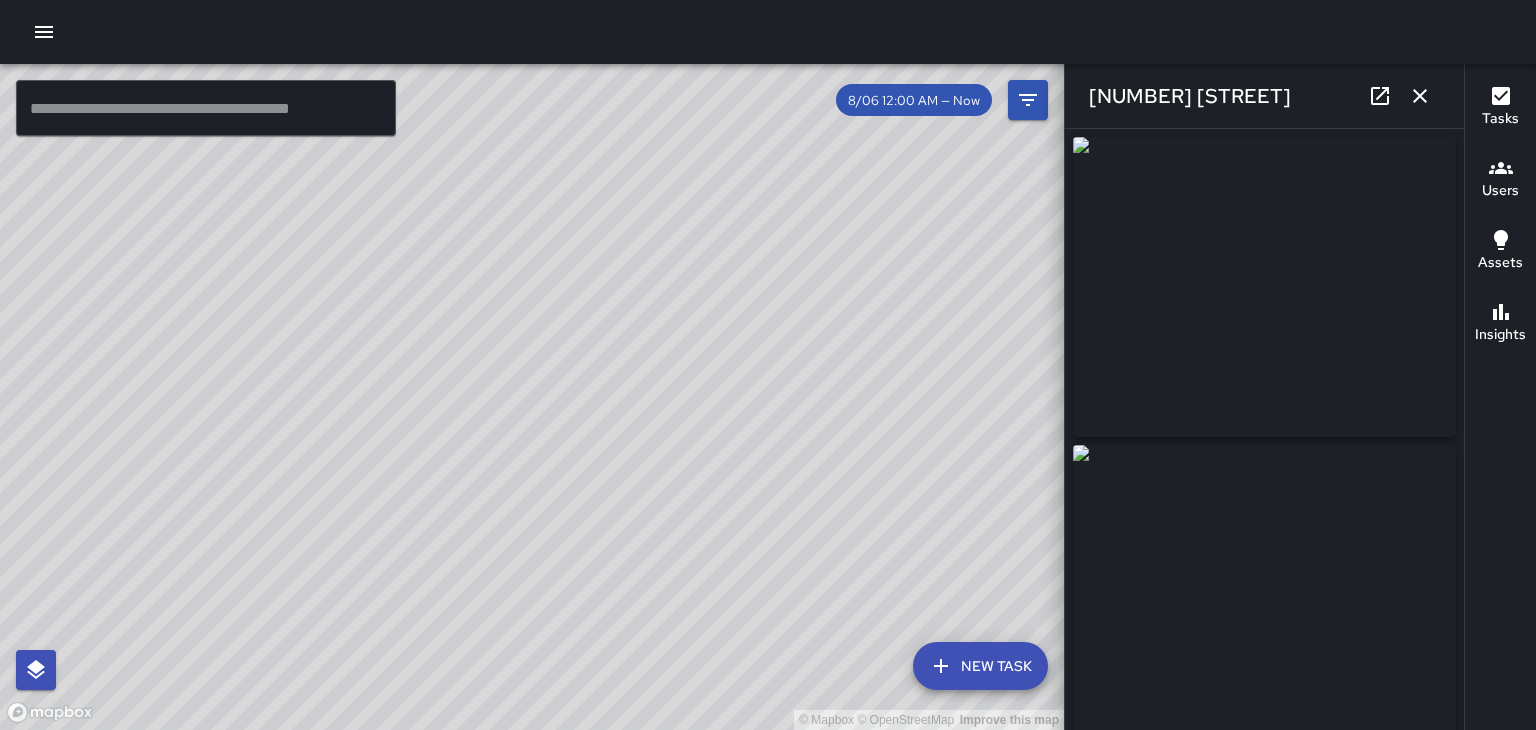 type on "**********" 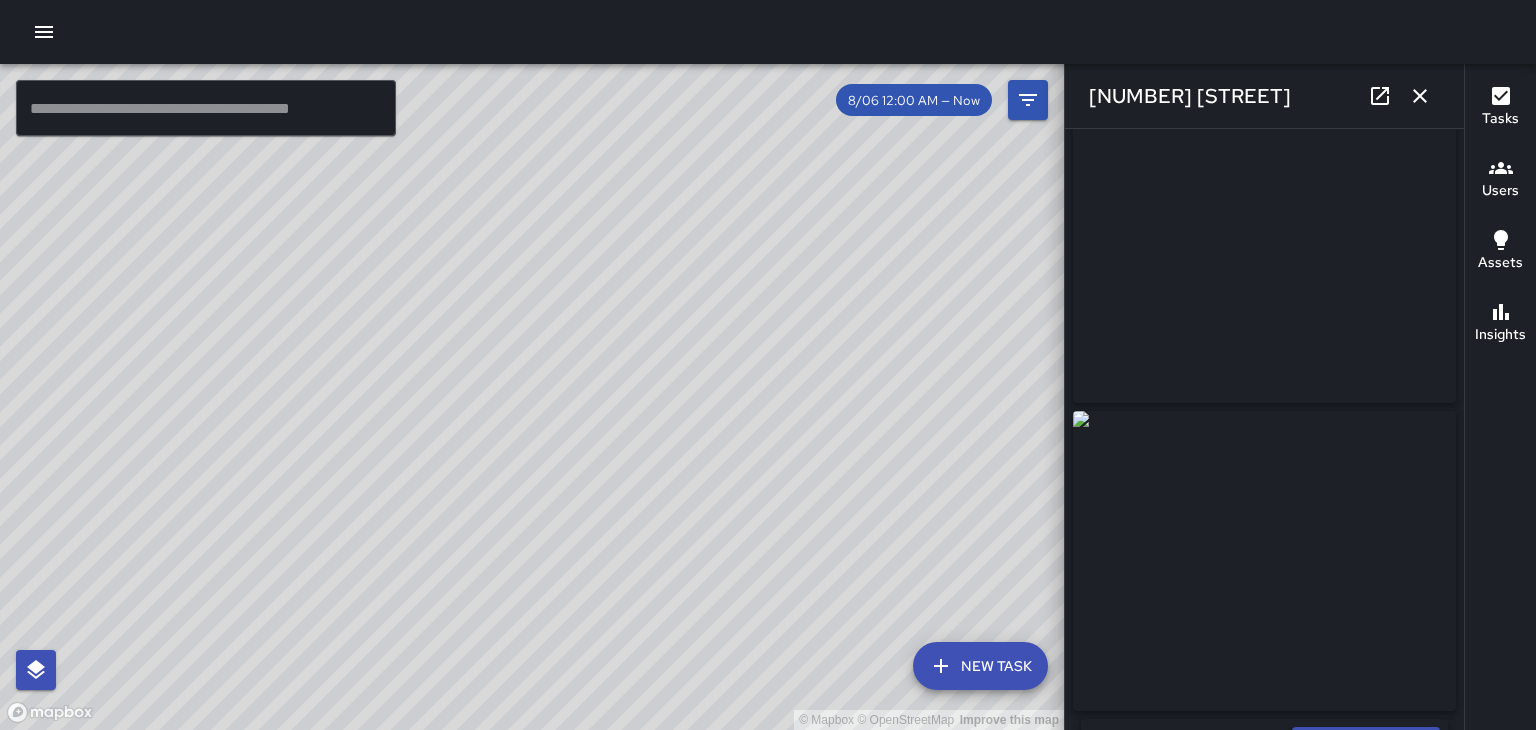 scroll, scrollTop: 21, scrollLeft: 0, axis: vertical 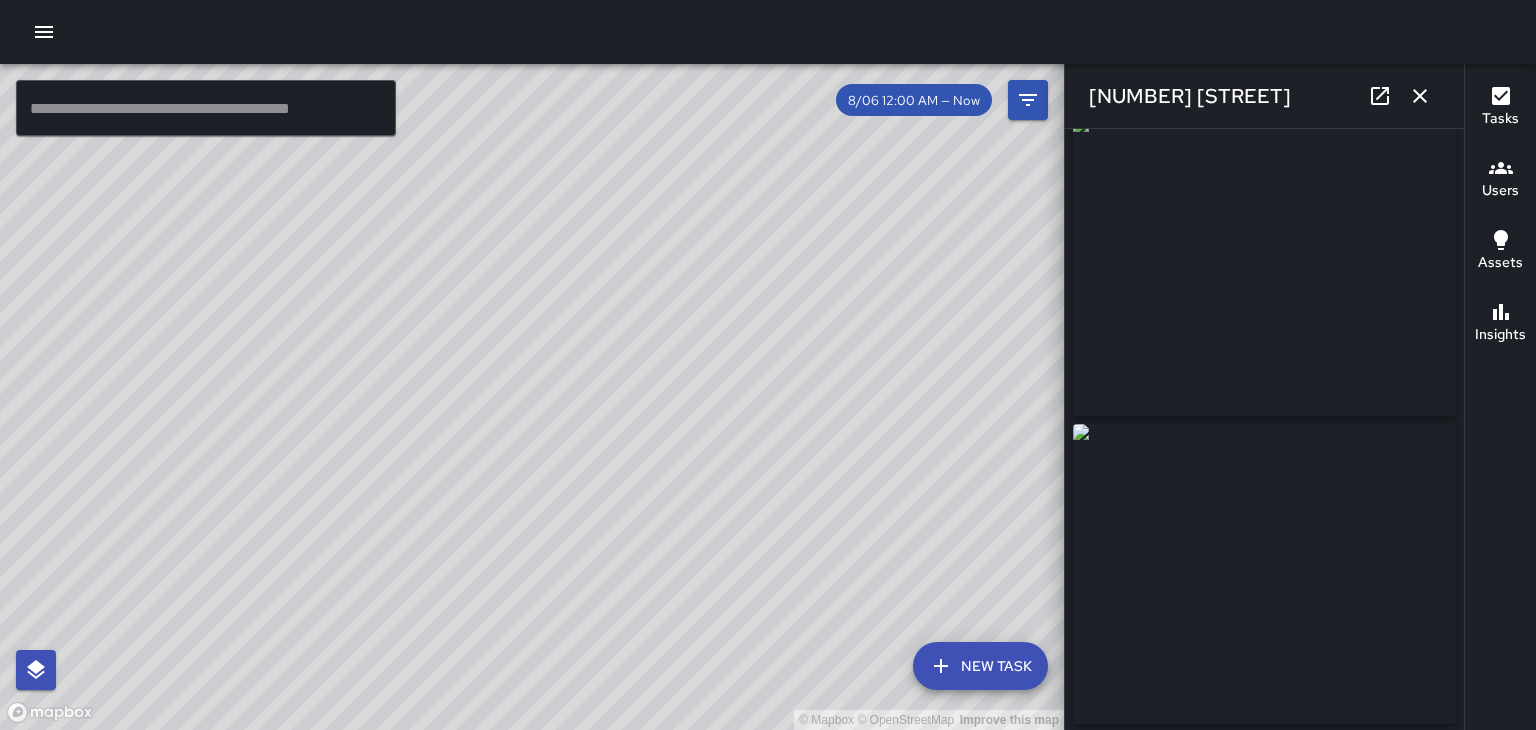 click 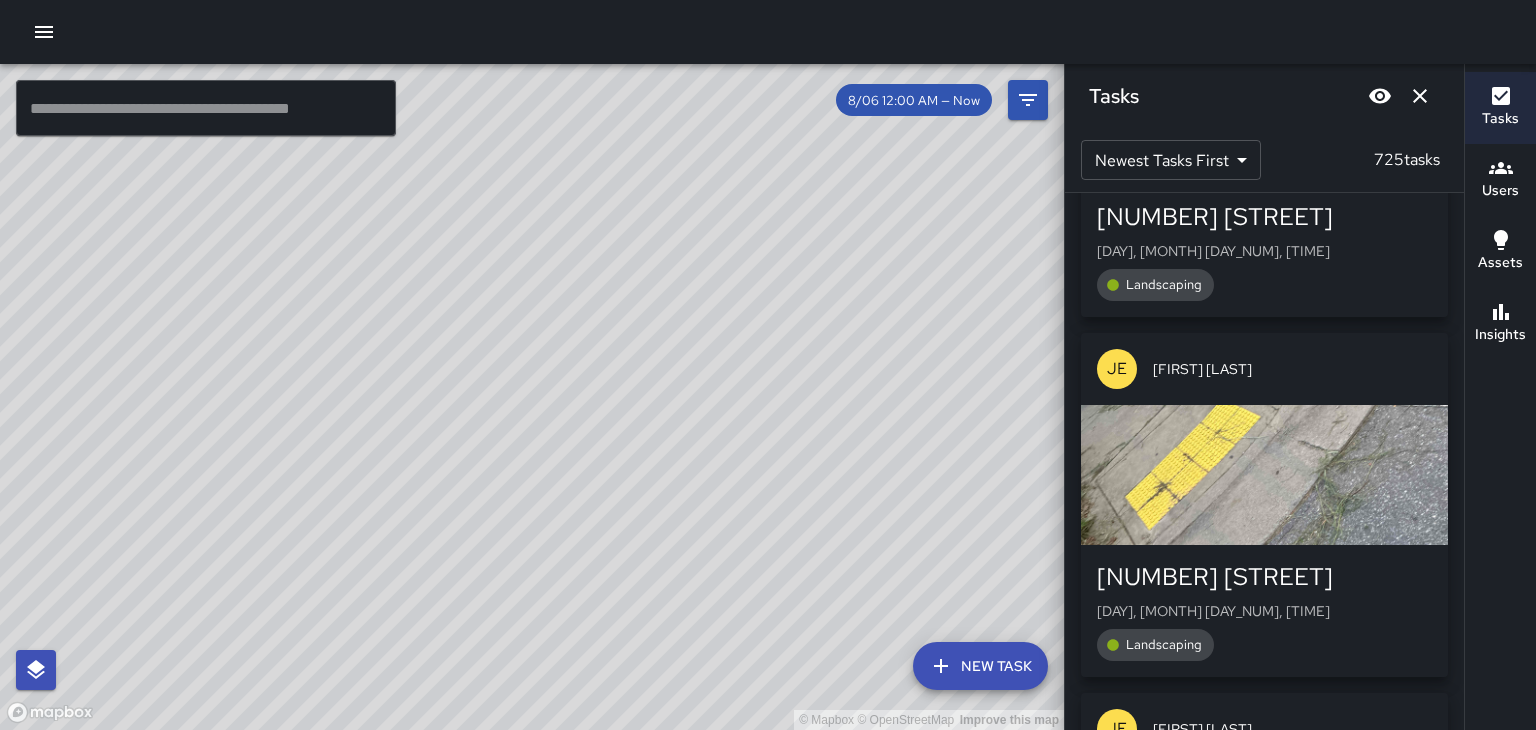 scroll, scrollTop: 22183, scrollLeft: 0, axis: vertical 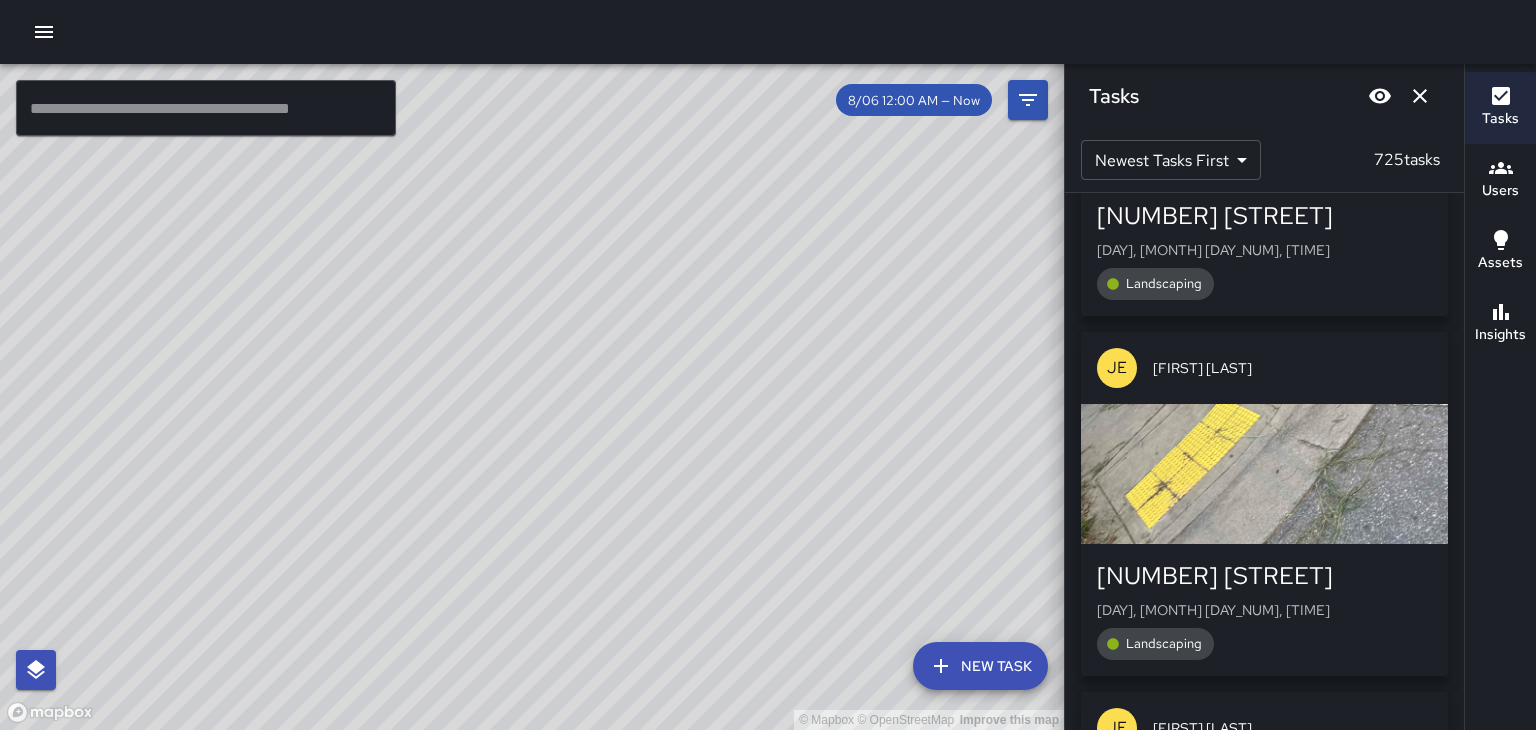 click at bounding box center [1264, 474] 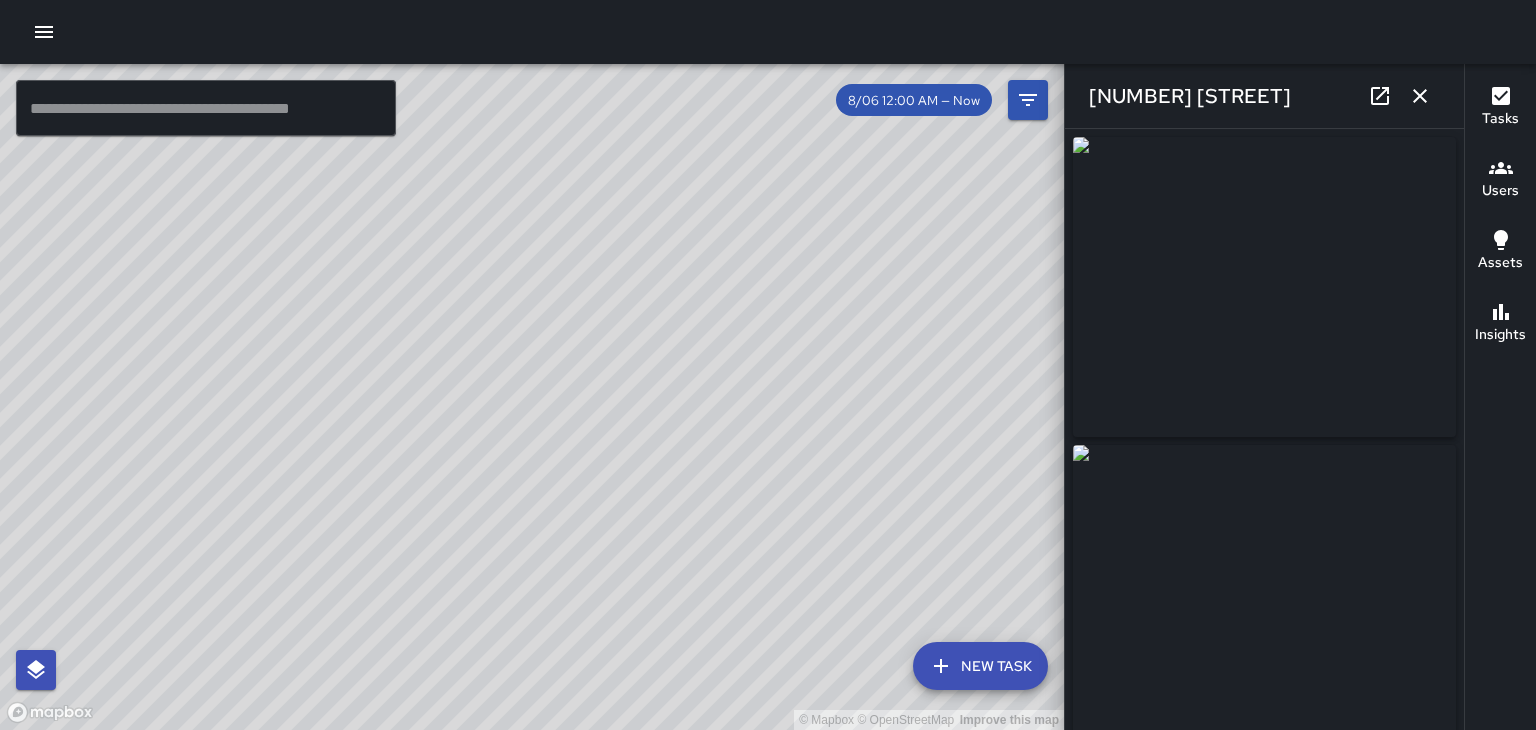 click at bounding box center (1420, 96) 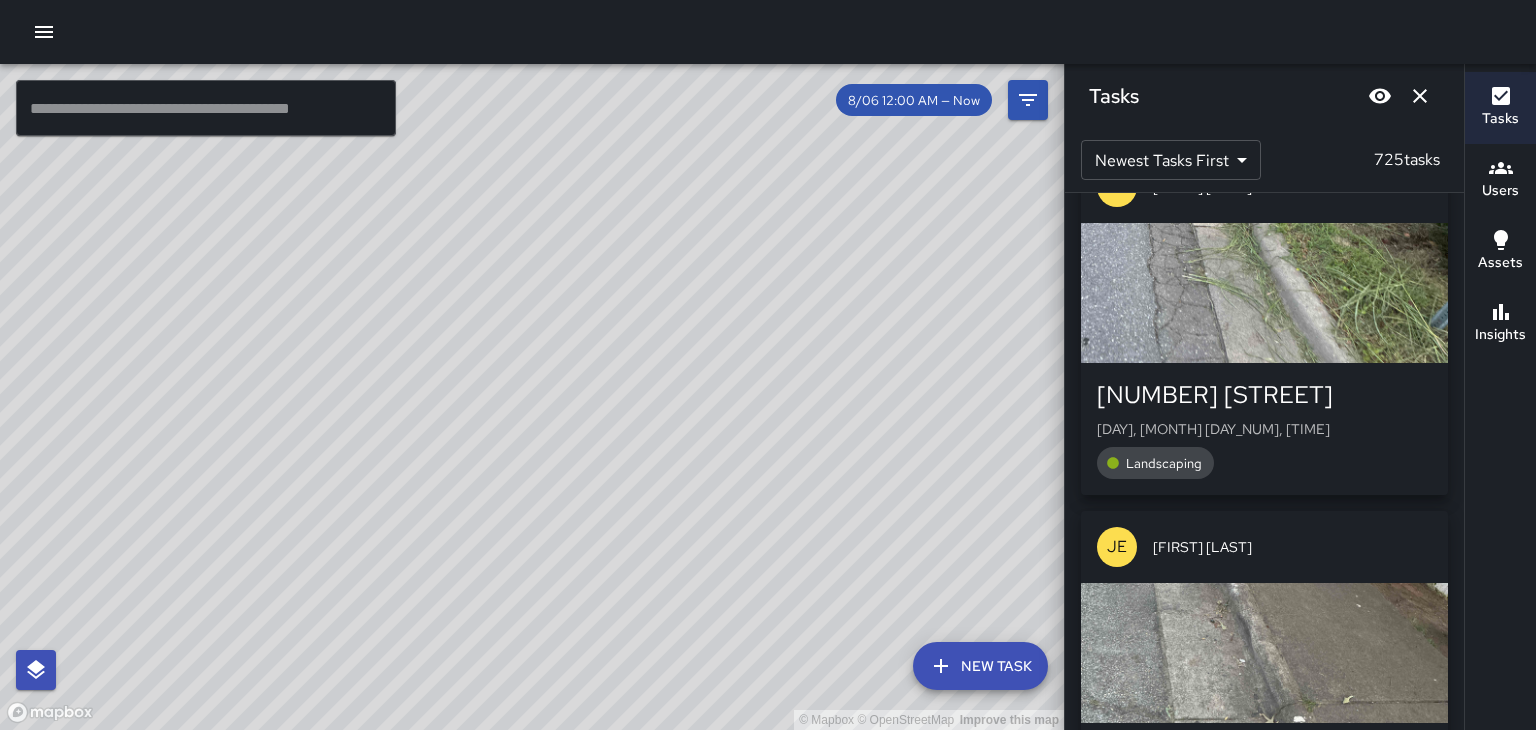 scroll, scrollTop: 22725, scrollLeft: 0, axis: vertical 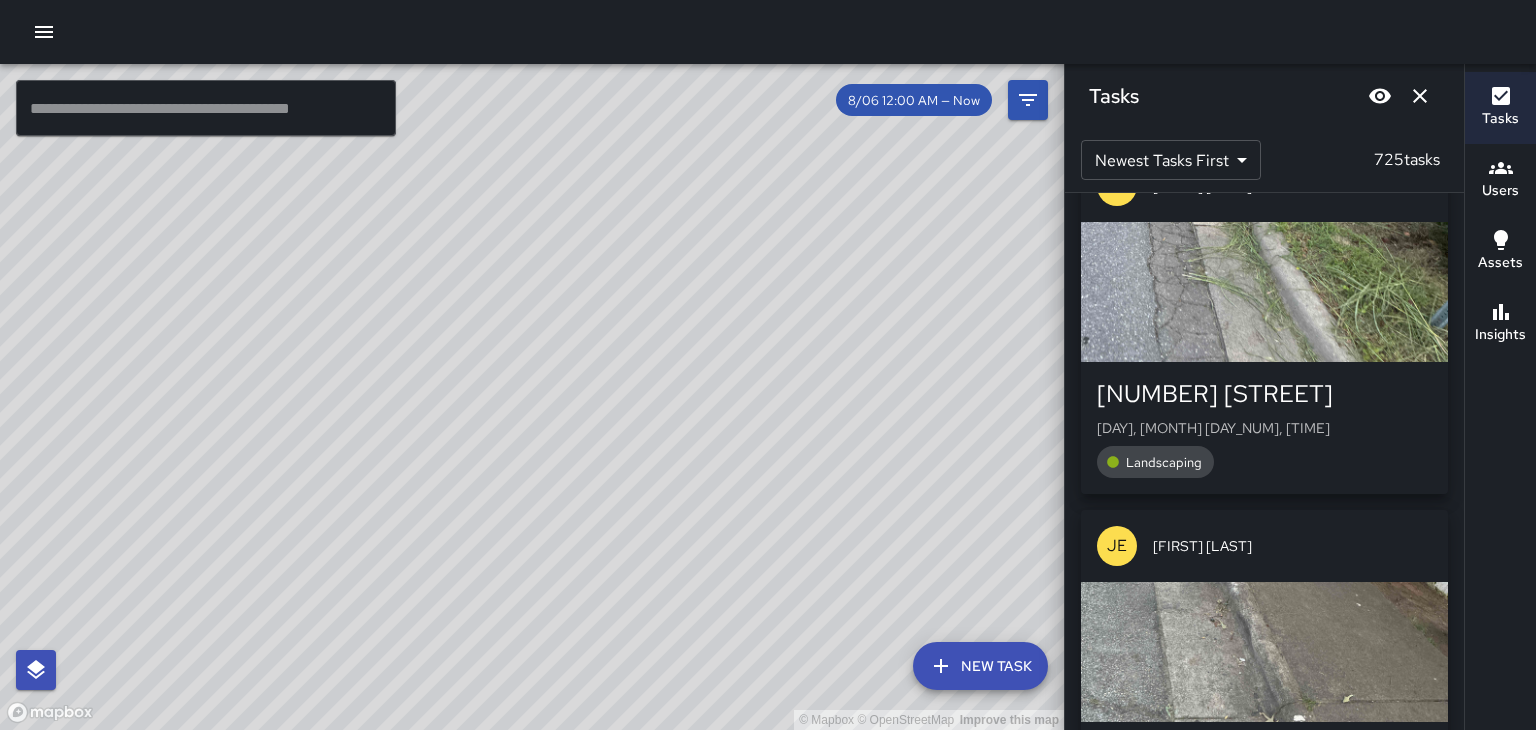 click at bounding box center (1264, 292) 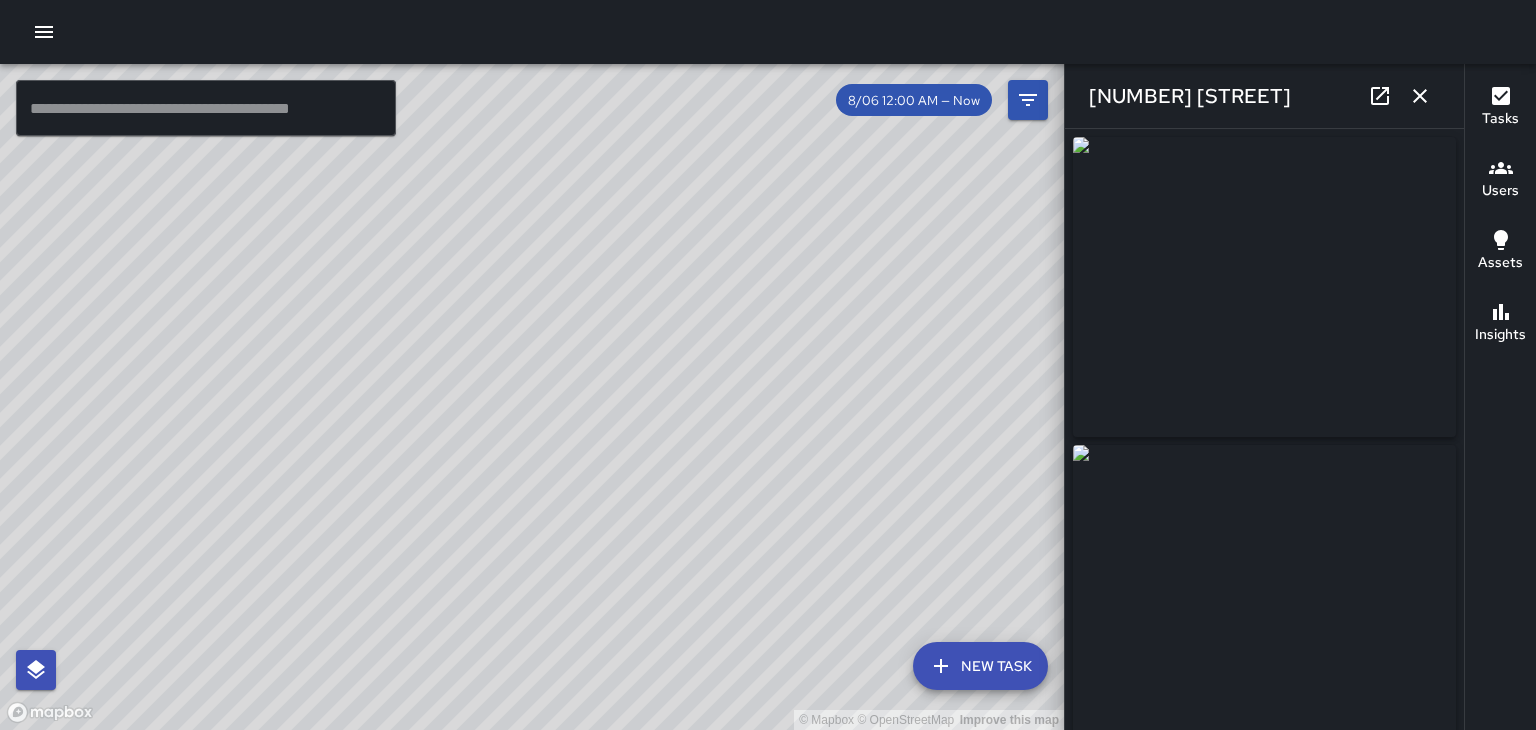 click 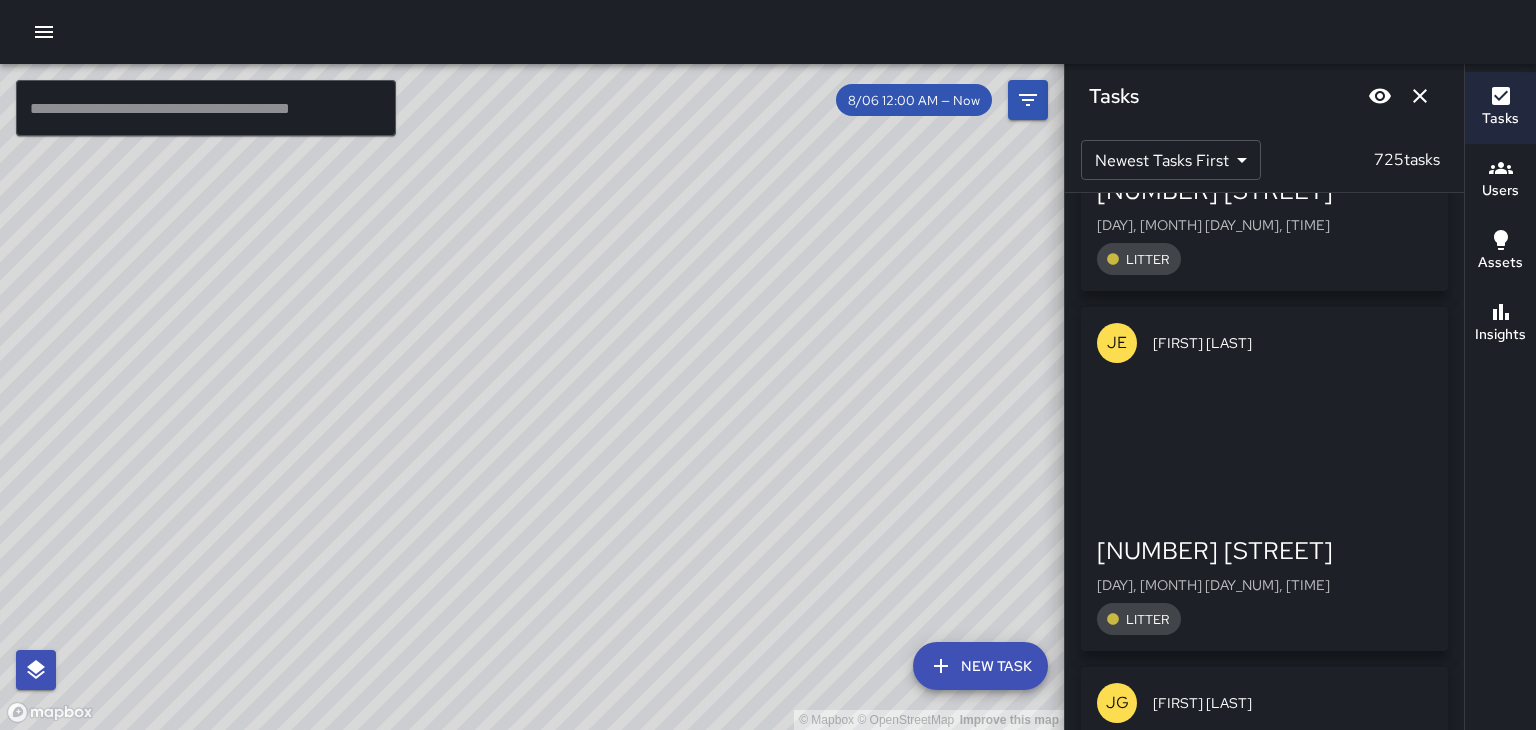 scroll, scrollTop: 25089, scrollLeft: 0, axis: vertical 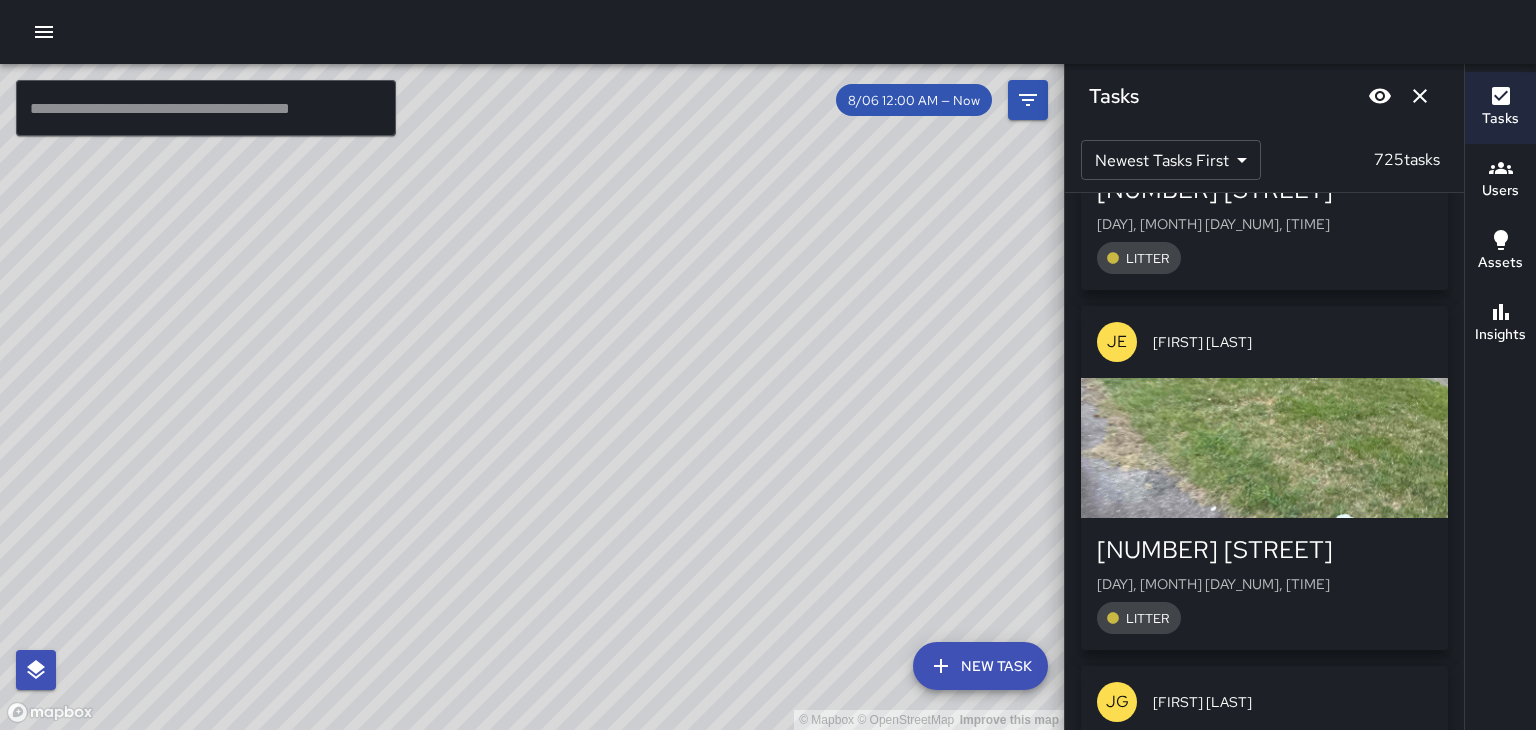 click at bounding box center (1264, 448) 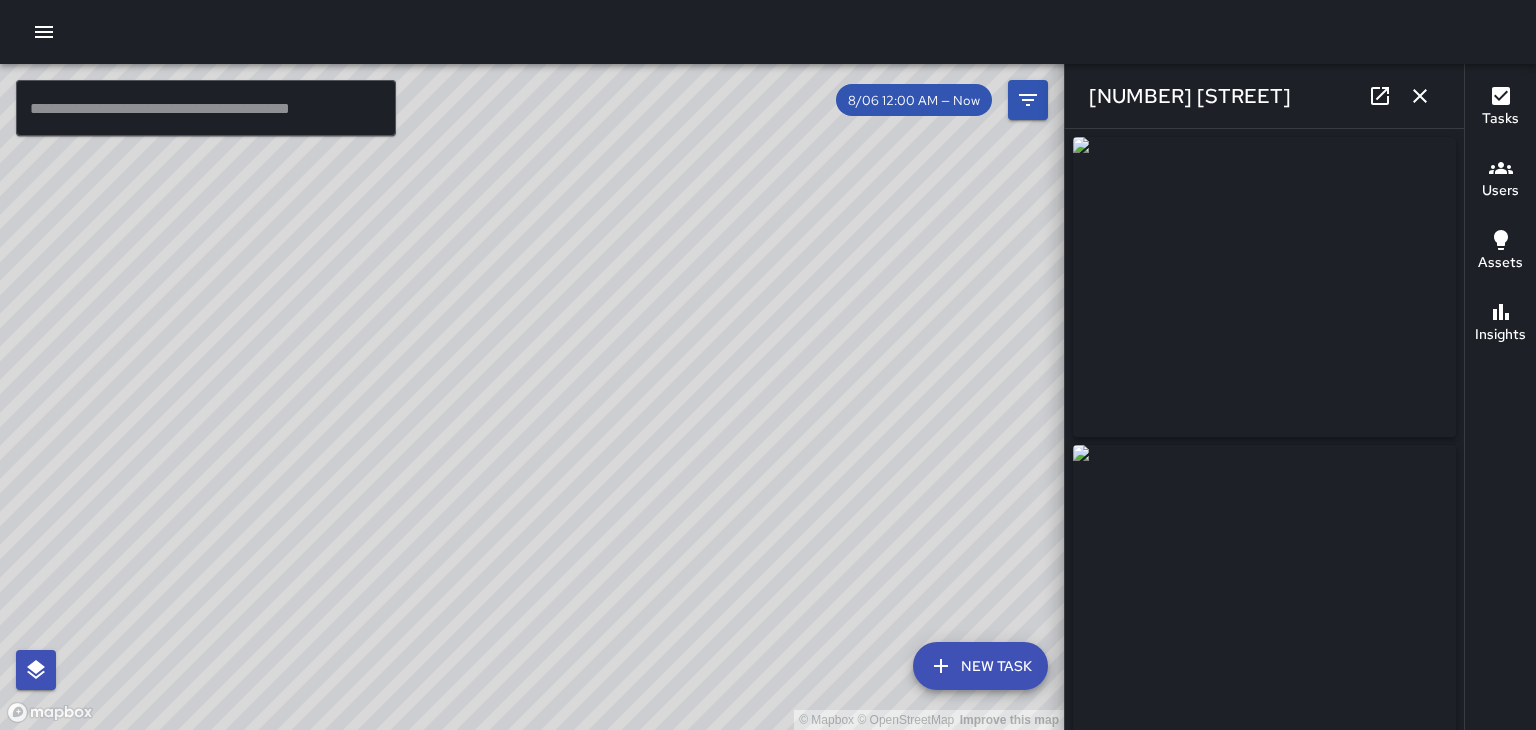 click at bounding box center [1420, 96] 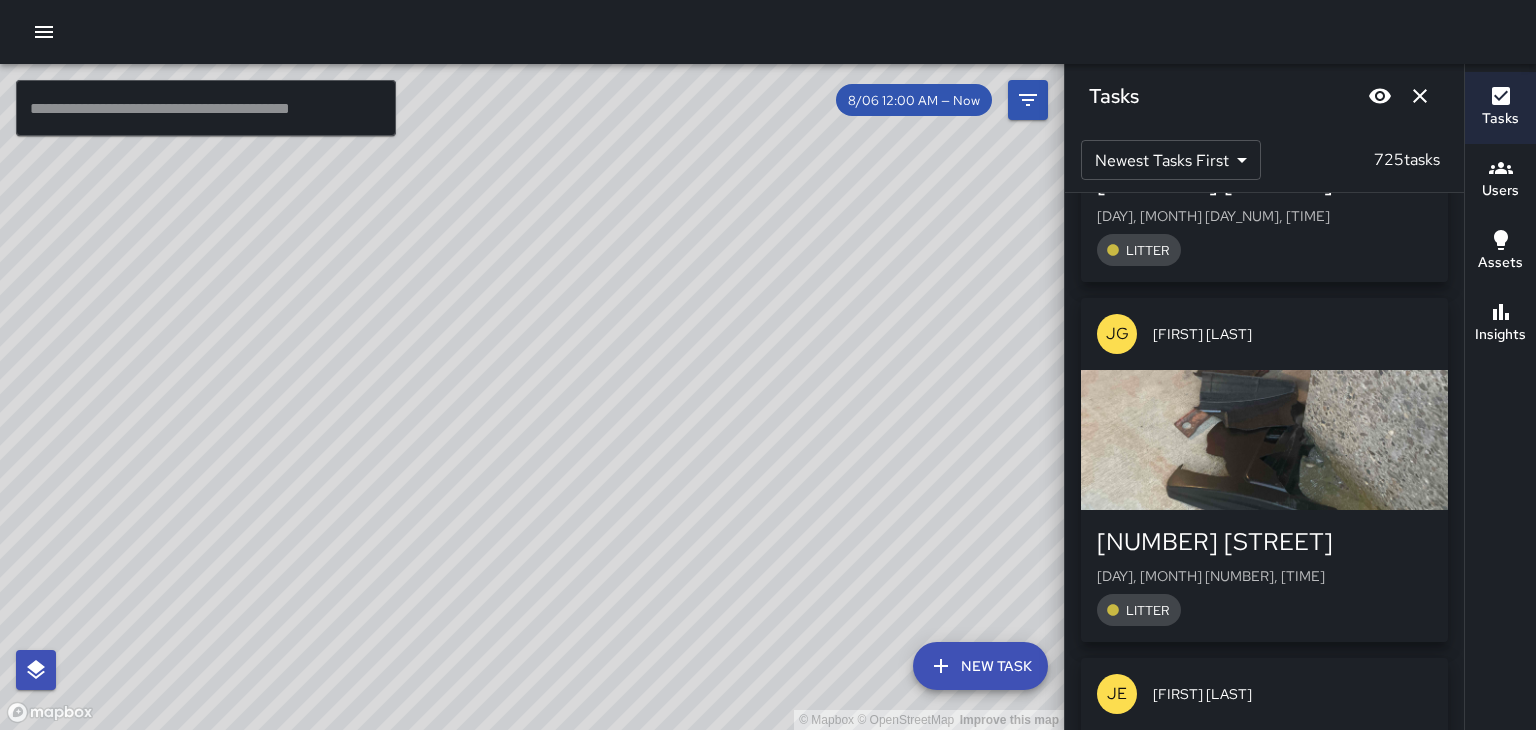scroll, scrollTop: 26196, scrollLeft: 0, axis: vertical 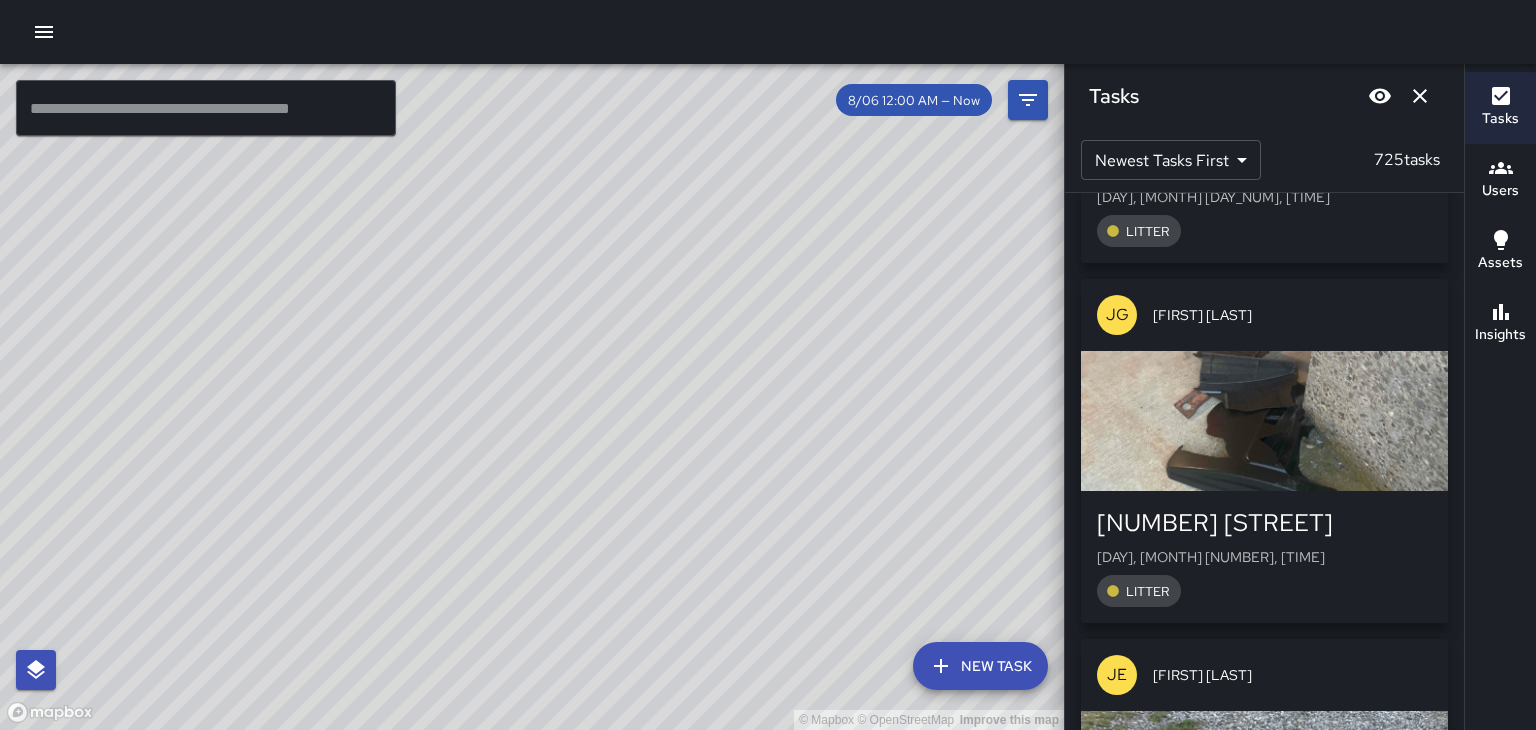 click at bounding box center (1264, 421) 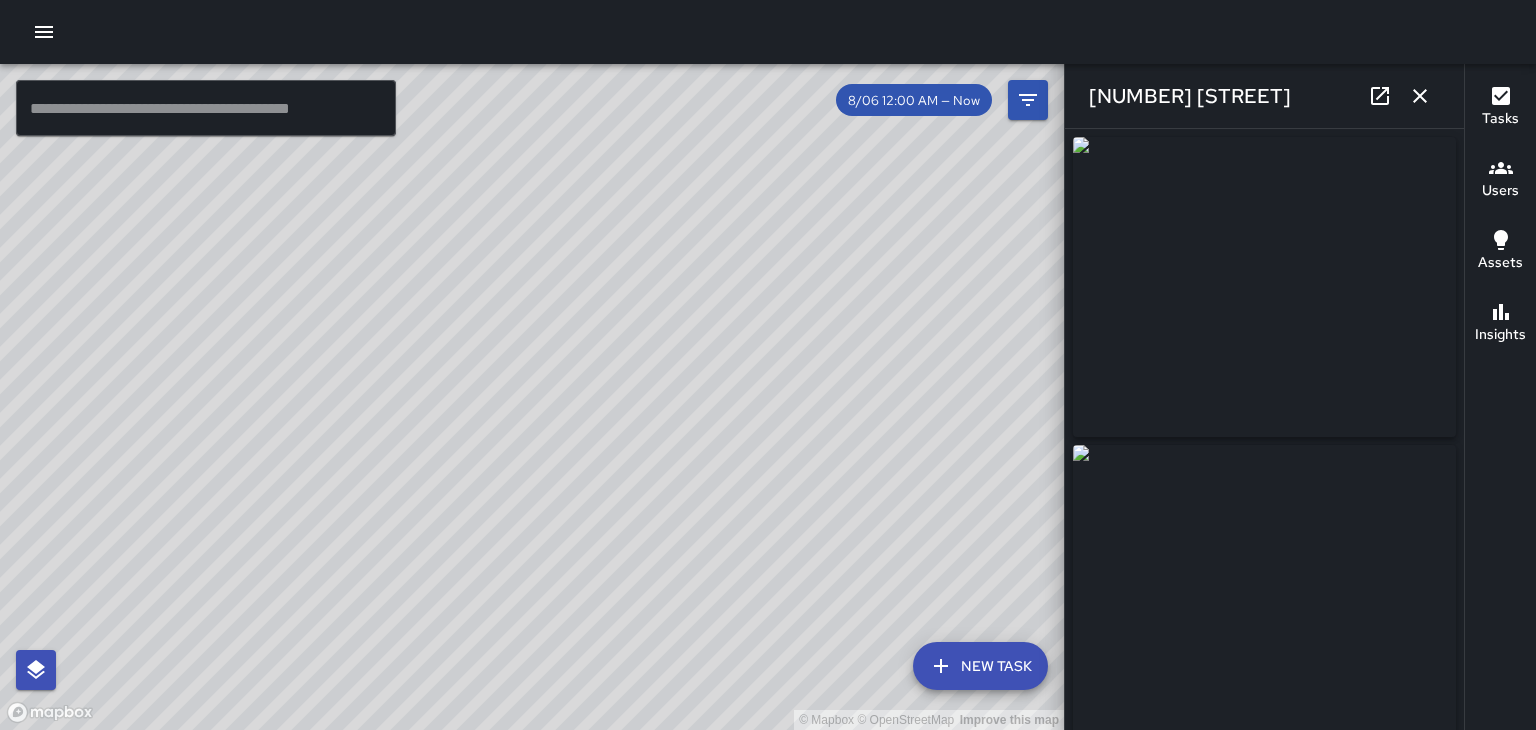 scroll, scrollTop: 0, scrollLeft: 0, axis: both 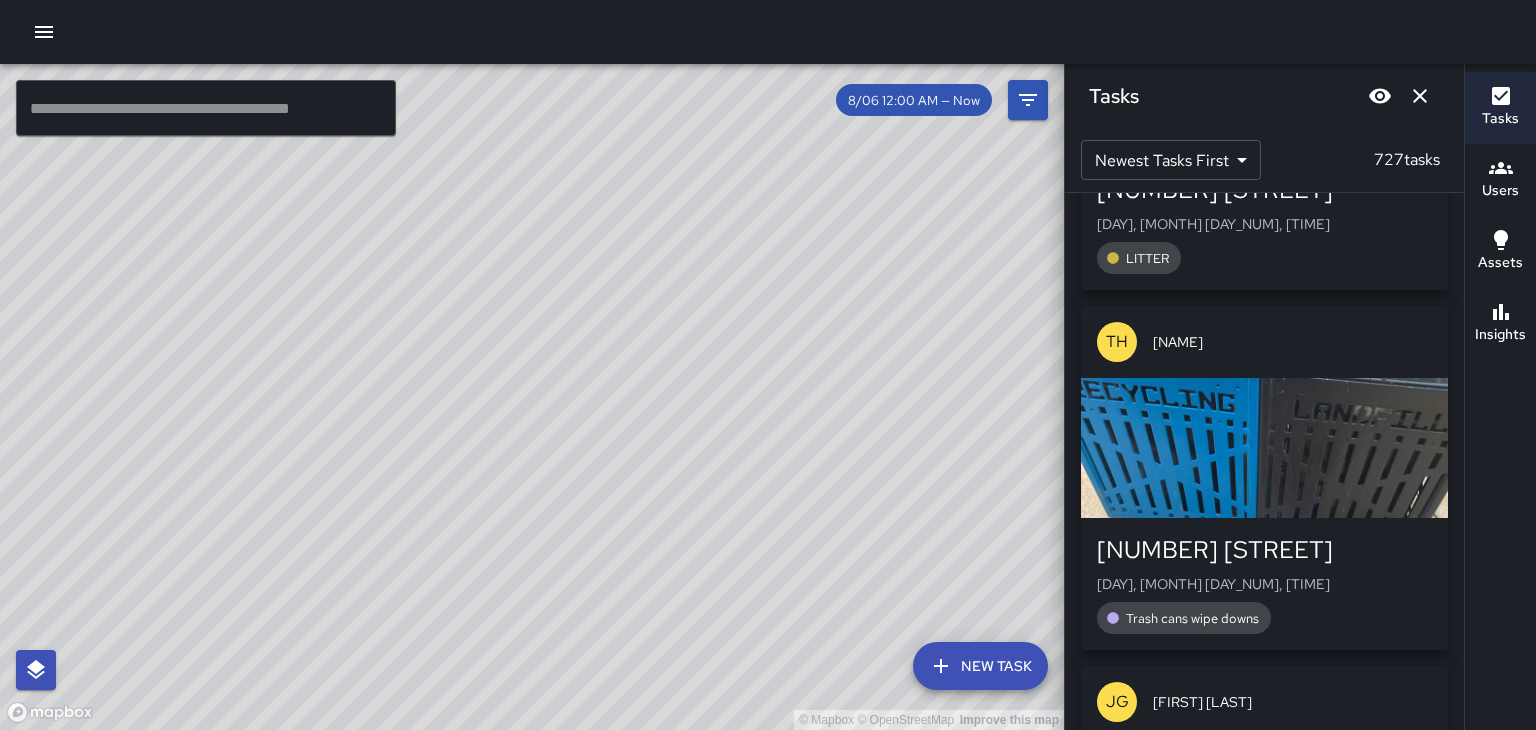 click at bounding box center [1264, 448] 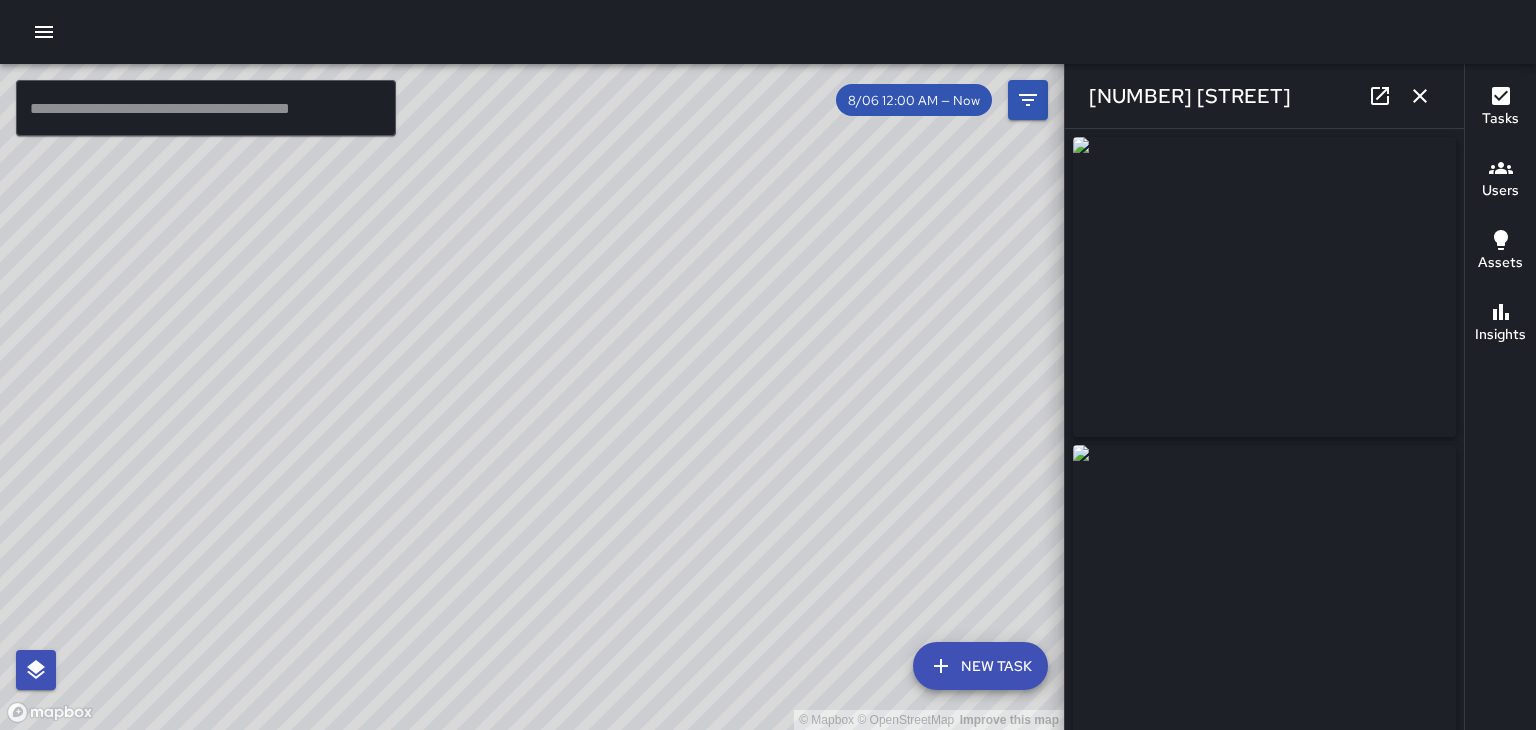 click at bounding box center [1420, 96] 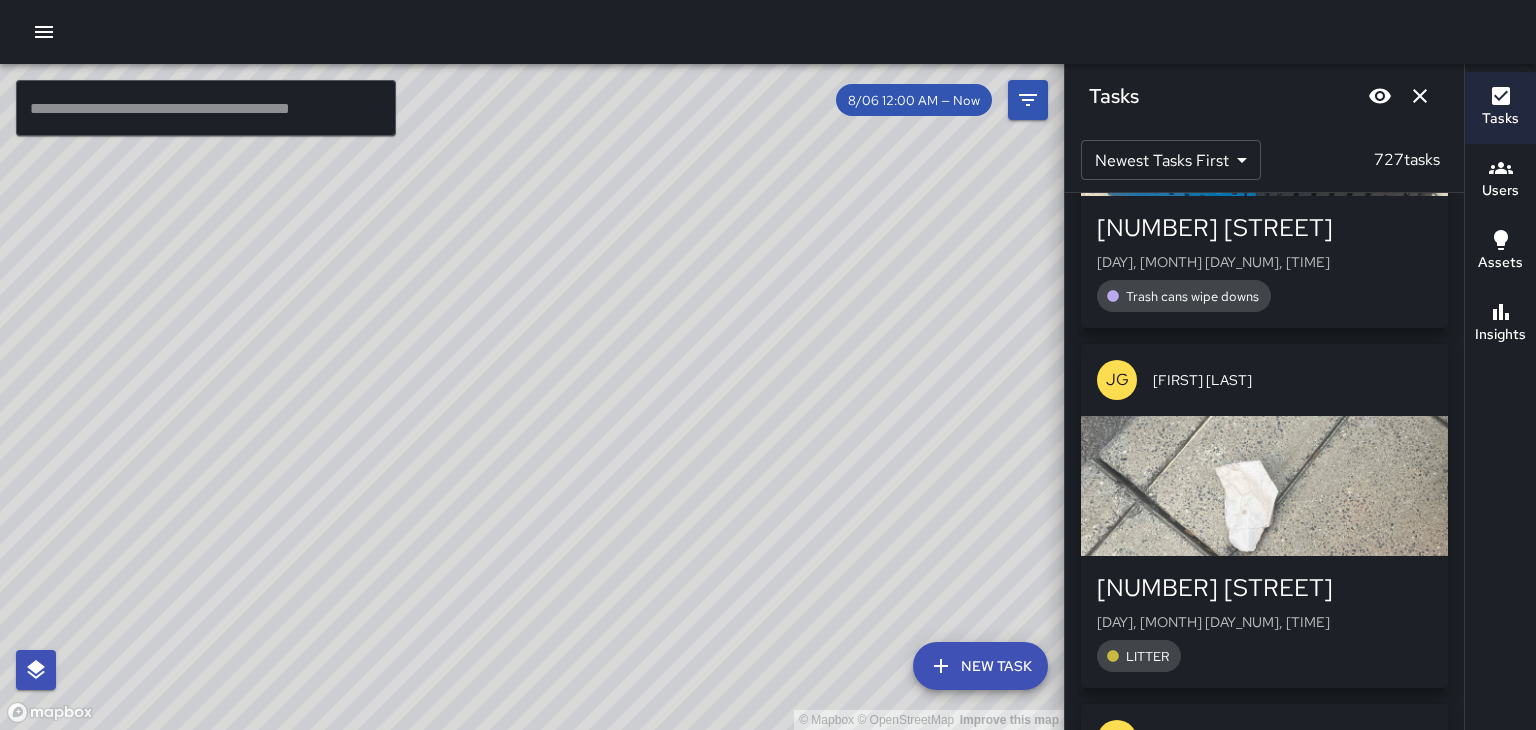 scroll, scrollTop: 38548, scrollLeft: 0, axis: vertical 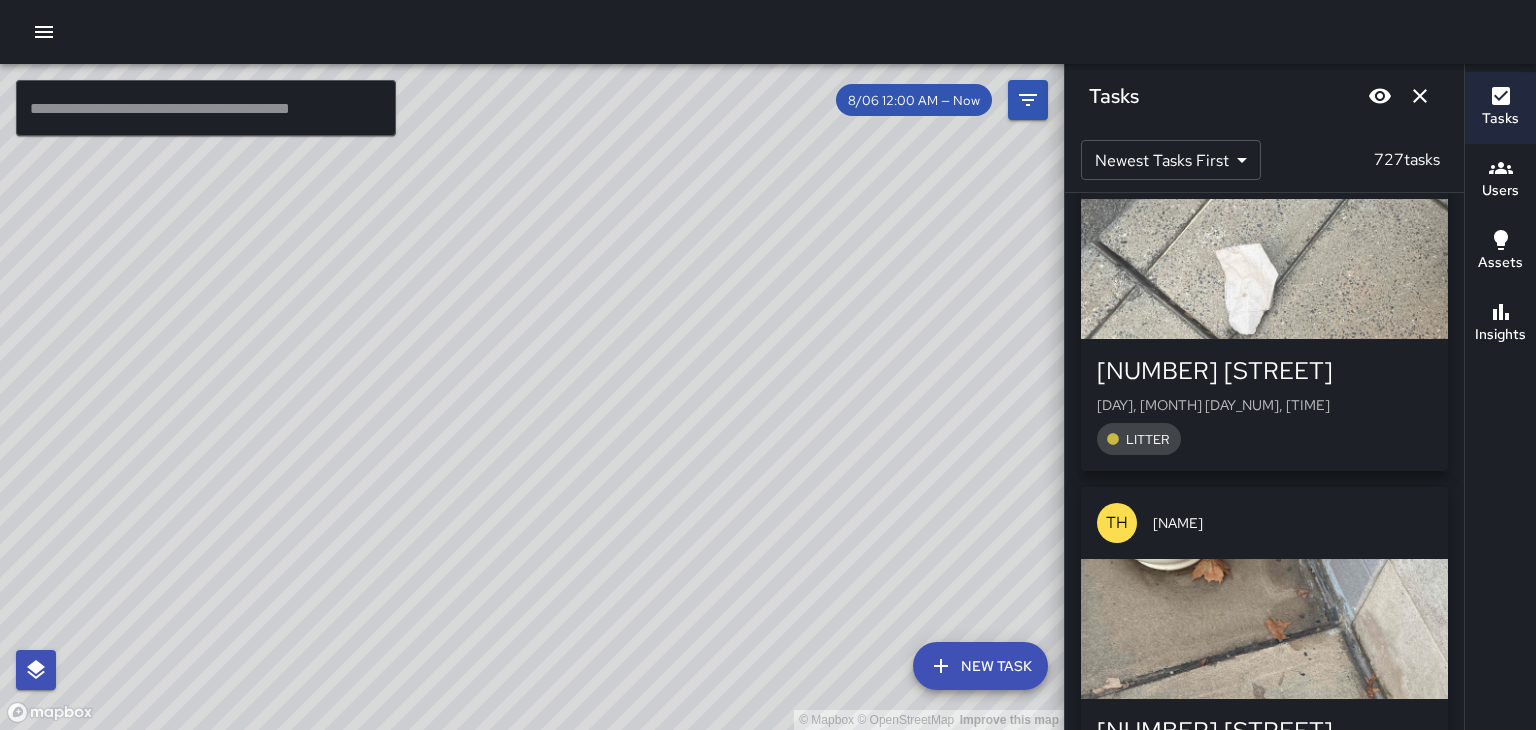 click on "[DAY], [MONTH] [DAY_NUM], [TIME]" at bounding box center [1264, 405] 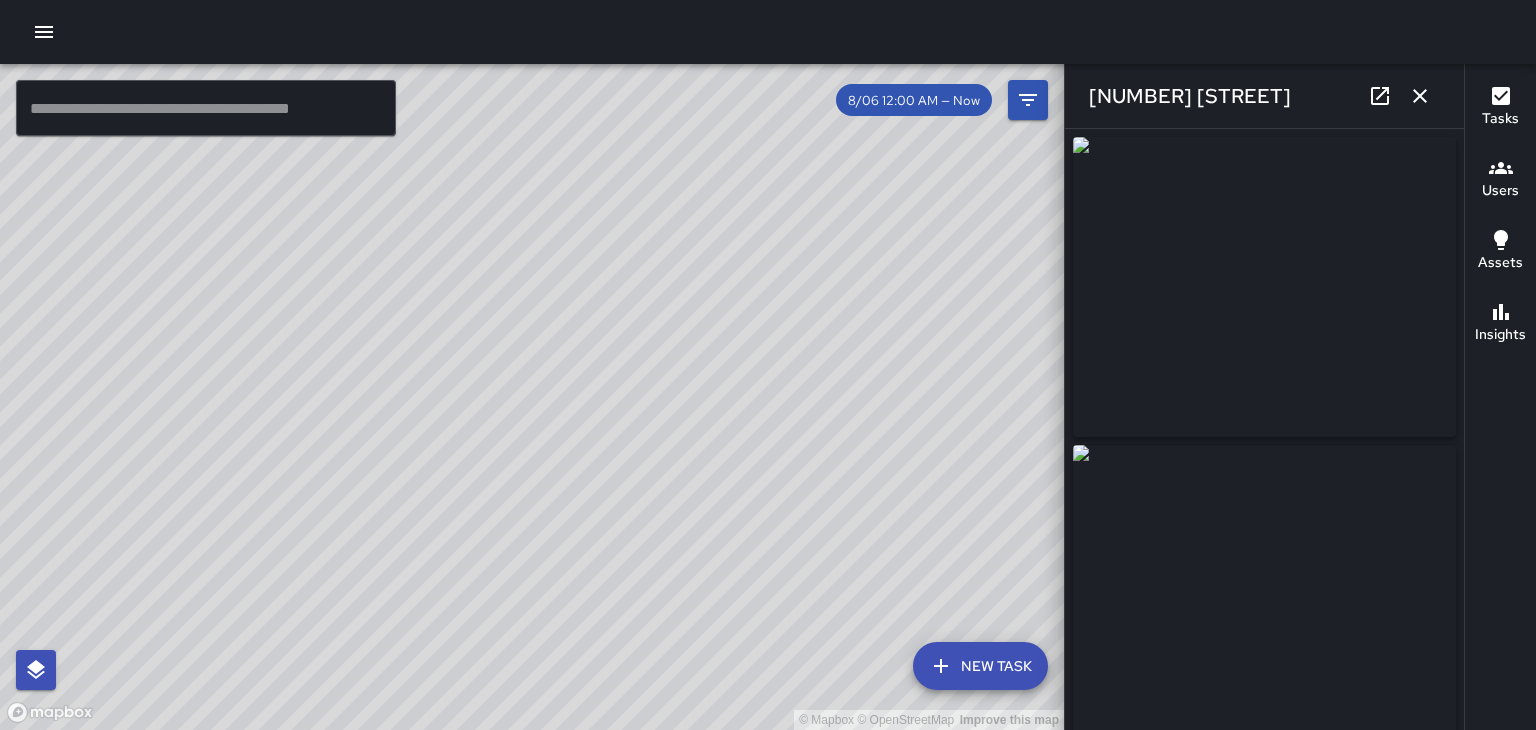 click 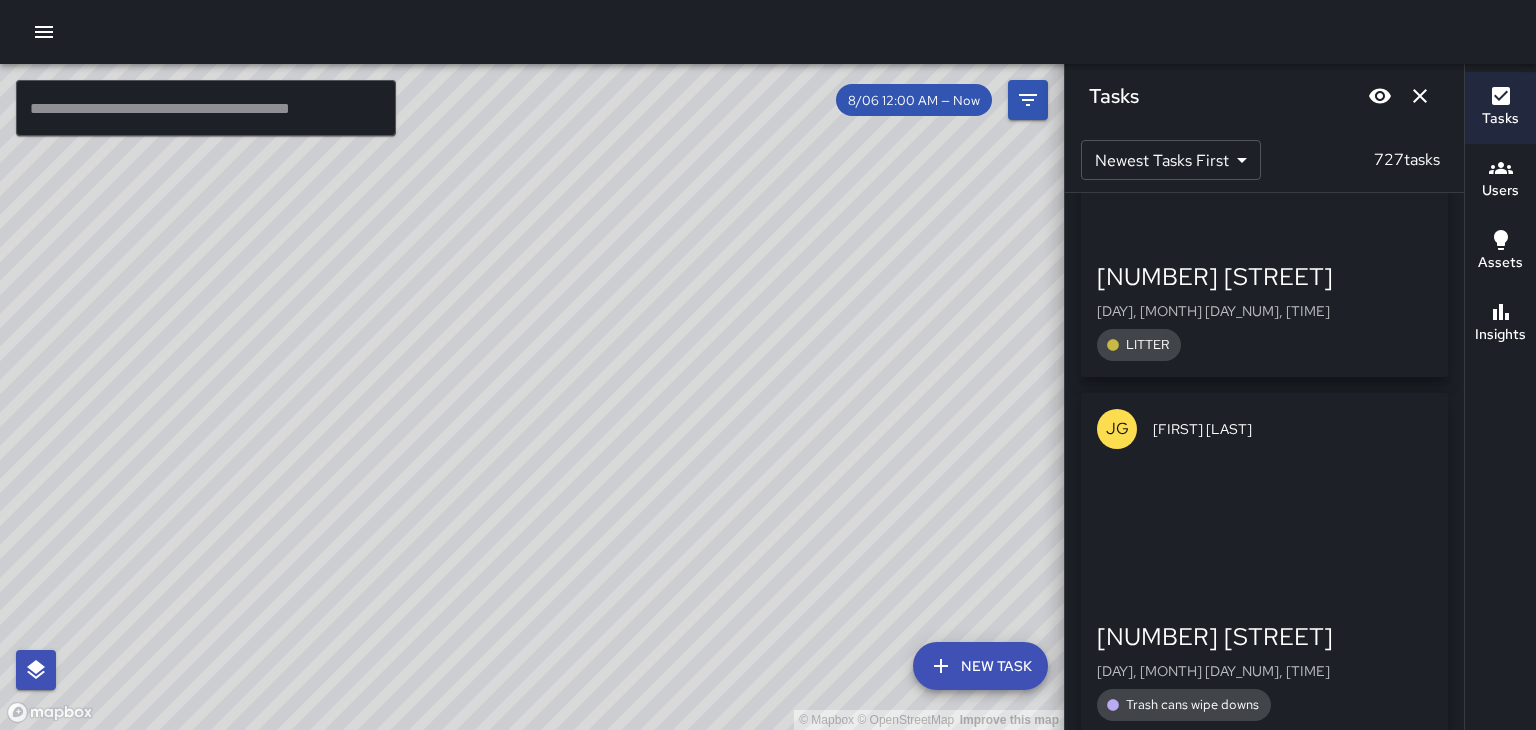 scroll, scrollTop: 42833, scrollLeft: 0, axis: vertical 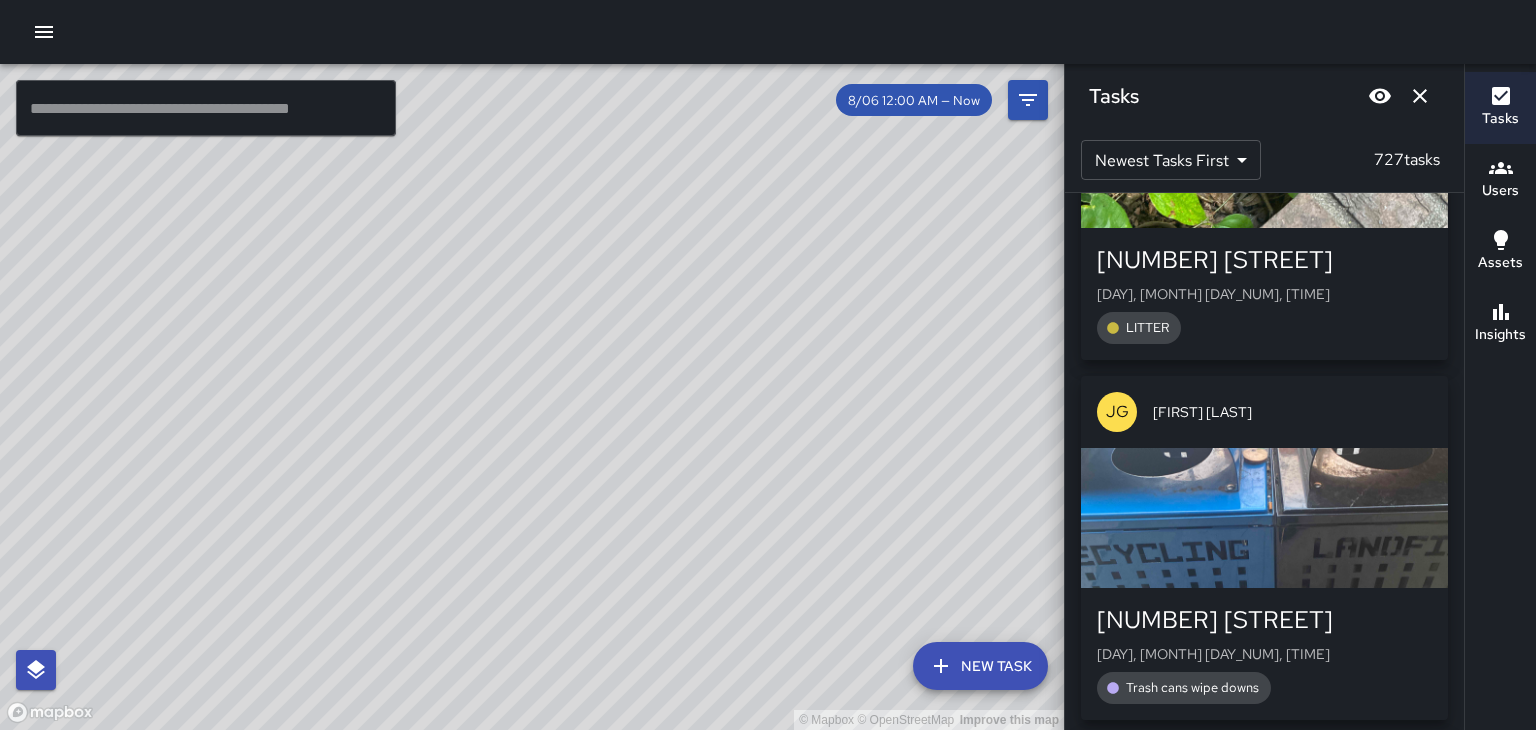 click at bounding box center [1264, 518] 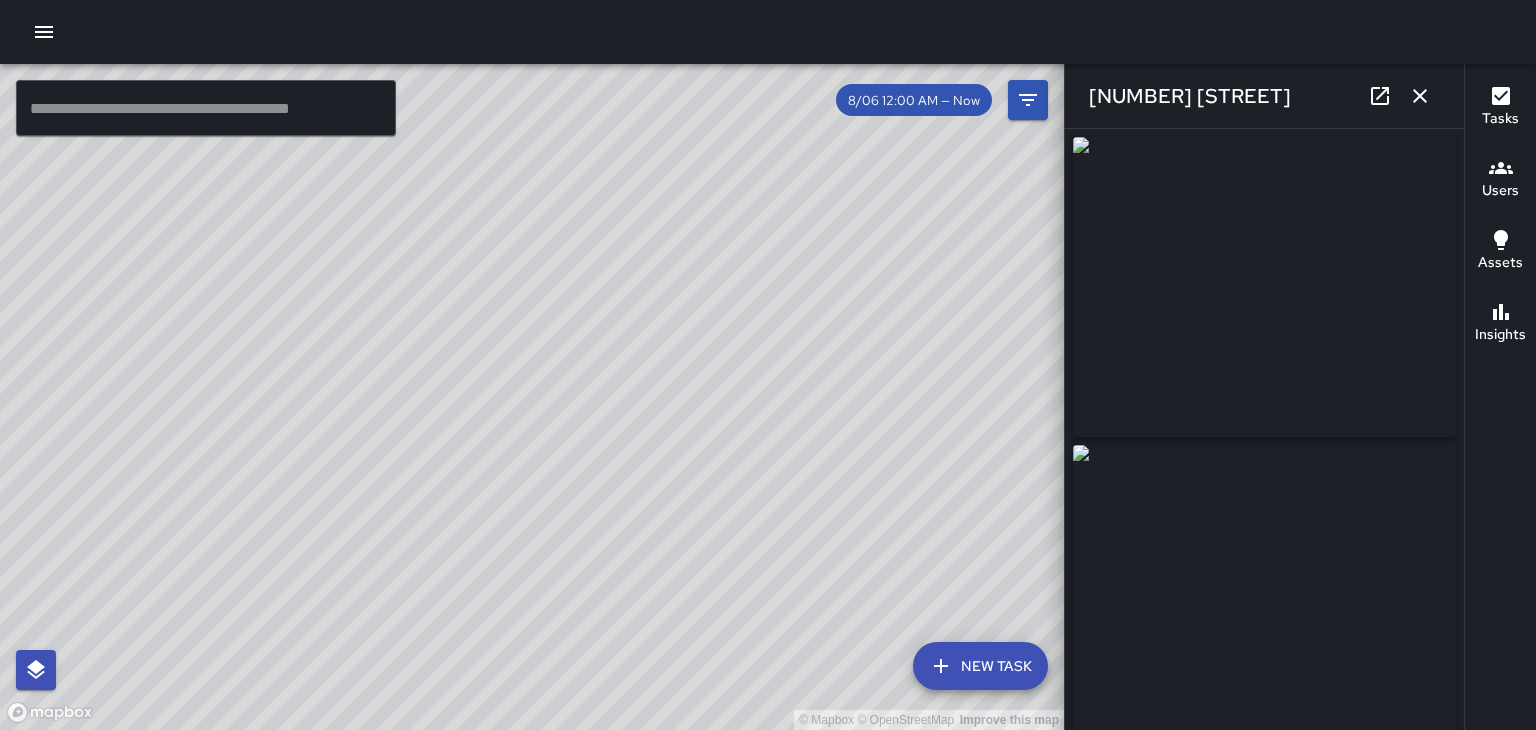 type on "**********" 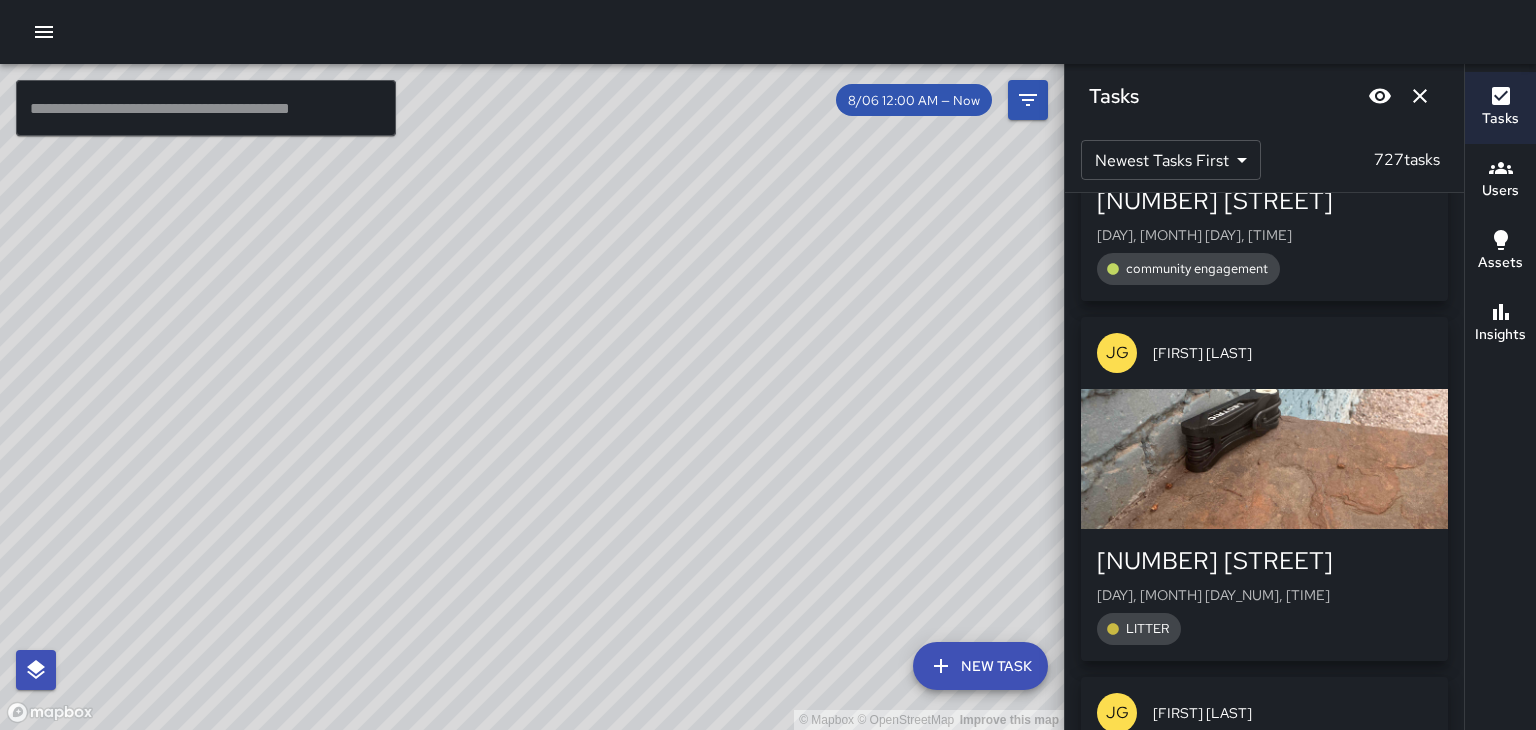 scroll, scrollTop: 44900, scrollLeft: 0, axis: vertical 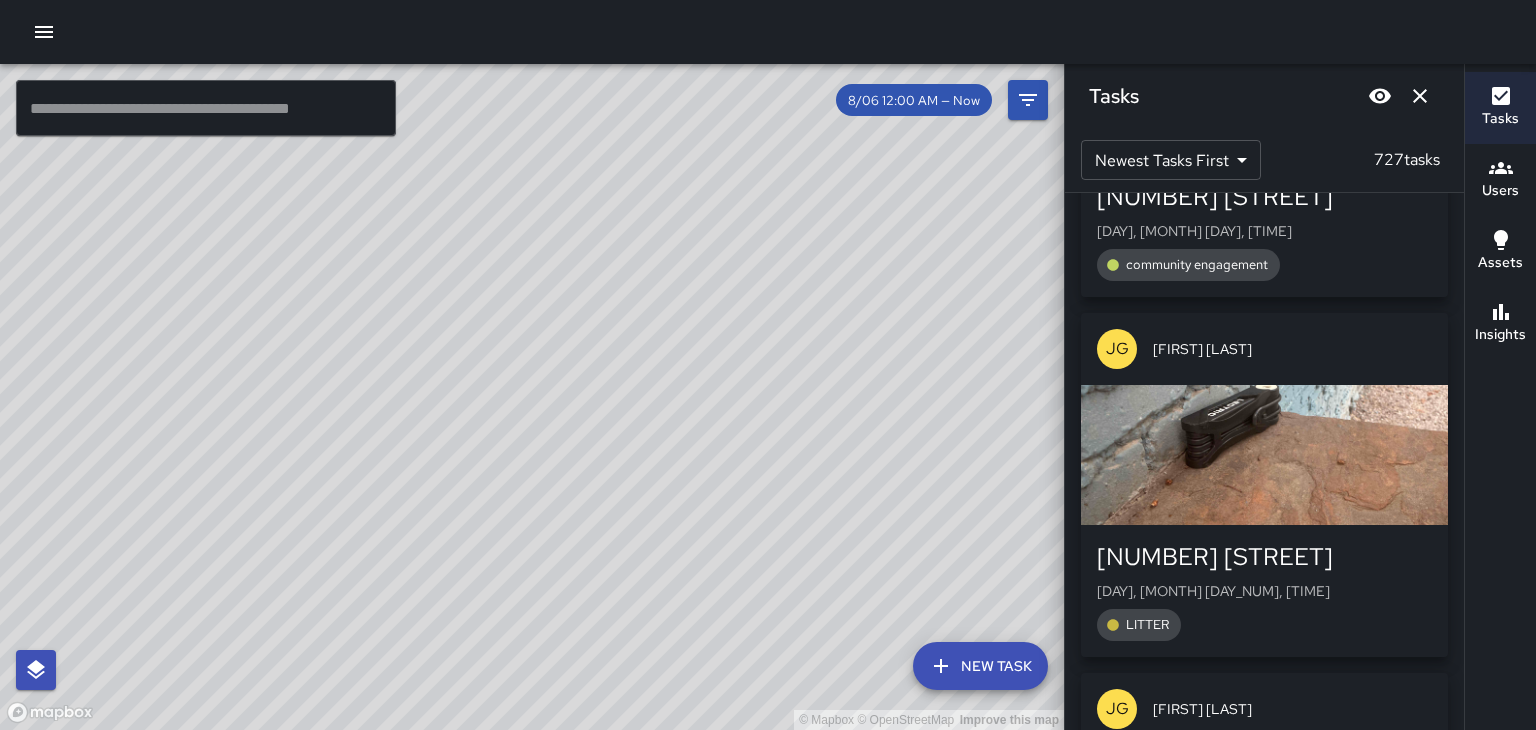 click at bounding box center [1264, 455] 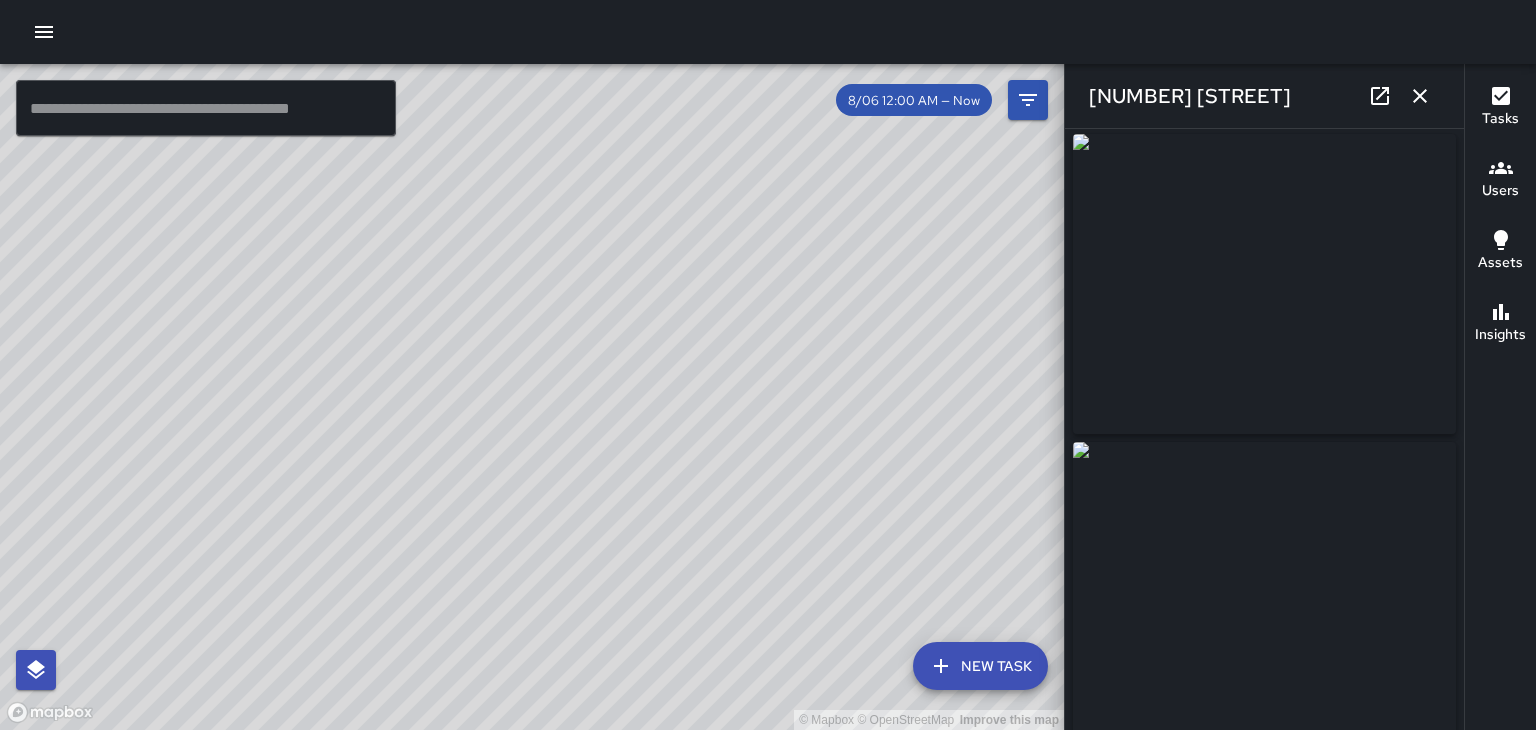 scroll, scrollTop: 4, scrollLeft: 0, axis: vertical 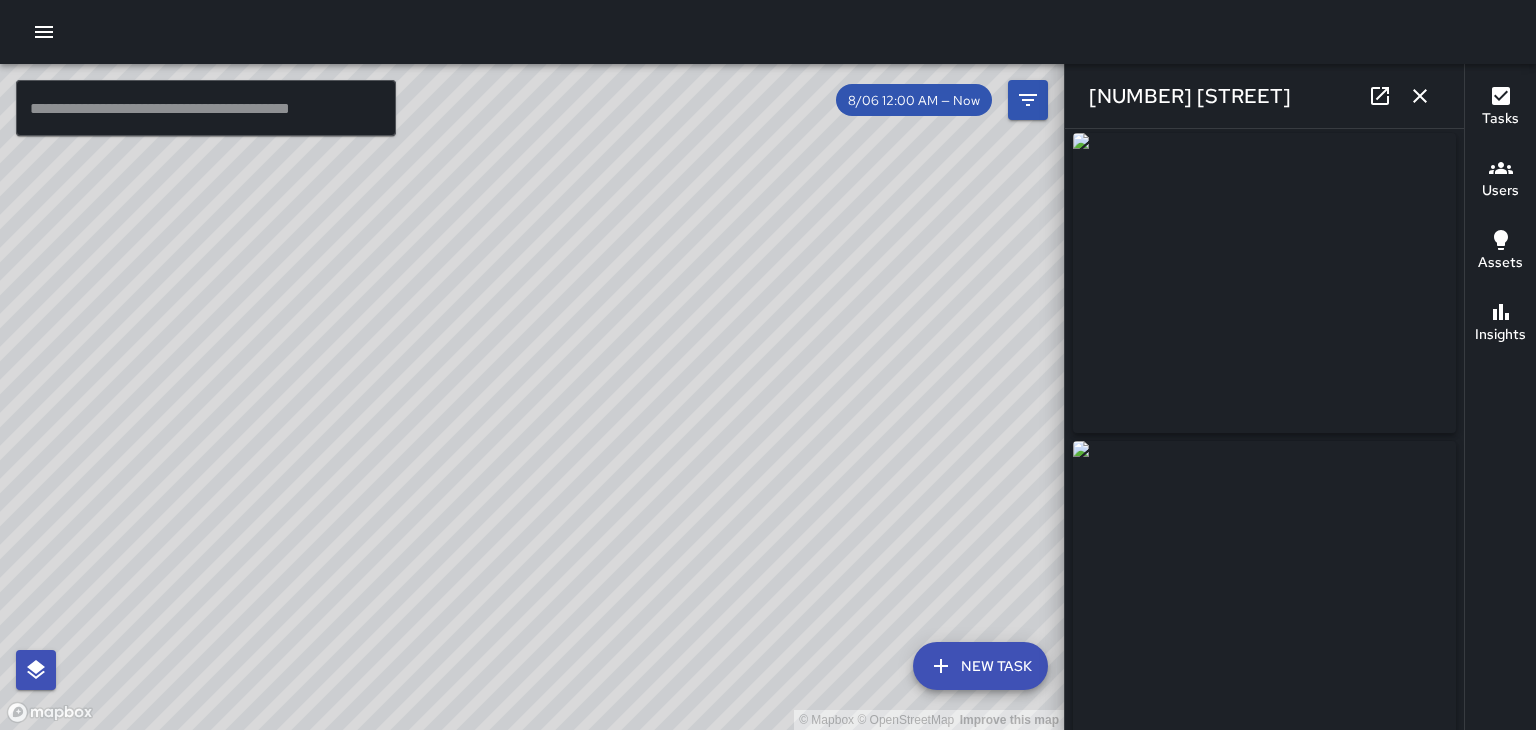 click at bounding box center [1420, 96] 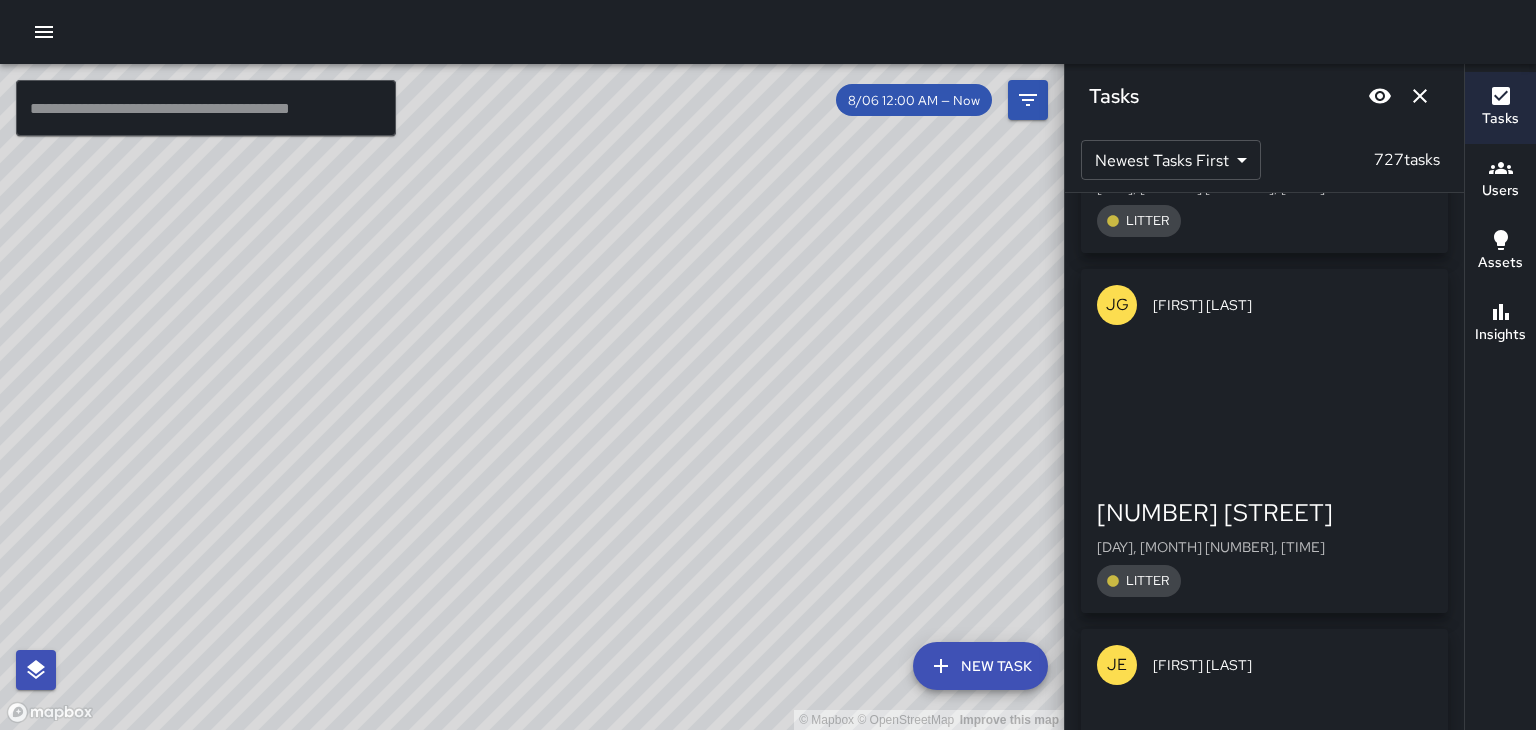 scroll, scrollTop: 51788, scrollLeft: 0, axis: vertical 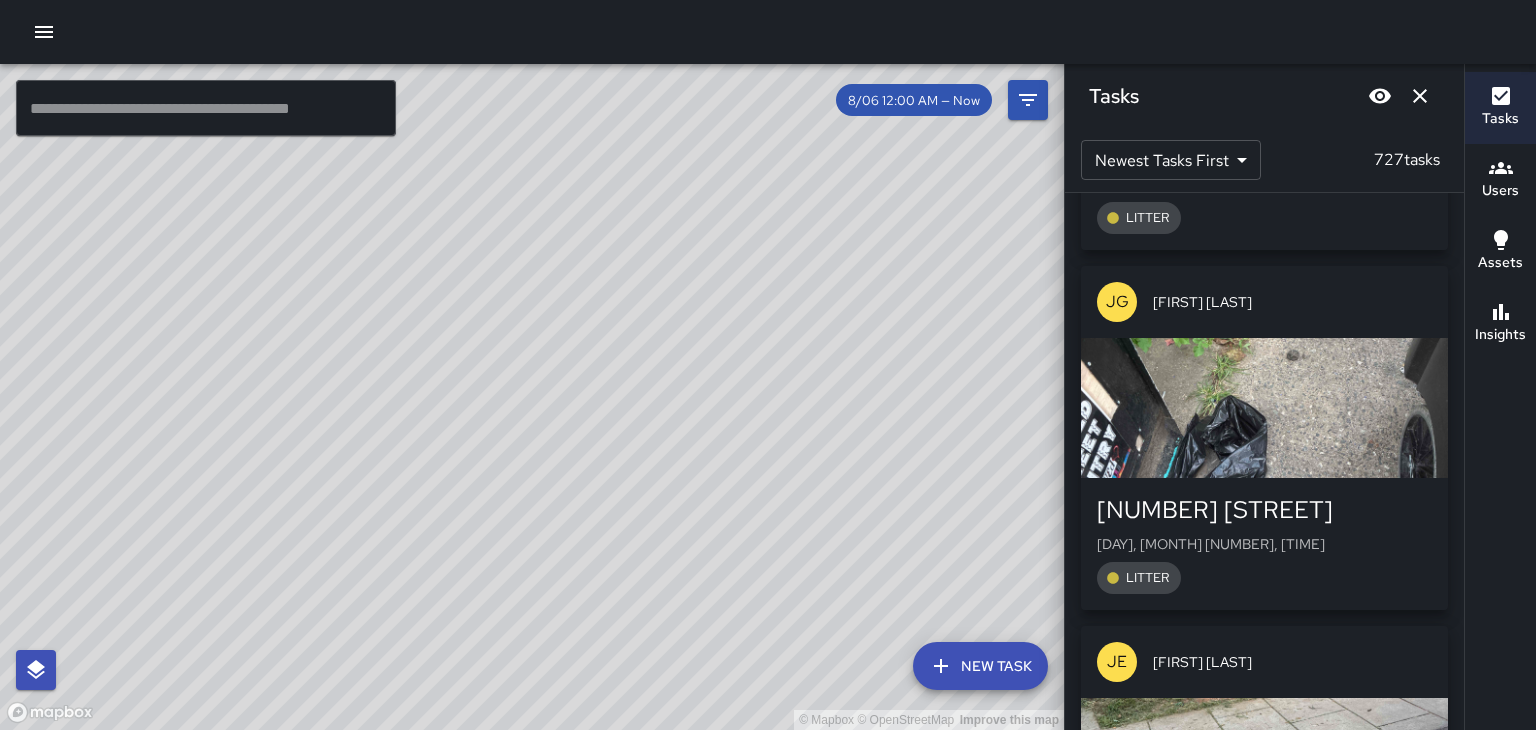 click at bounding box center [1264, 408] 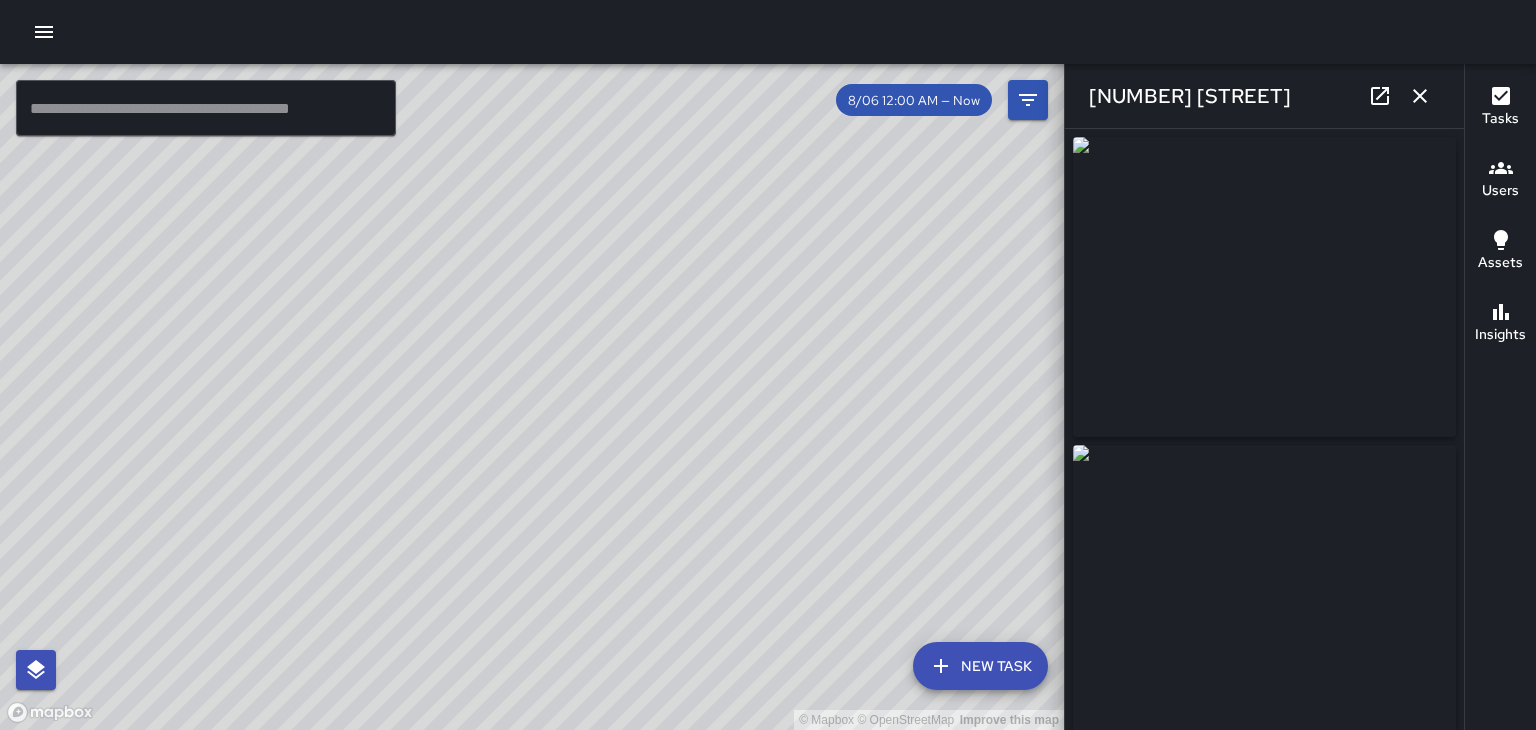 click 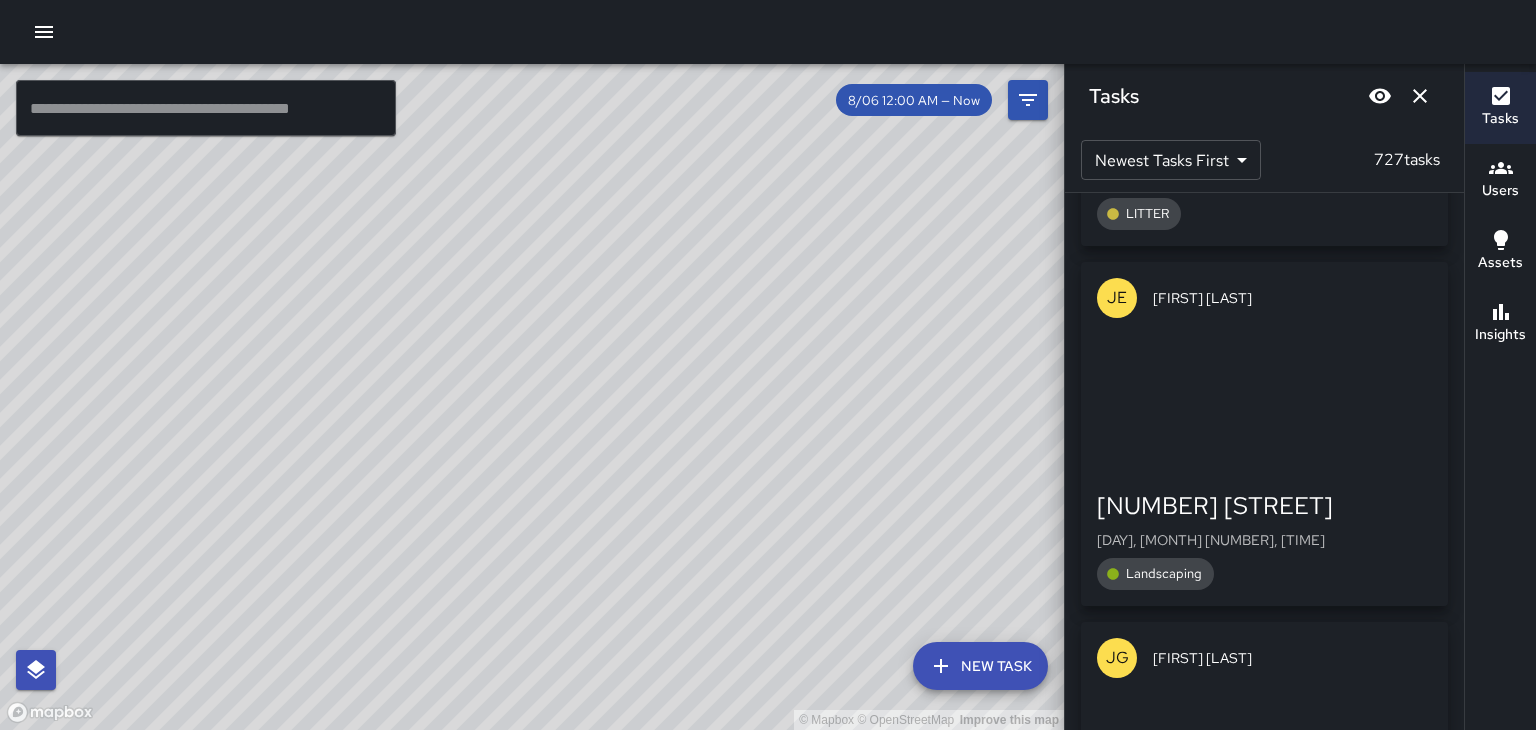 scroll, scrollTop: 56476, scrollLeft: 0, axis: vertical 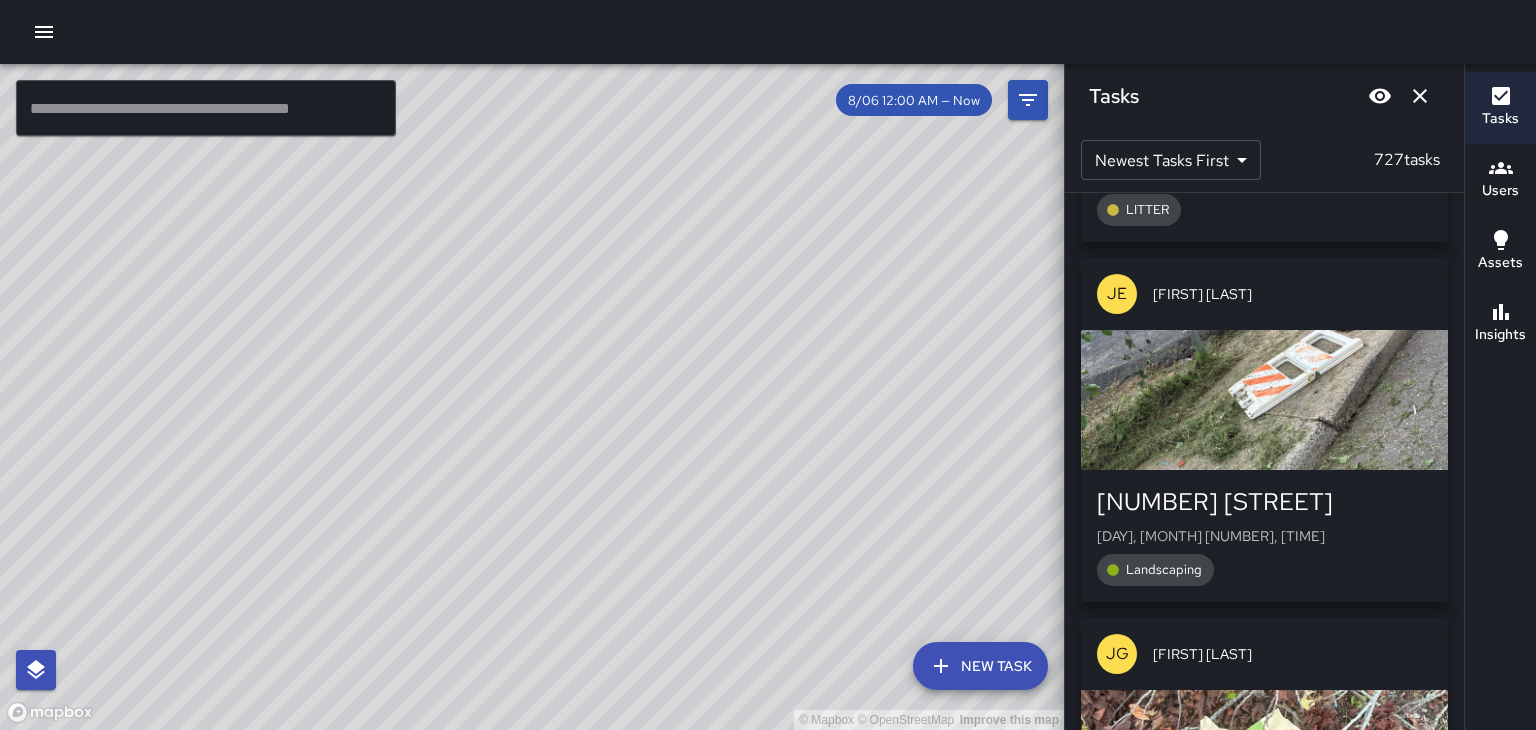 click at bounding box center [1264, 400] 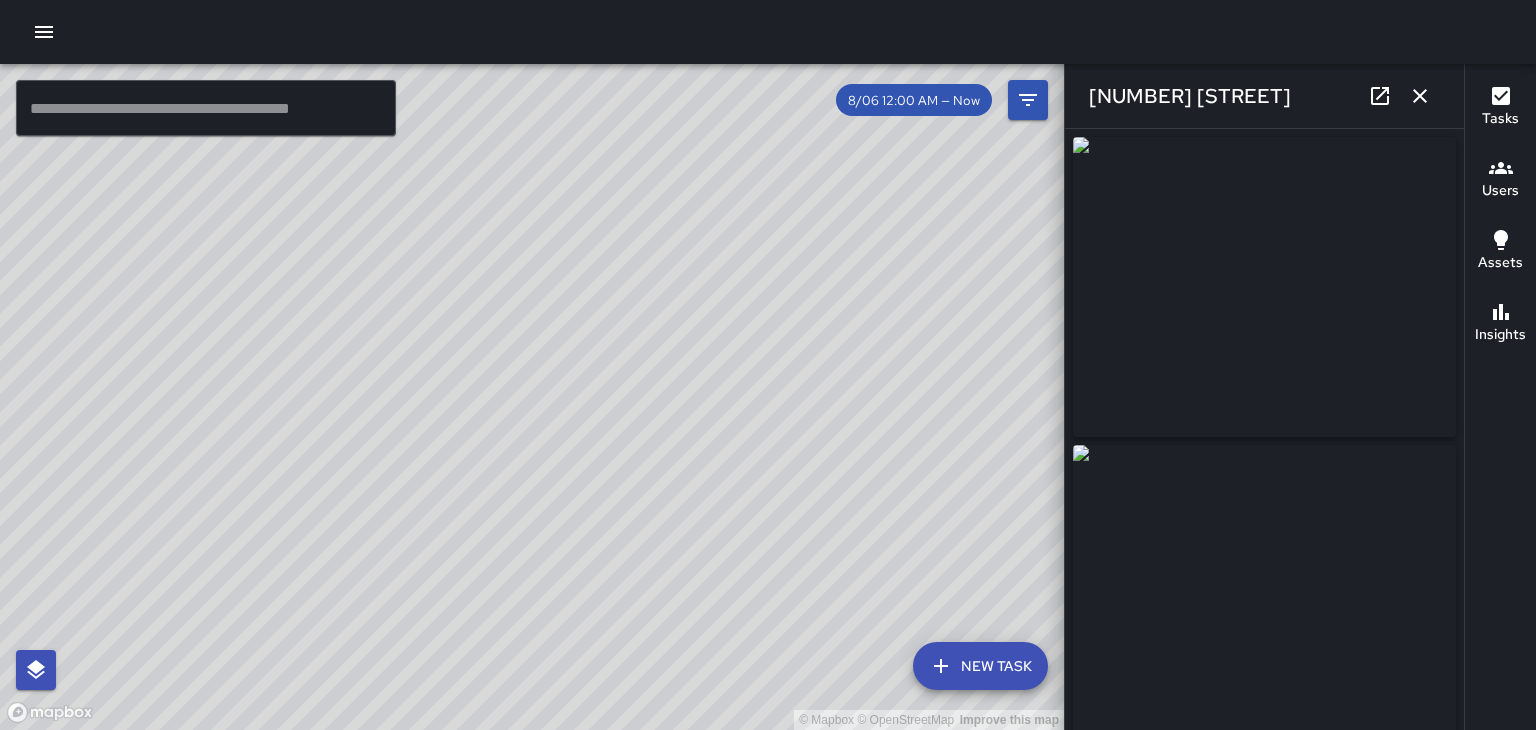 click at bounding box center [1420, 96] 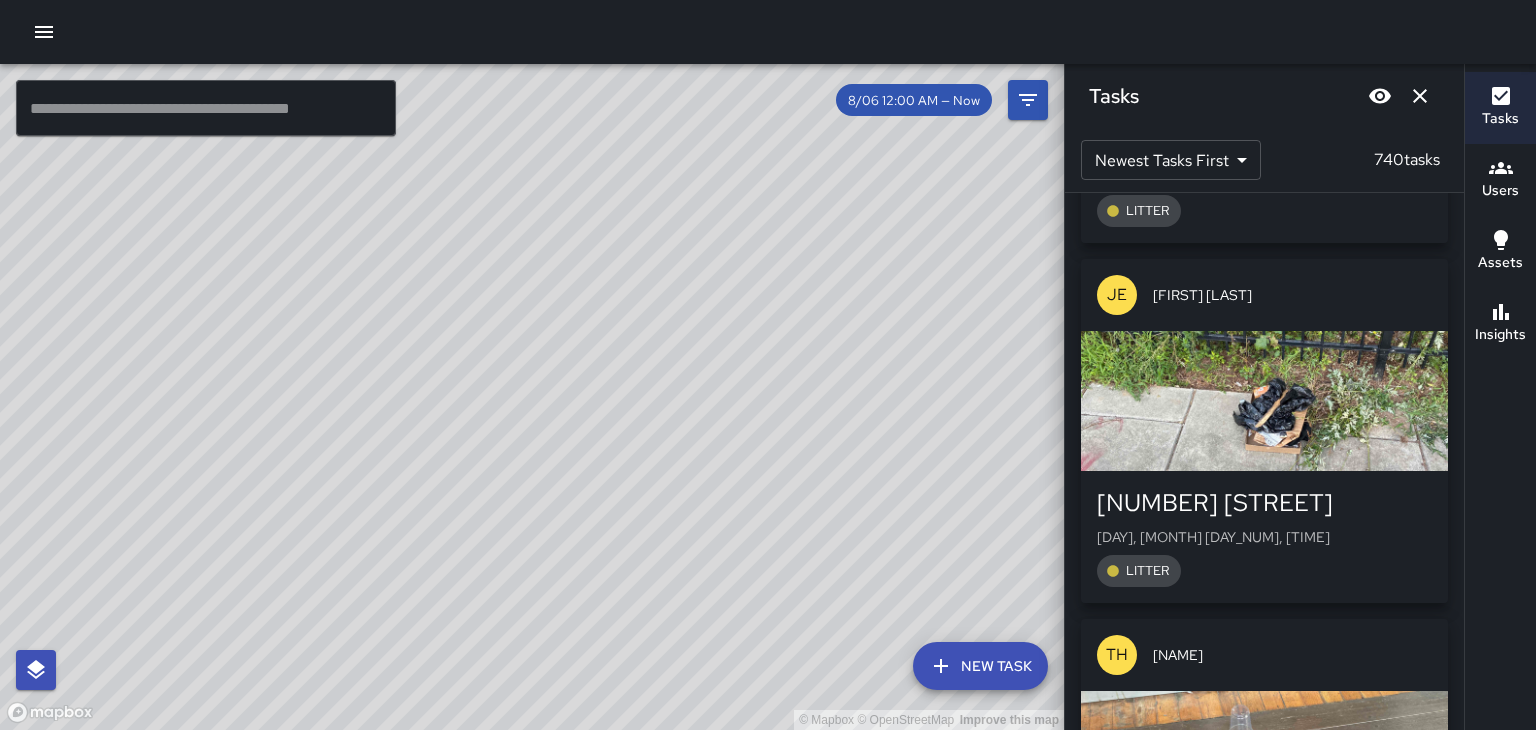 scroll, scrollTop: 65476, scrollLeft: 0, axis: vertical 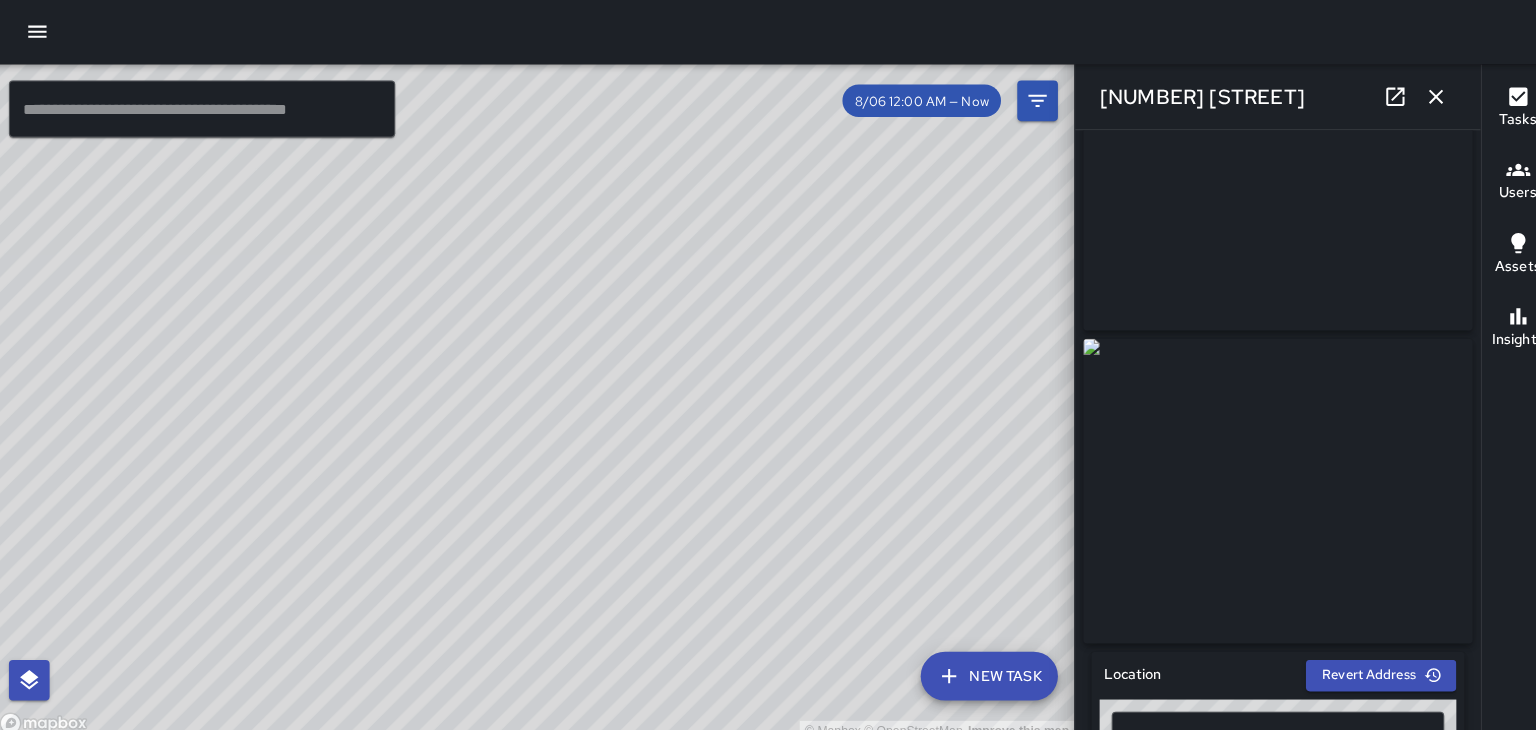 click 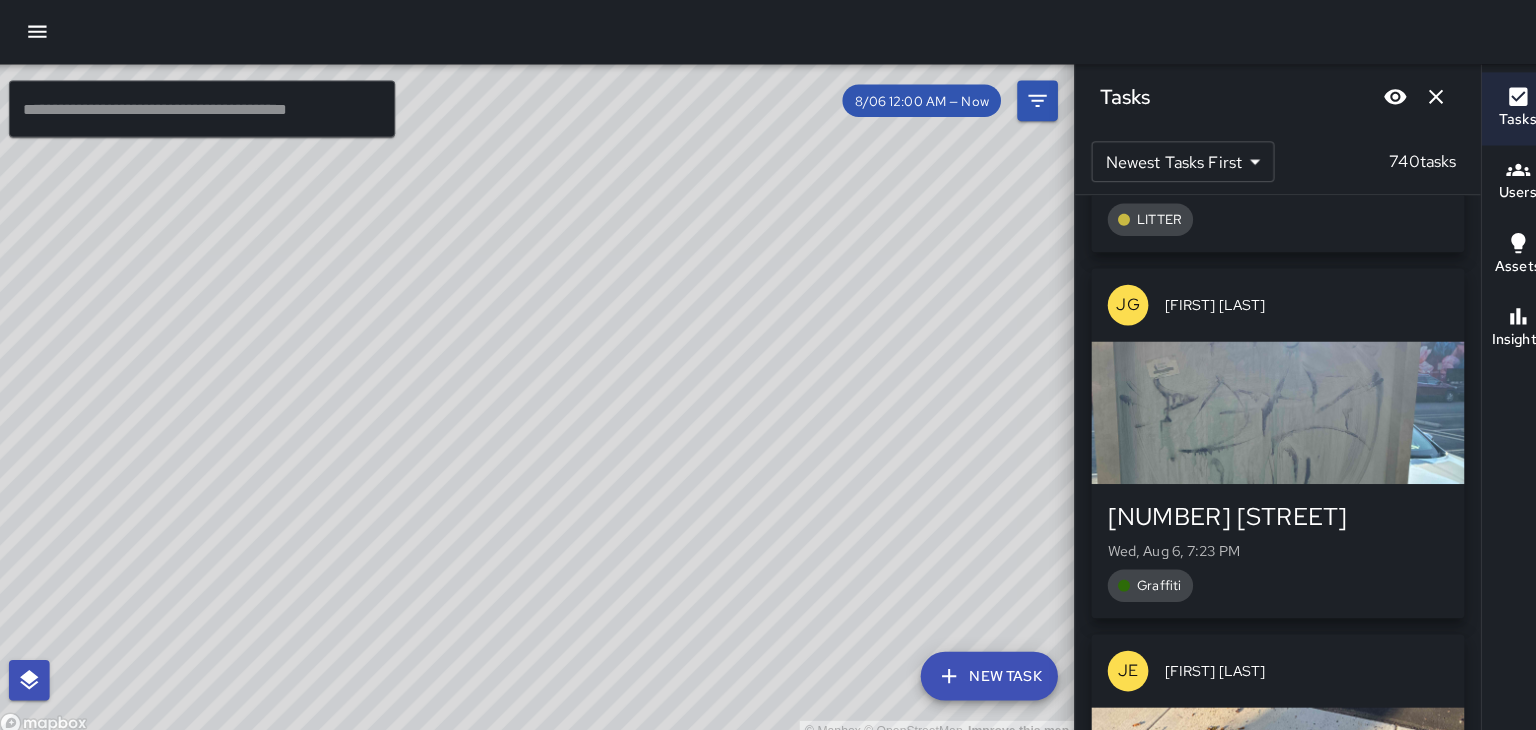 scroll, scrollTop: 67989, scrollLeft: 0, axis: vertical 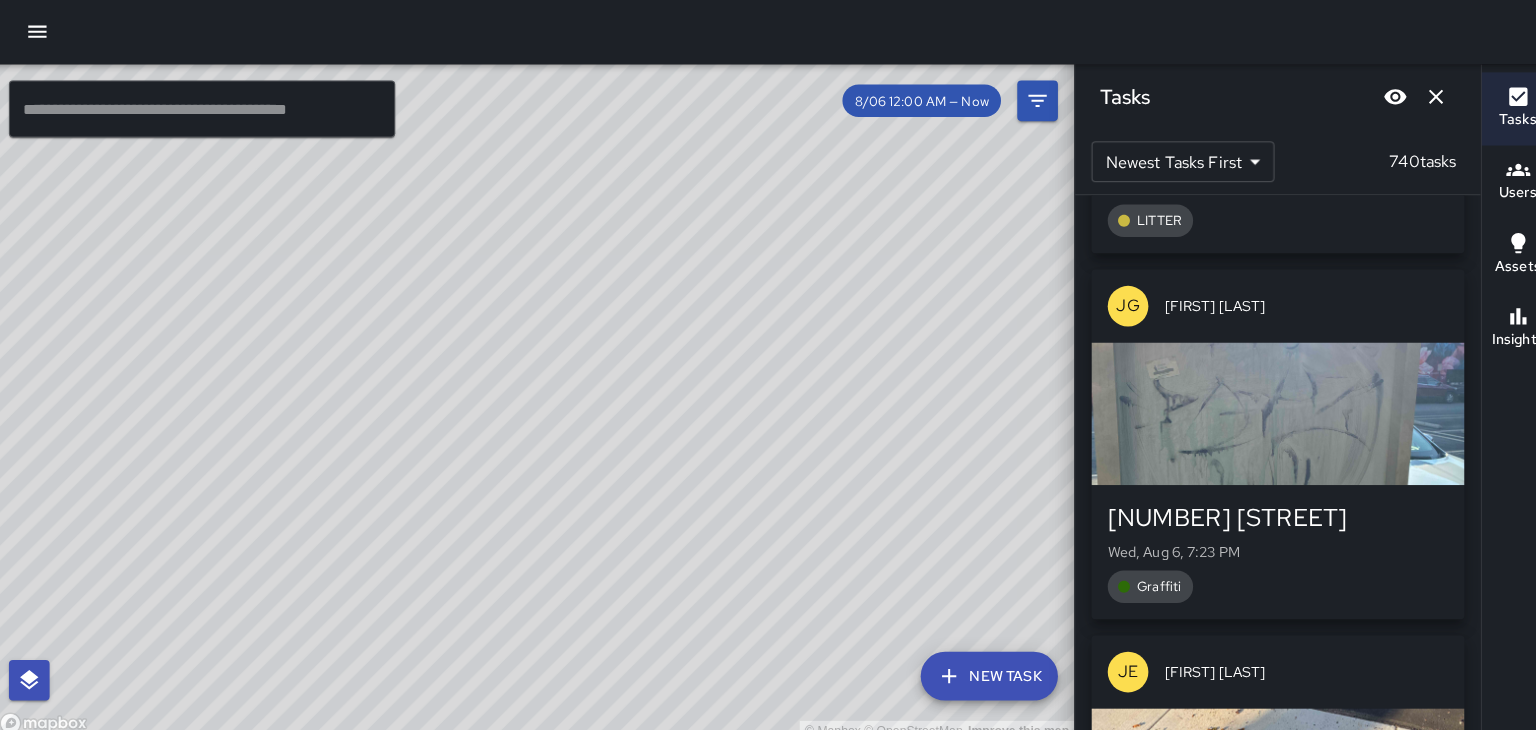 click at bounding box center [1264, 408] 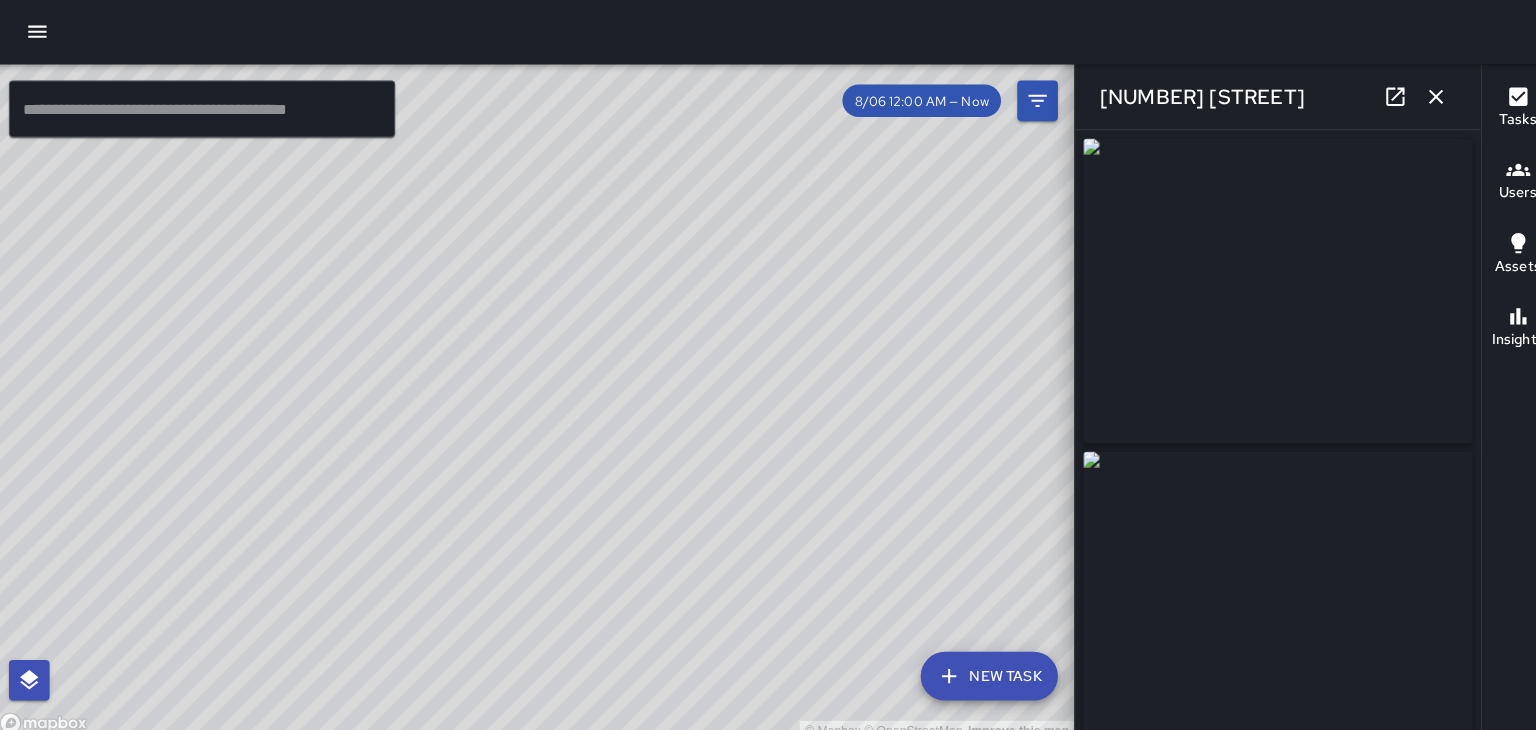 type on "**********" 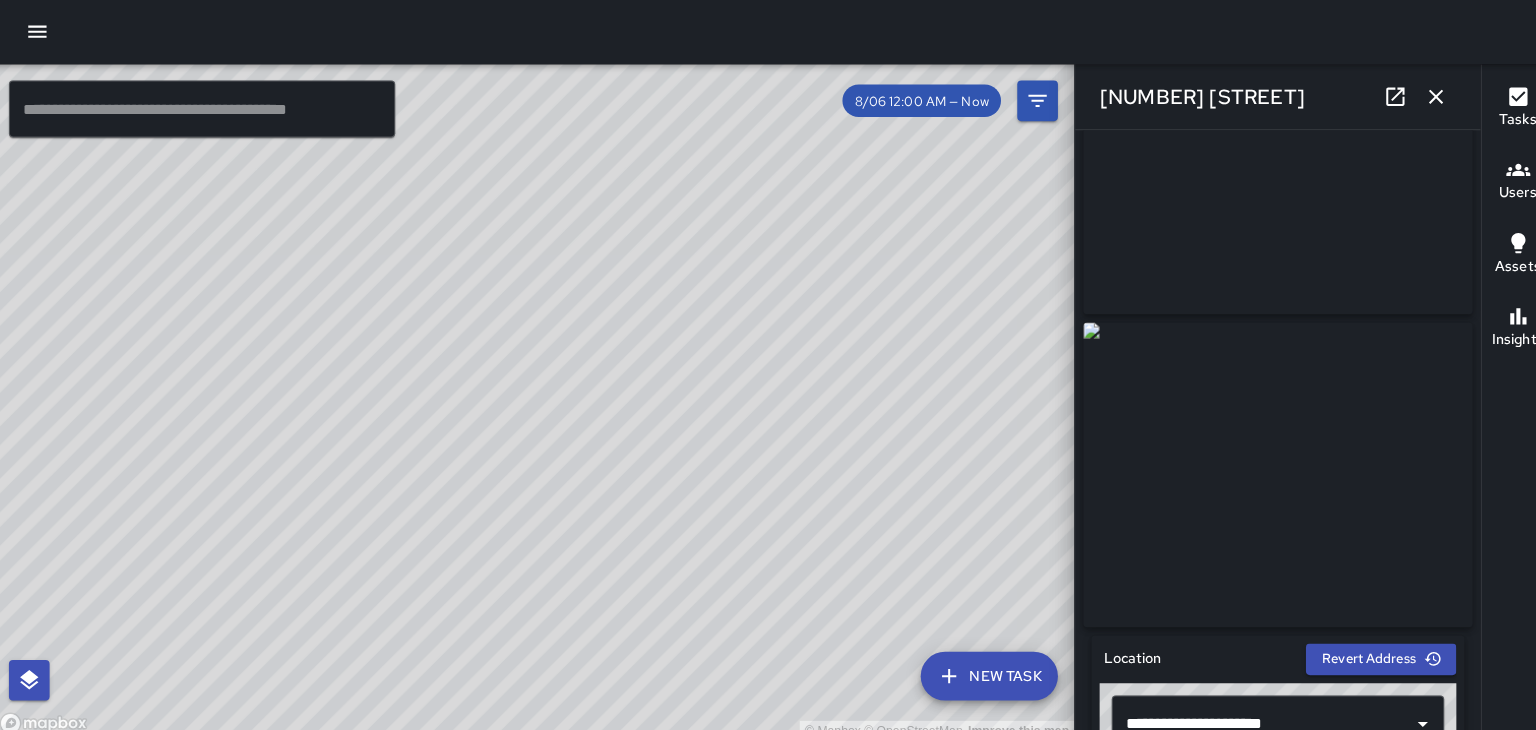 scroll, scrollTop: 55, scrollLeft: 0, axis: vertical 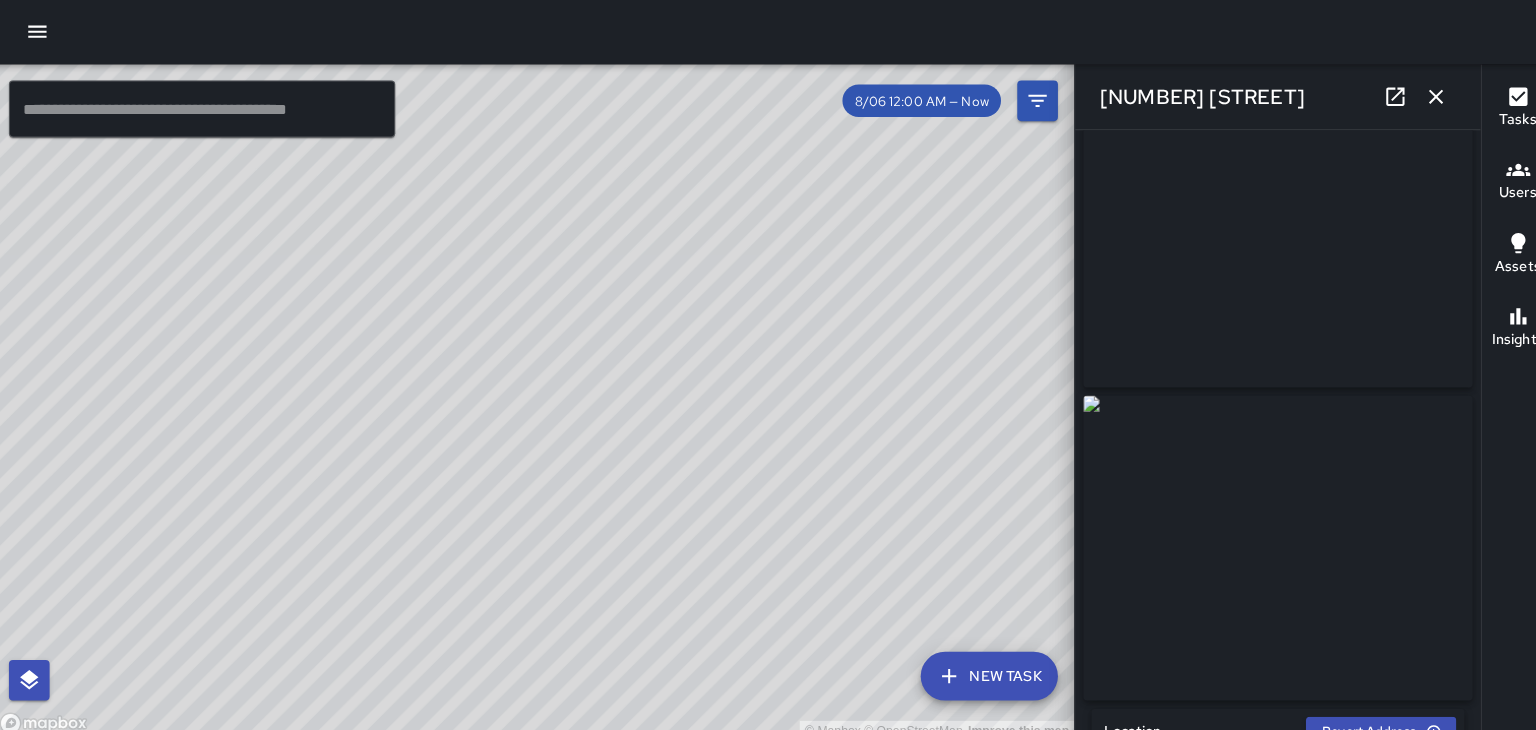 click 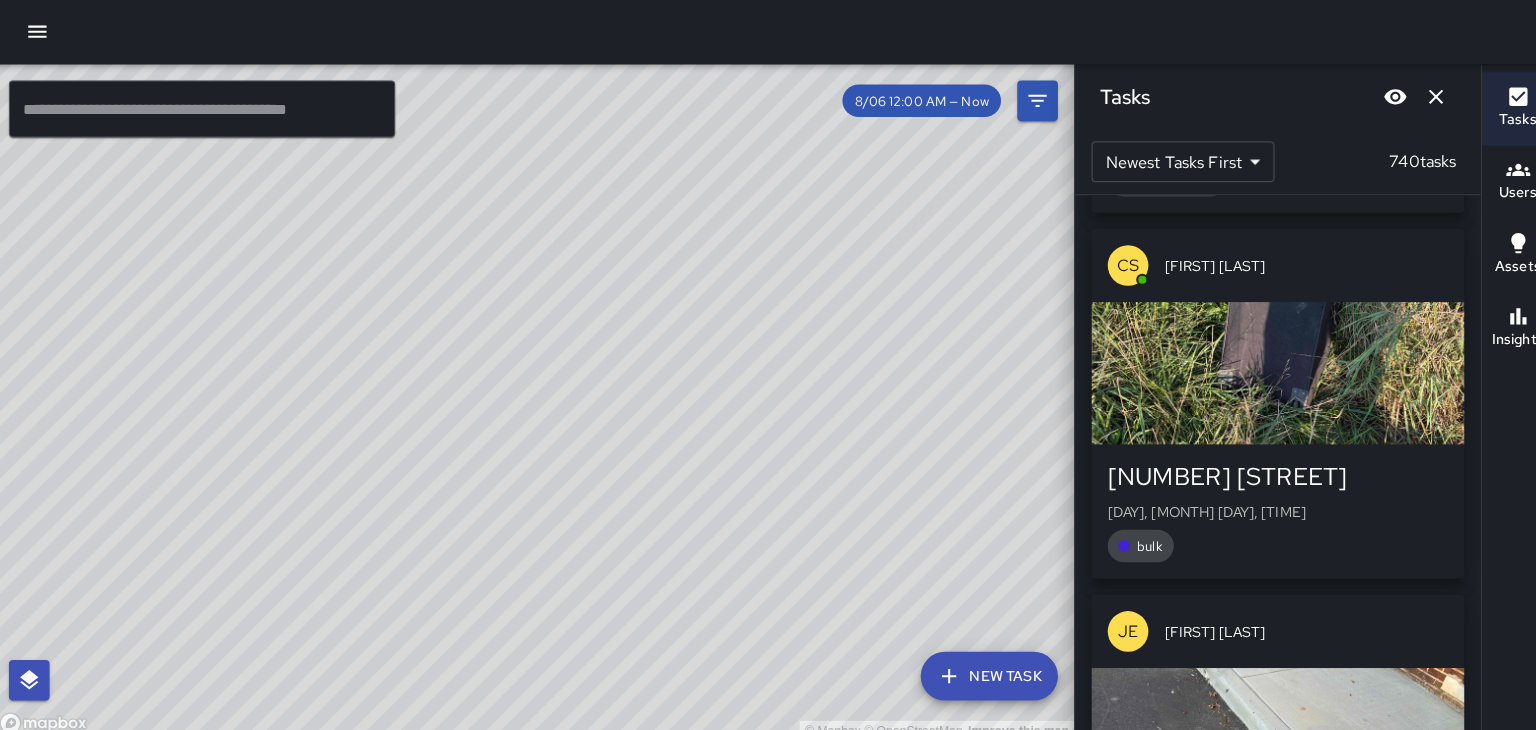 scroll, scrollTop: 69124, scrollLeft: 0, axis: vertical 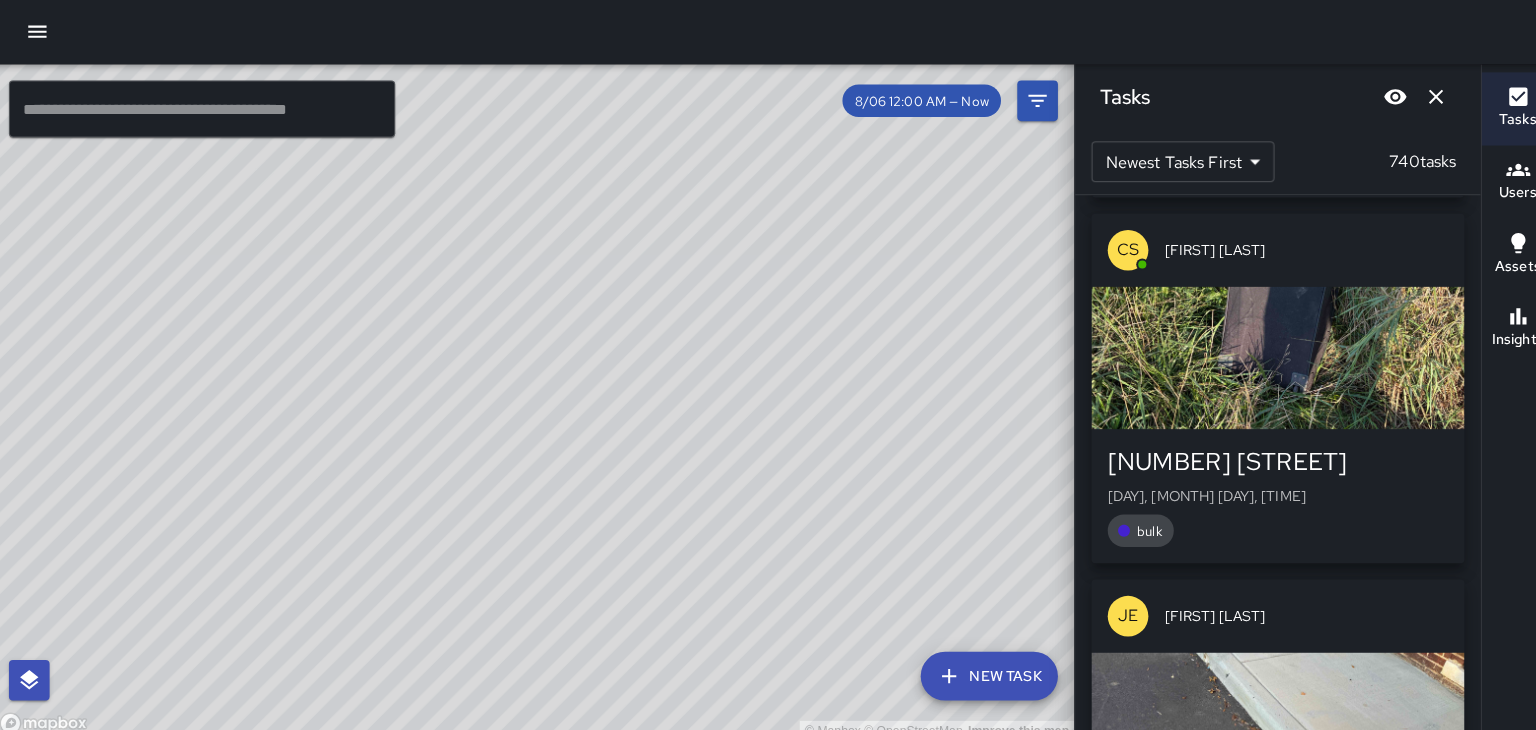 click at bounding box center [1264, 353] 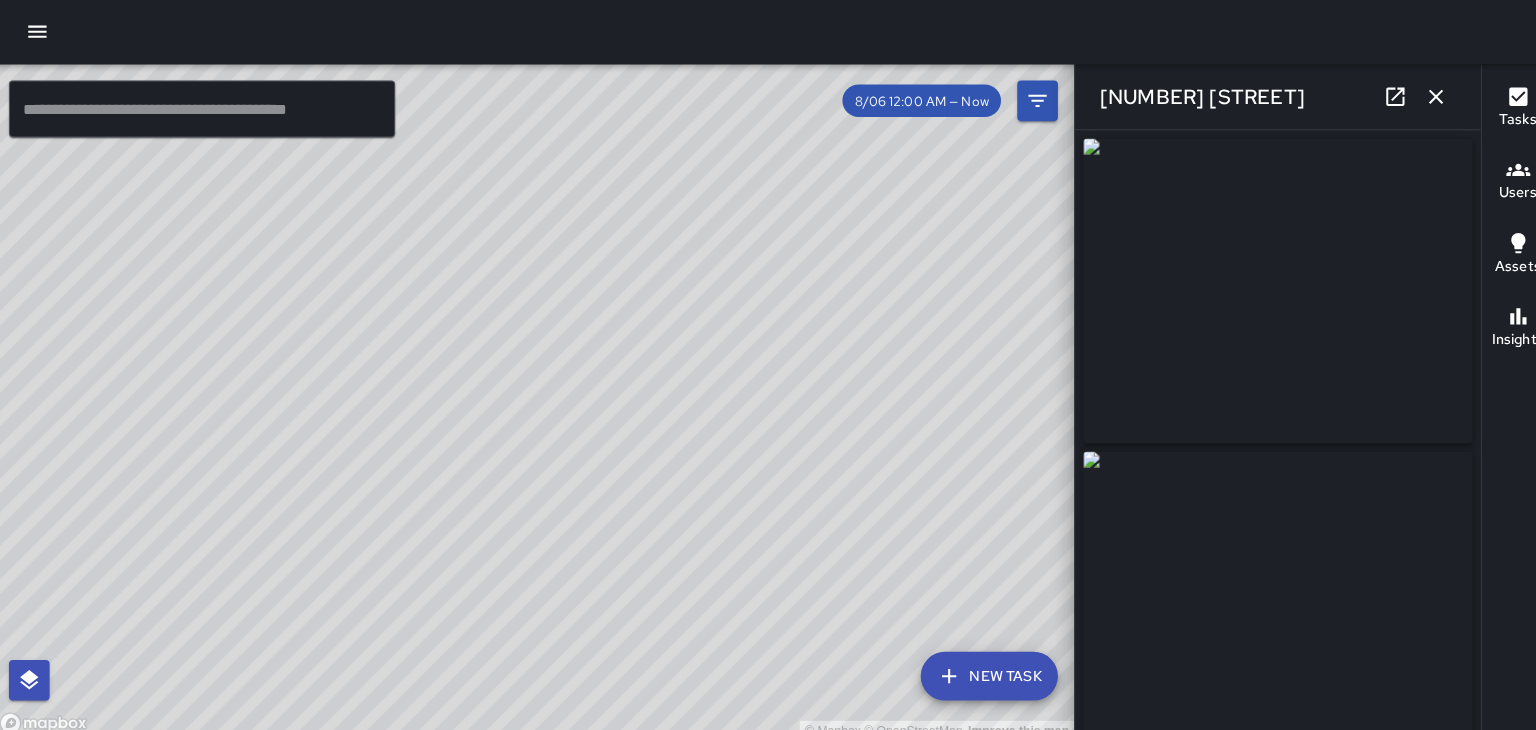 type on "**********" 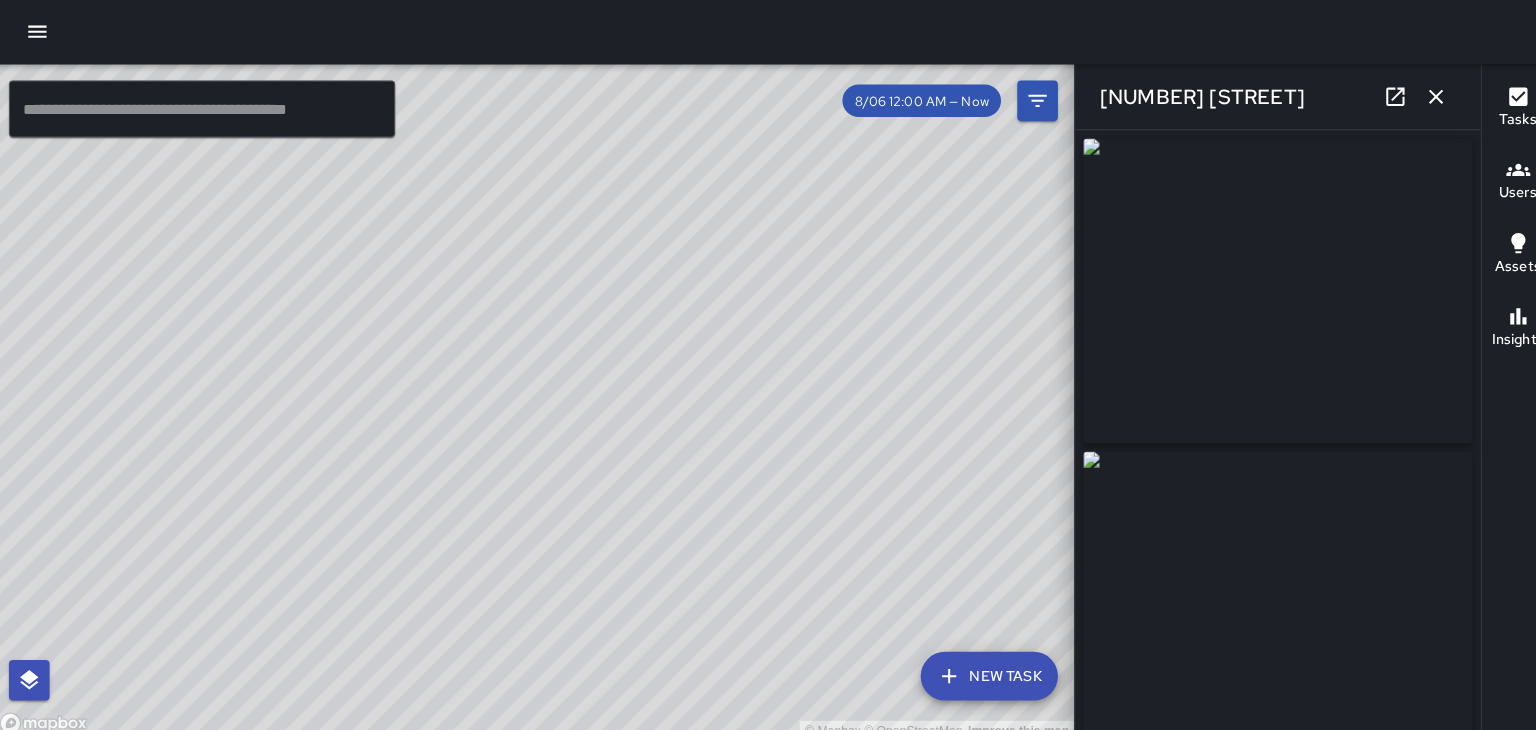 click at bounding box center (1420, 96) 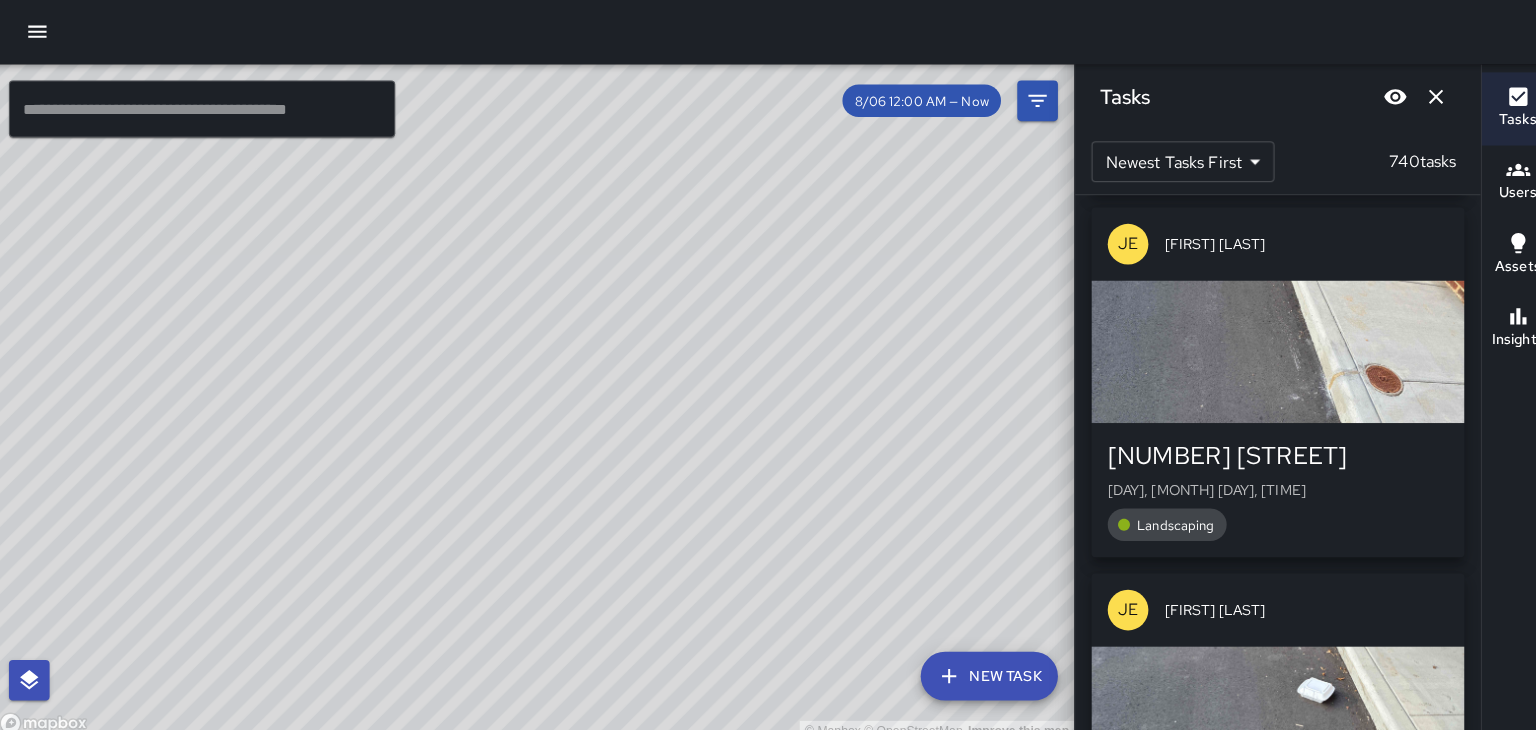 scroll, scrollTop: 69853, scrollLeft: 0, axis: vertical 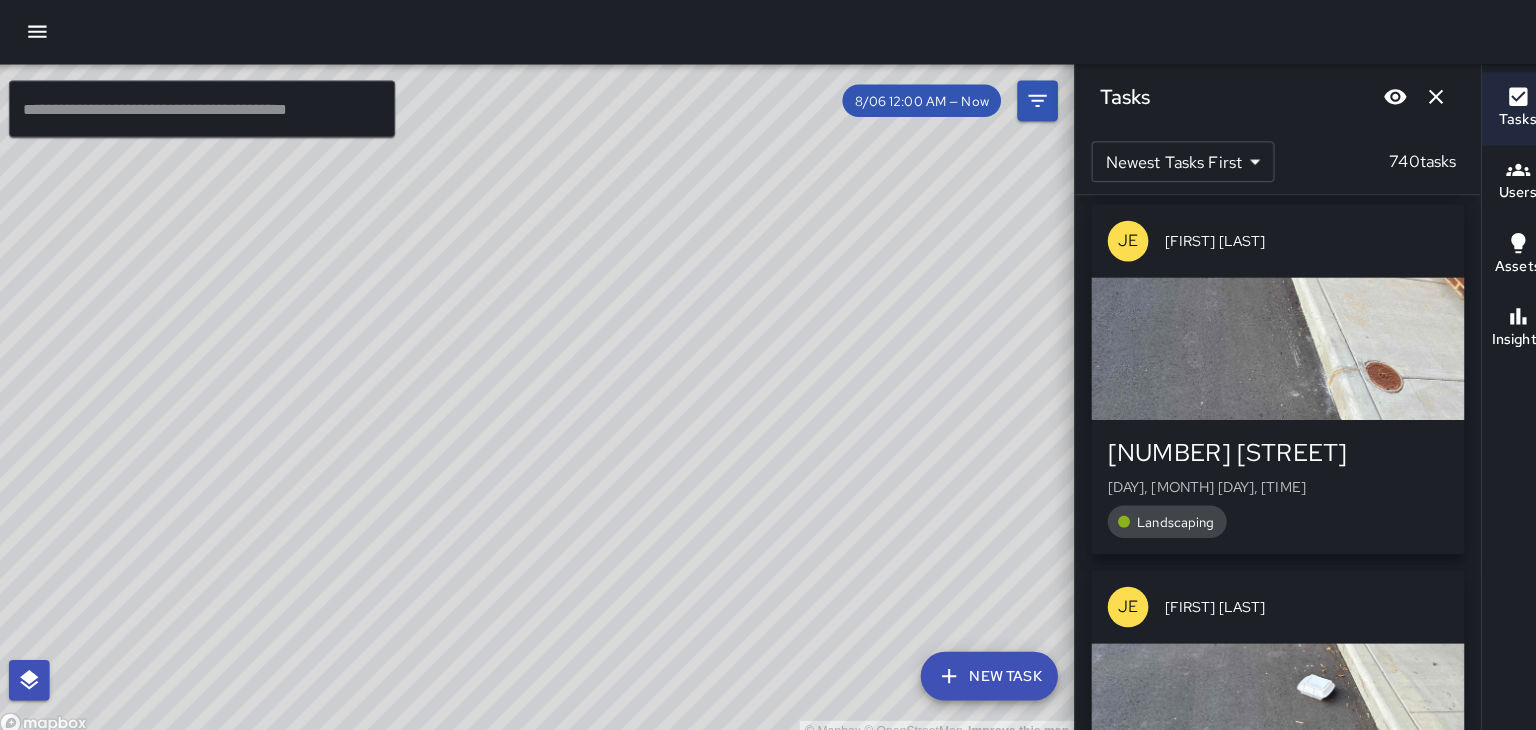 click at bounding box center (1264, 344) 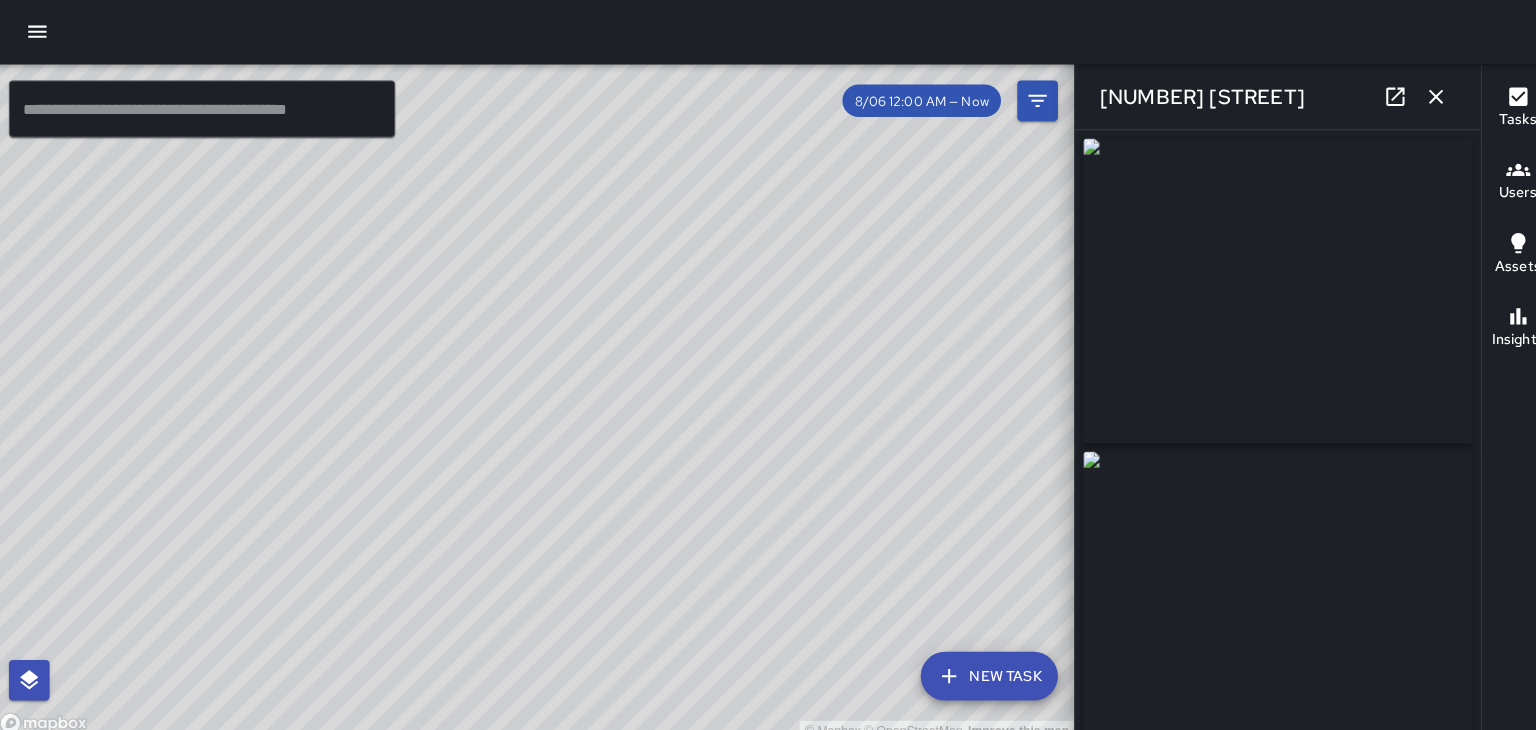 type on "**********" 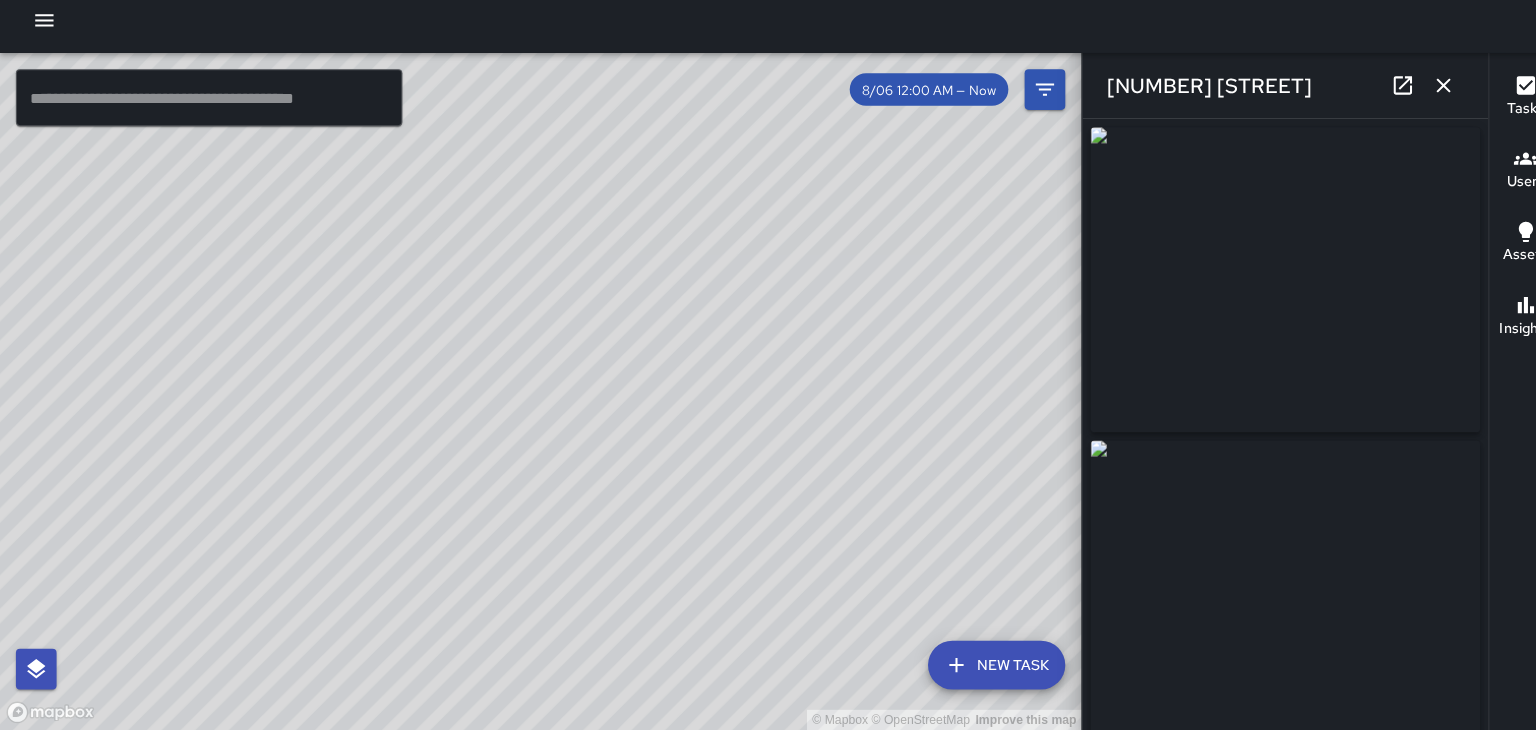 scroll, scrollTop: 0, scrollLeft: 0, axis: both 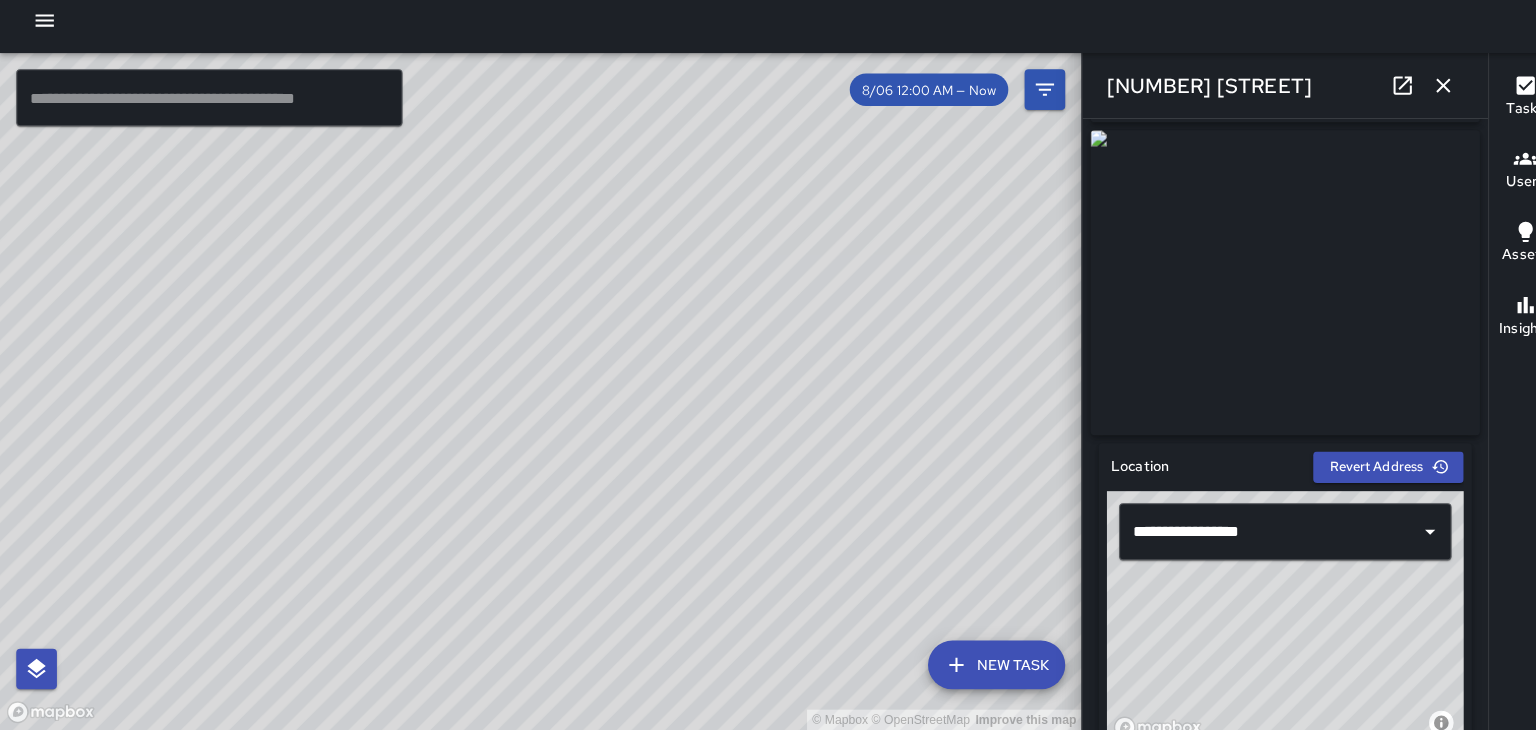 click 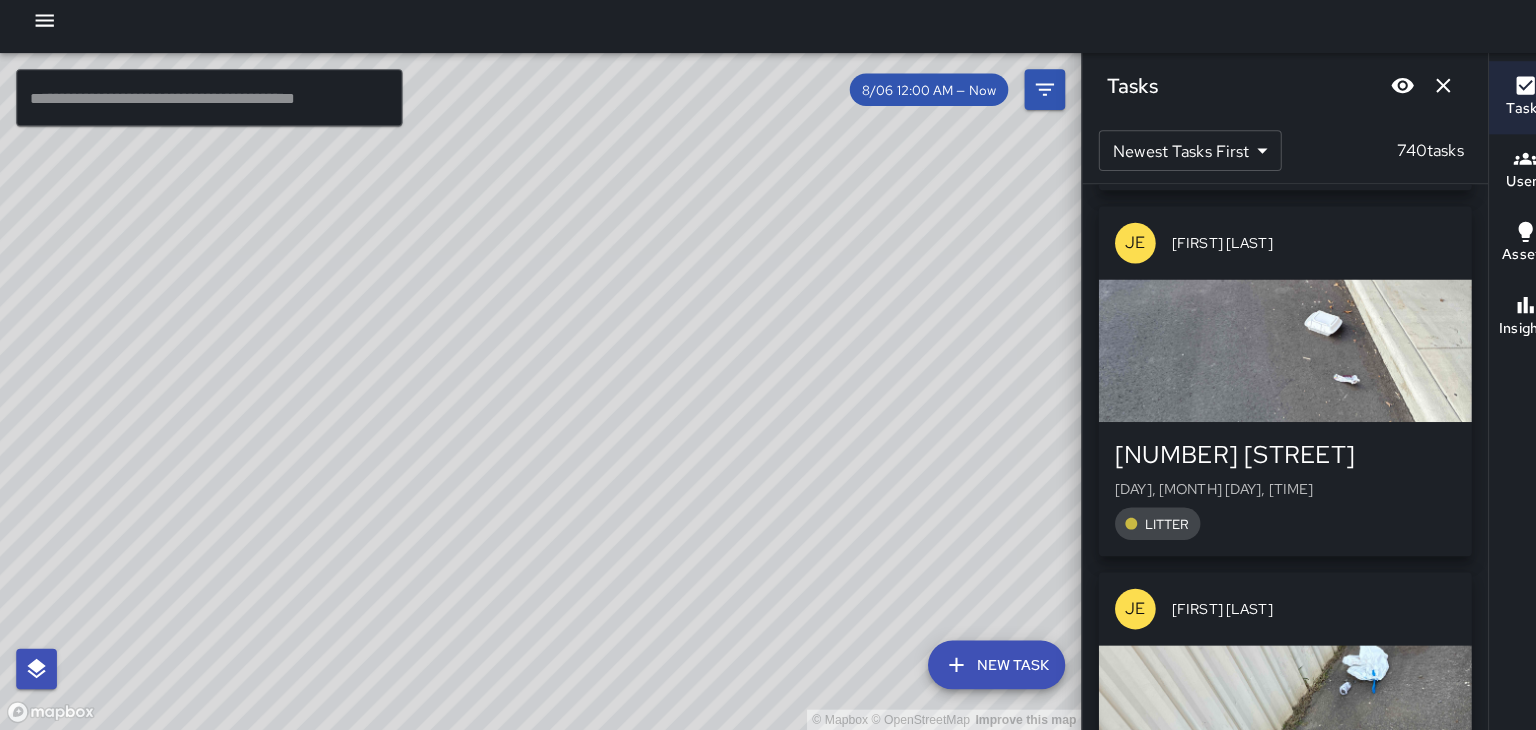 scroll, scrollTop: 70201, scrollLeft: 0, axis: vertical 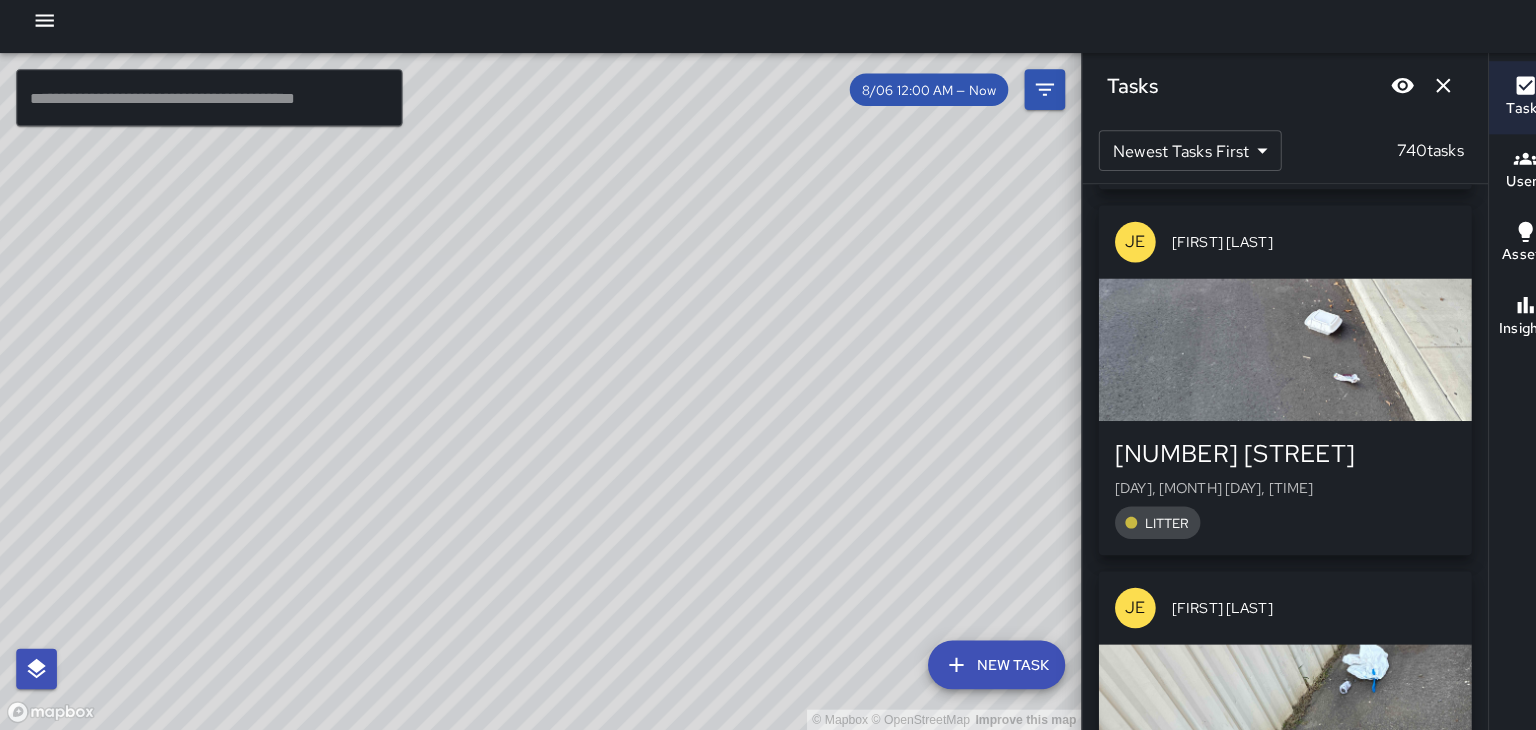 click at bounding box center (1264, 356) 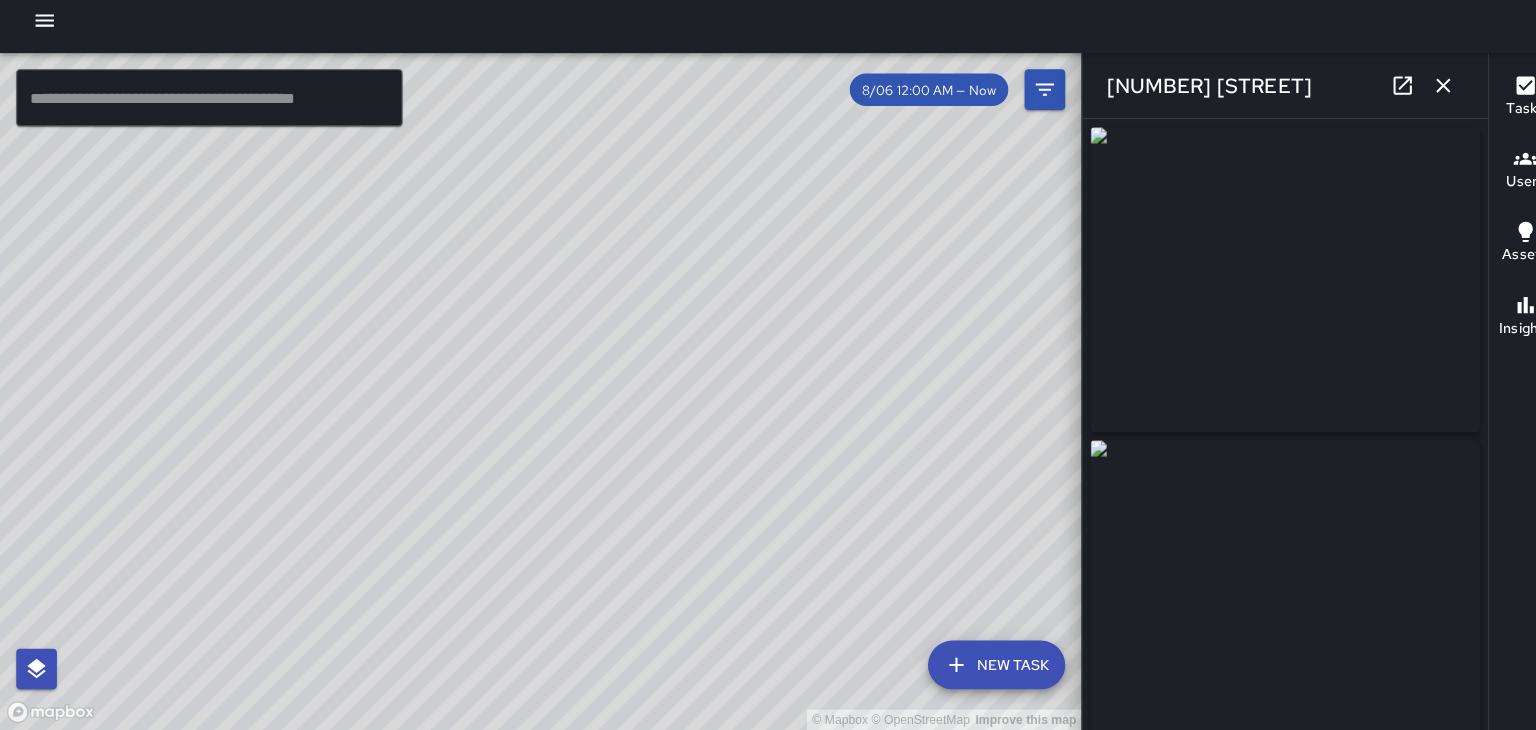 type on "**********" 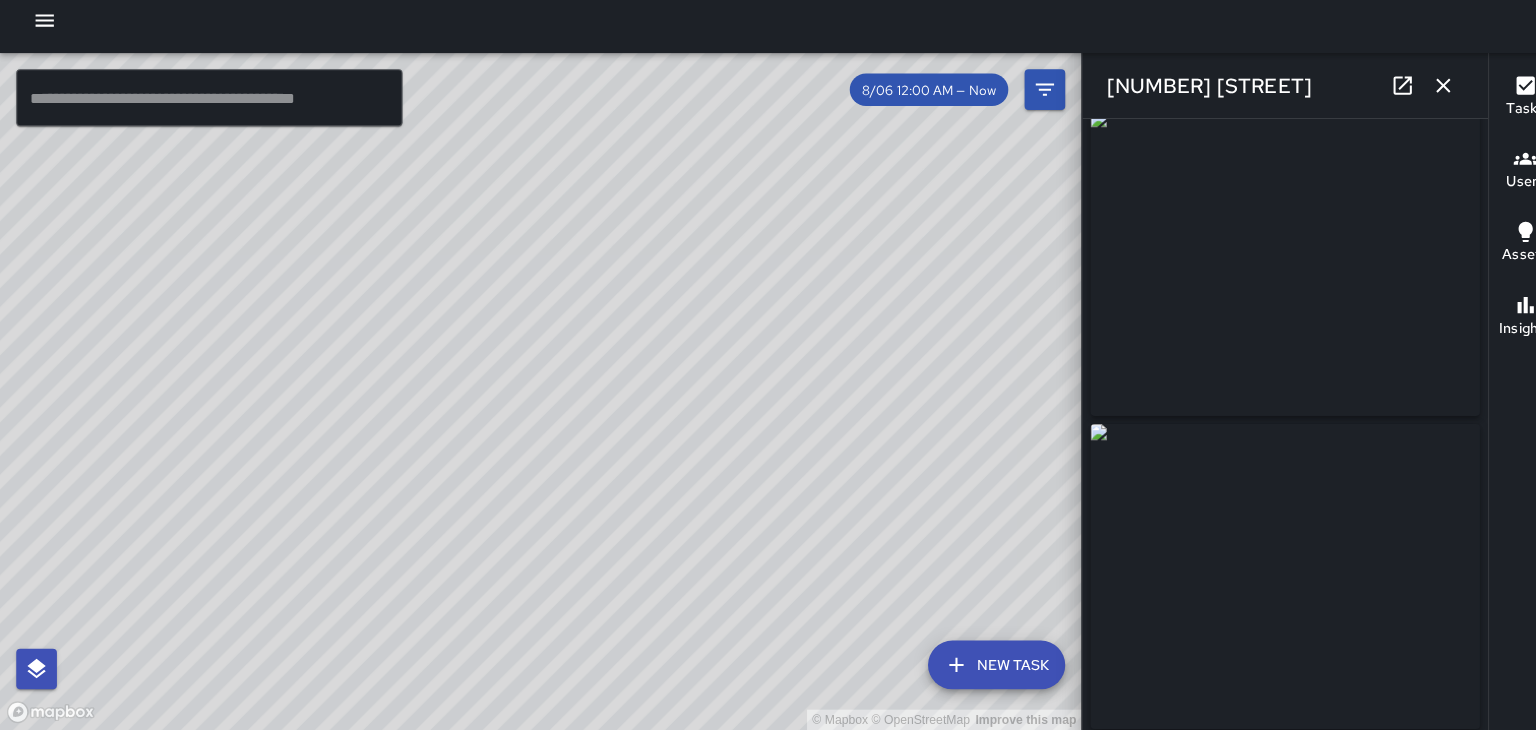 scroll, scrollTop: 0, scrollLeft: 0, axis: both 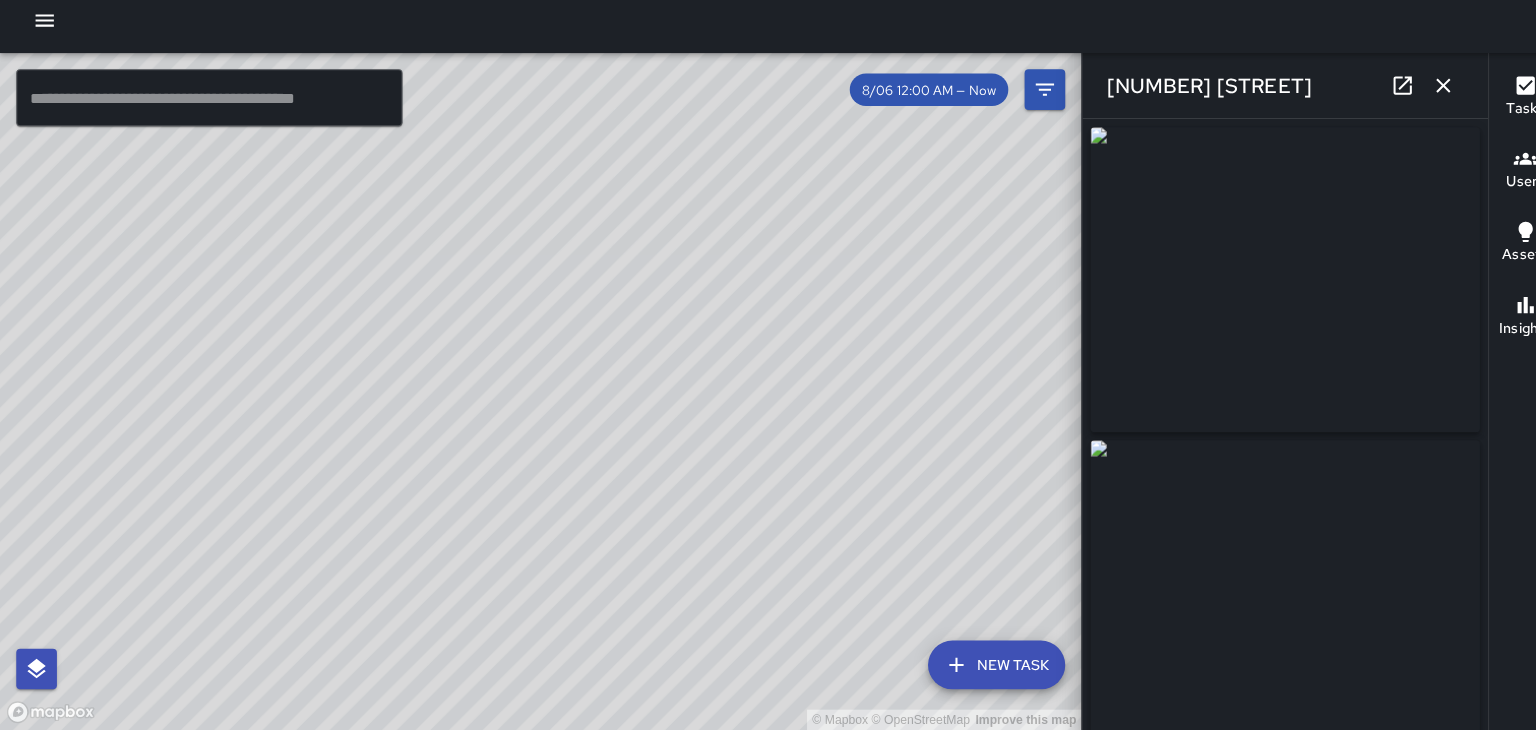 click 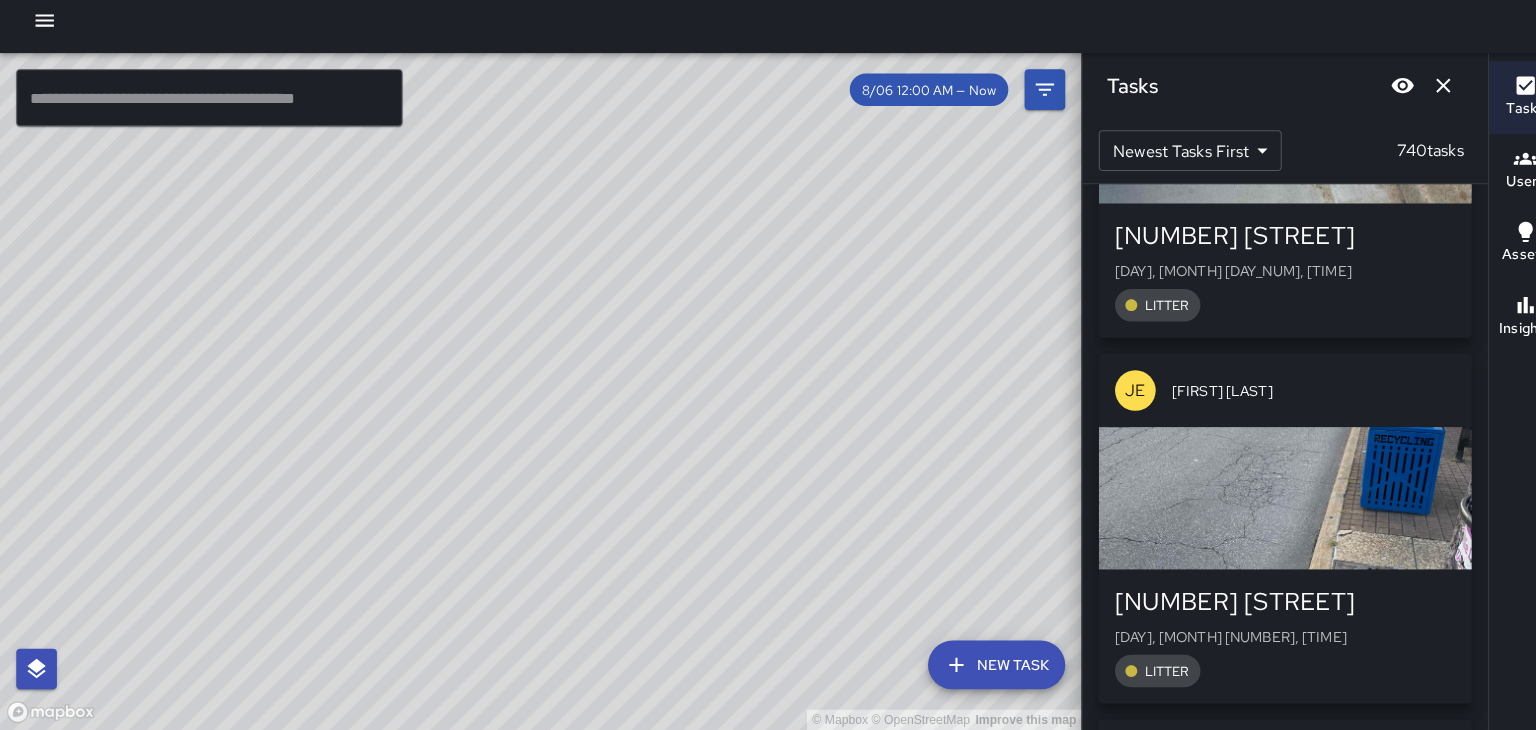 scroll, scrollTop: 71156, scrollLeft: 0, axis: vertical 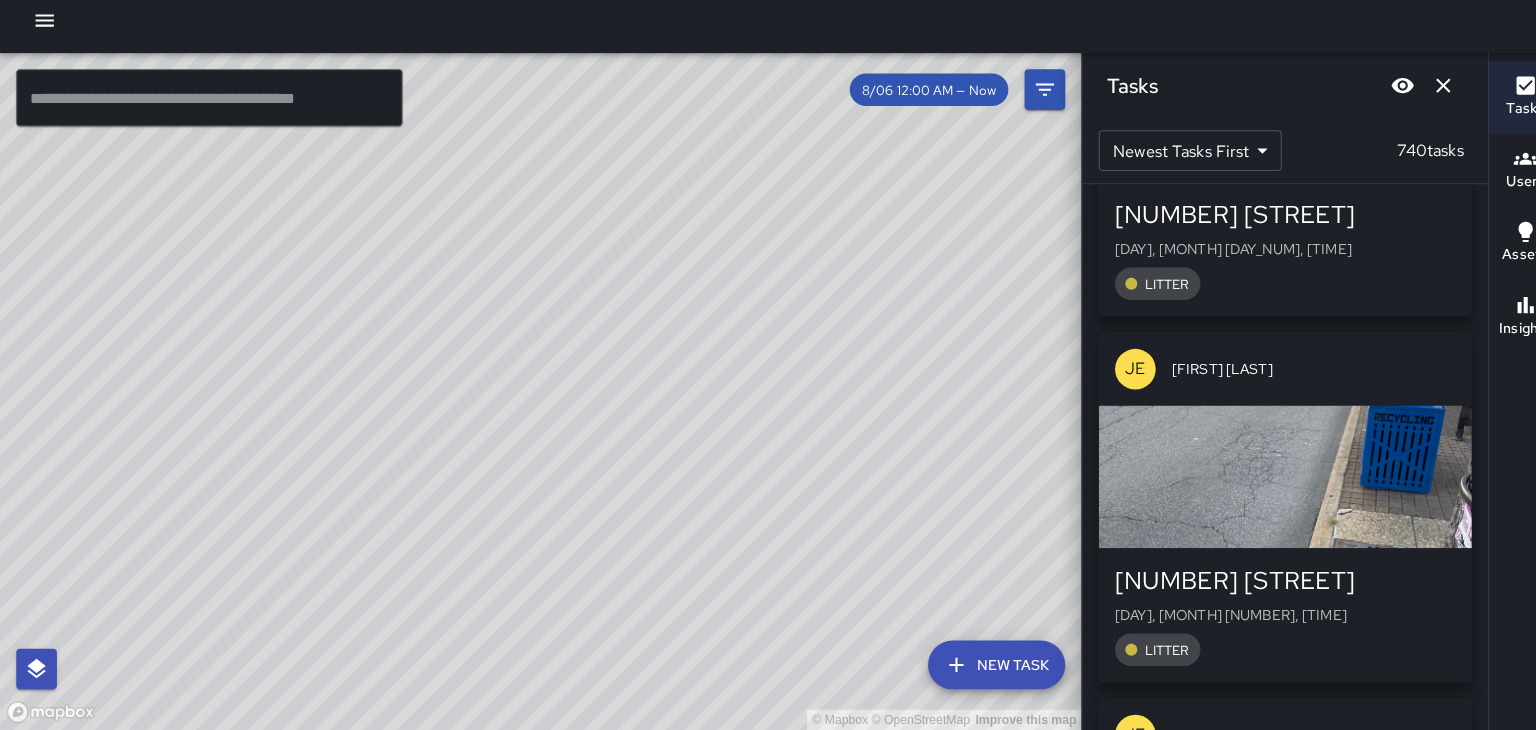 click at bounding box center (1264, 481) 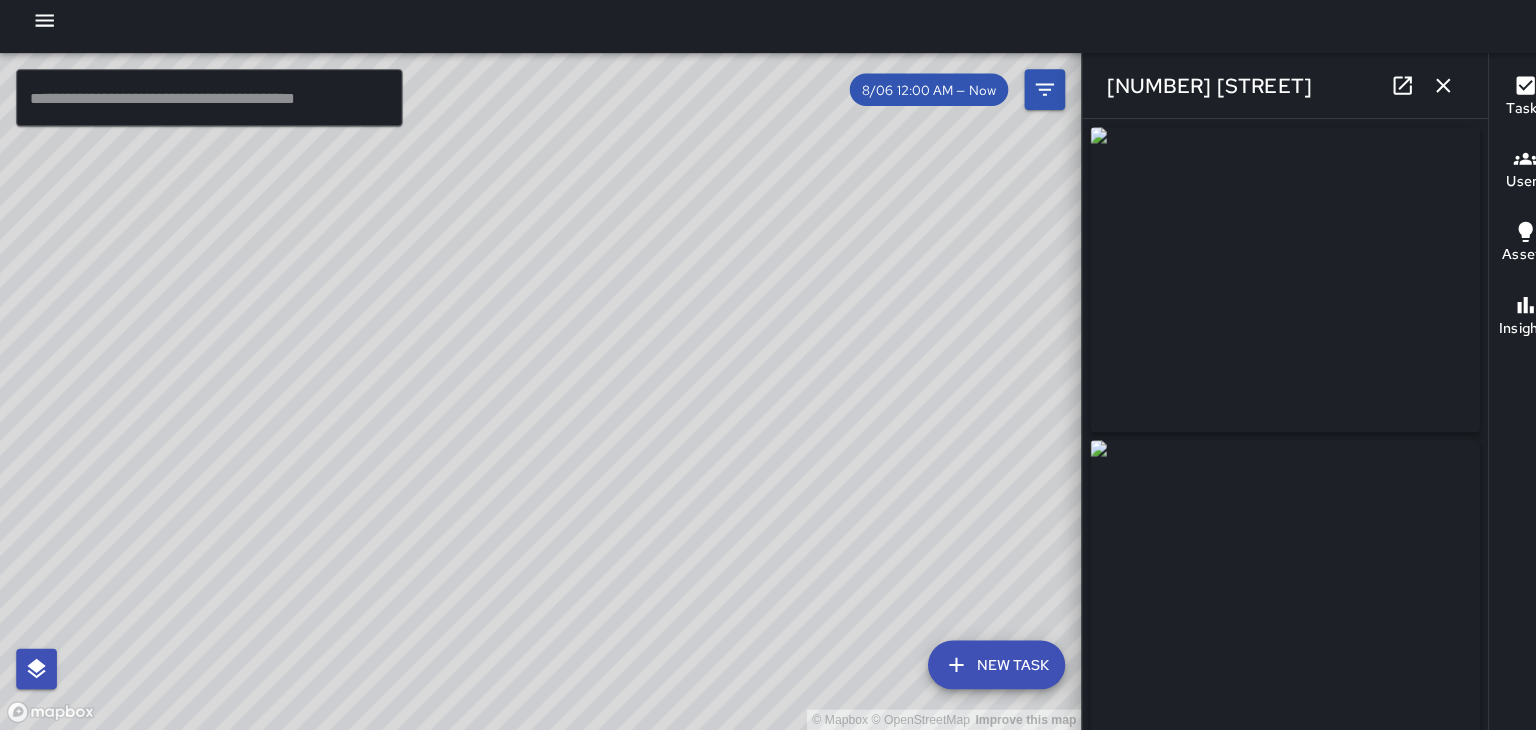 scroll, scrollTop: 0, scrollLeft: 0, axis: both 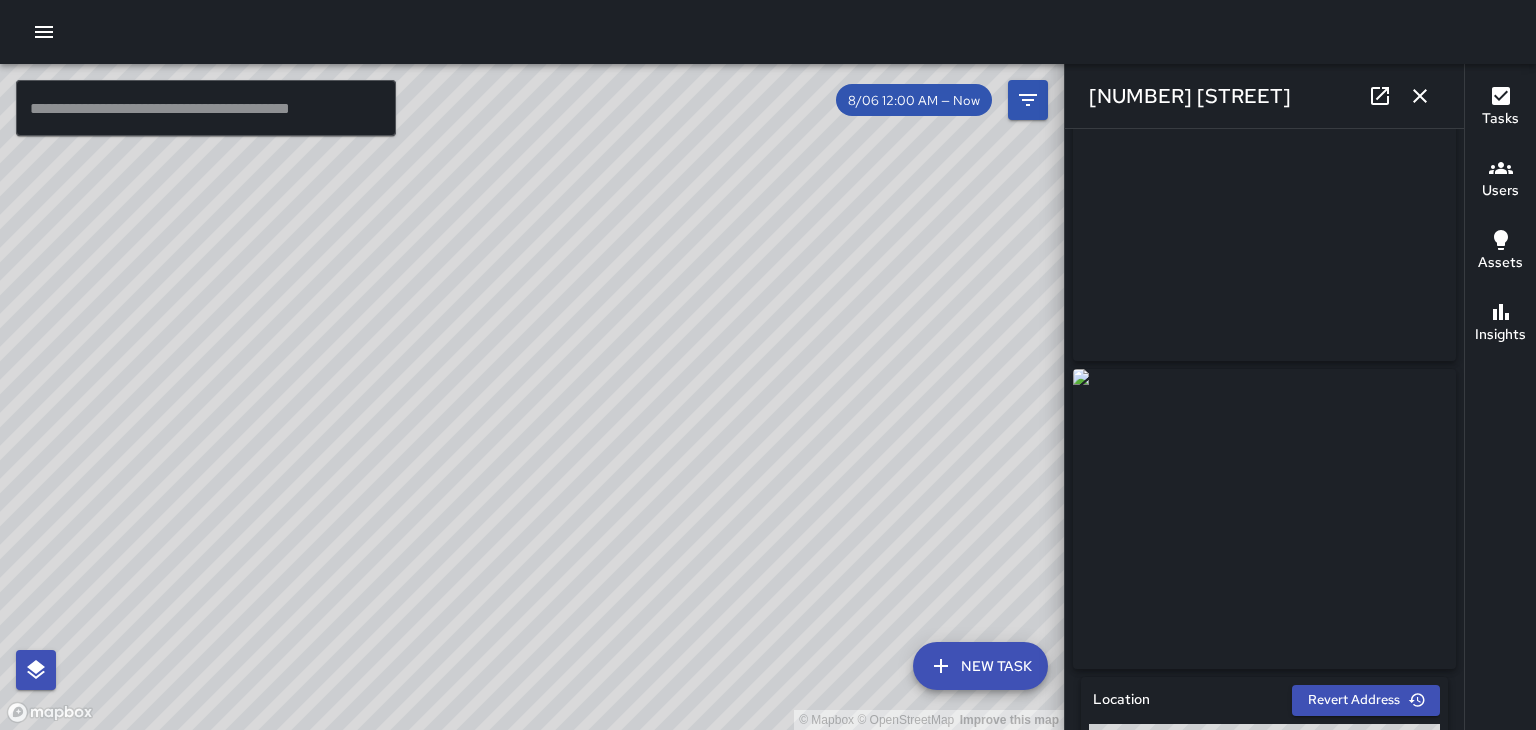 click 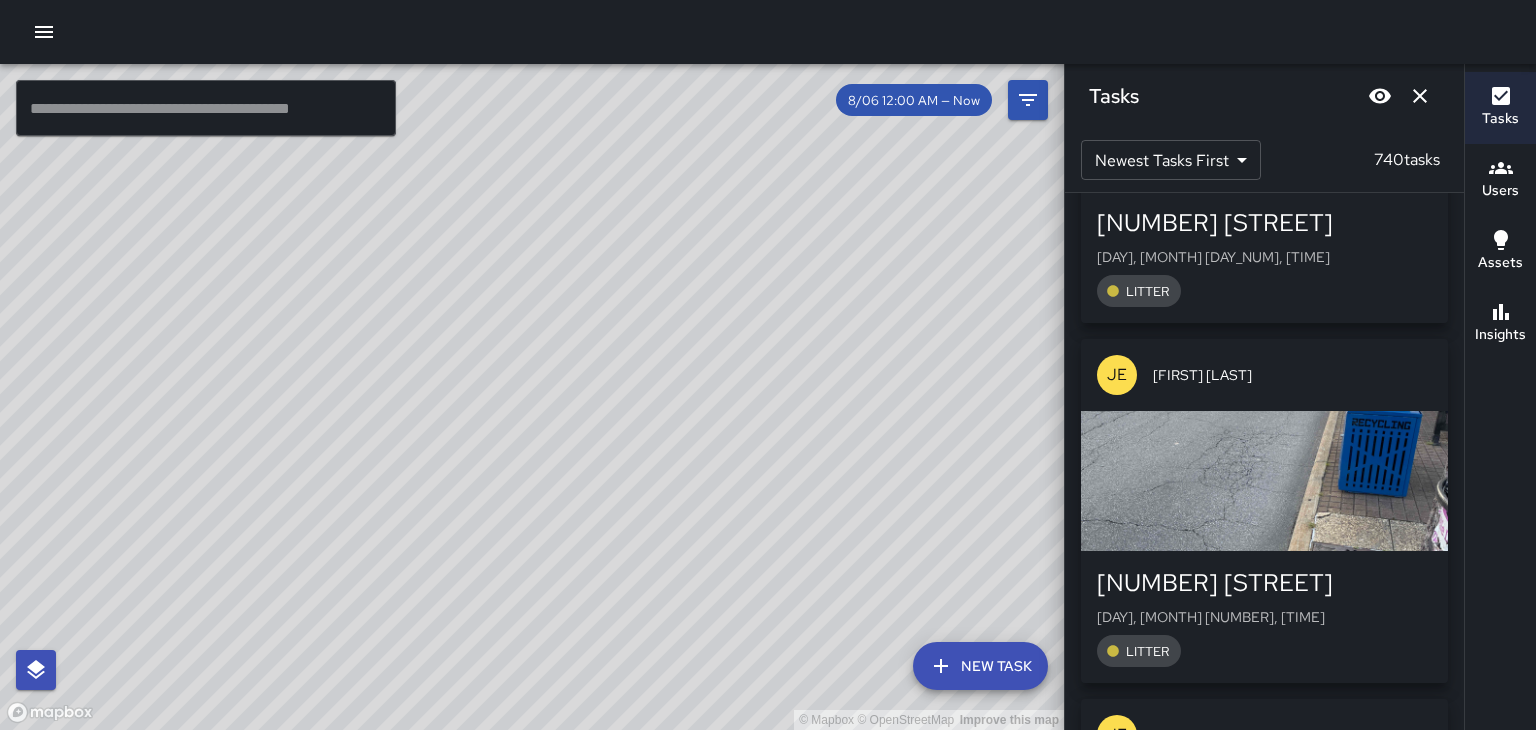 click on "Users" at bounding box center (1500, 191) 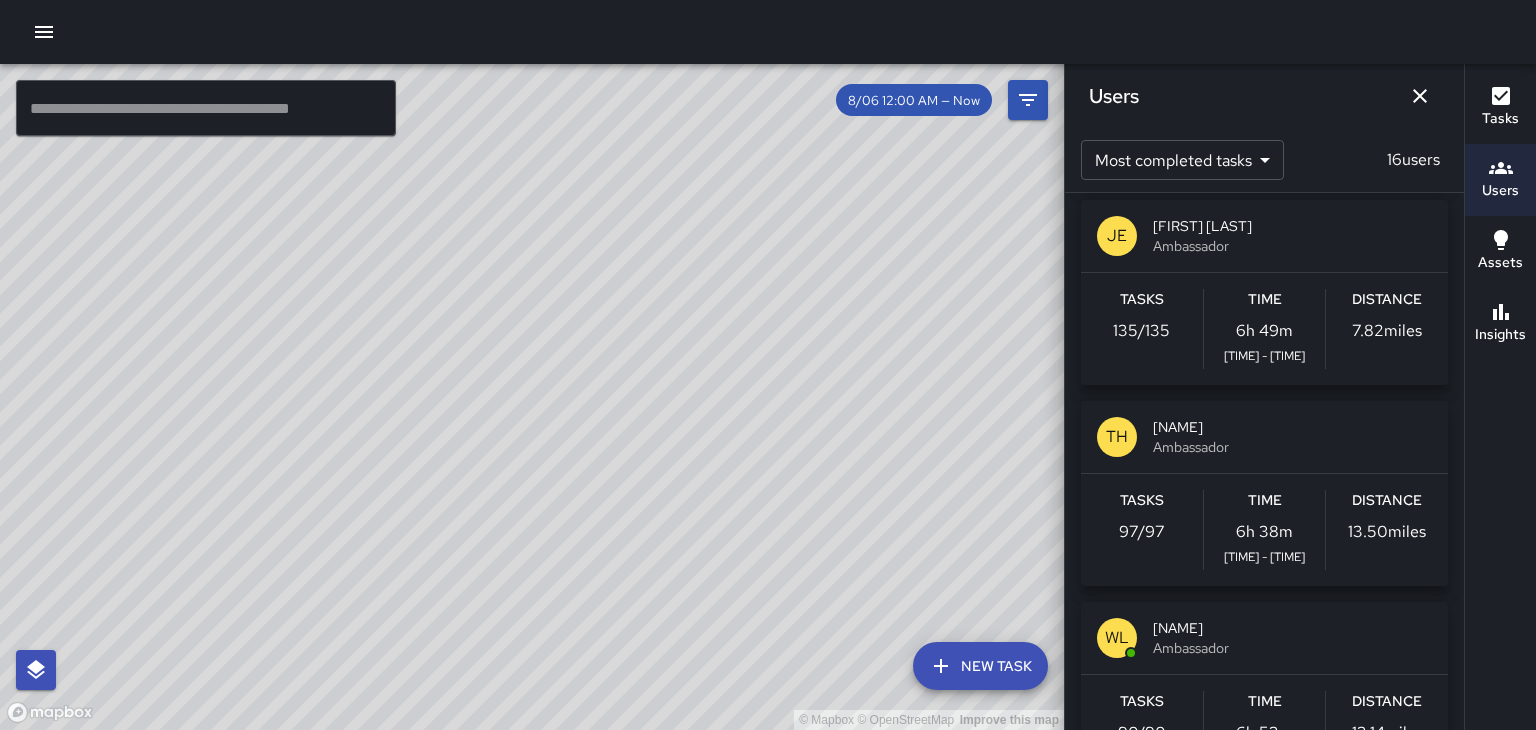 scroll, scrollTop: 216, scrollLeft: 0, axis: vertical 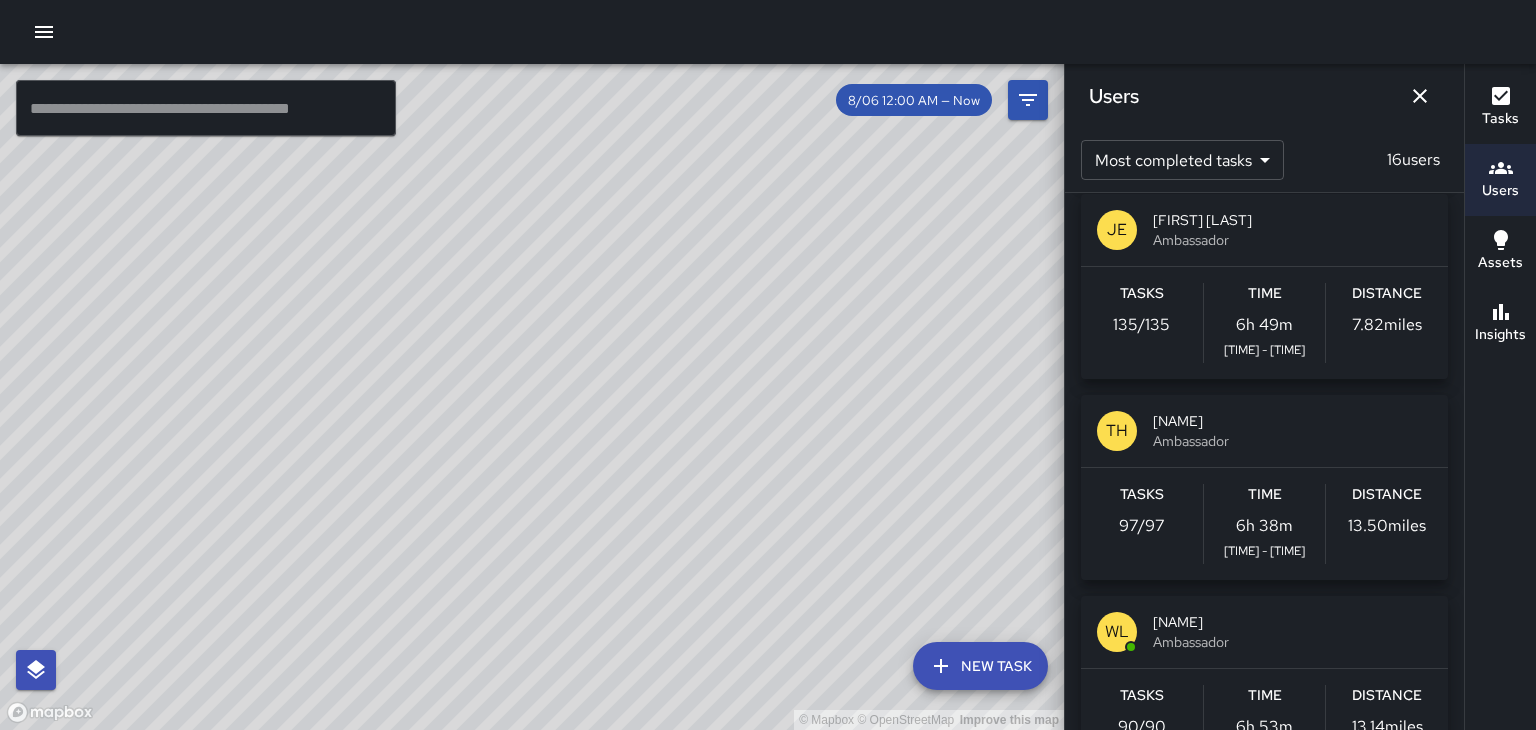 click 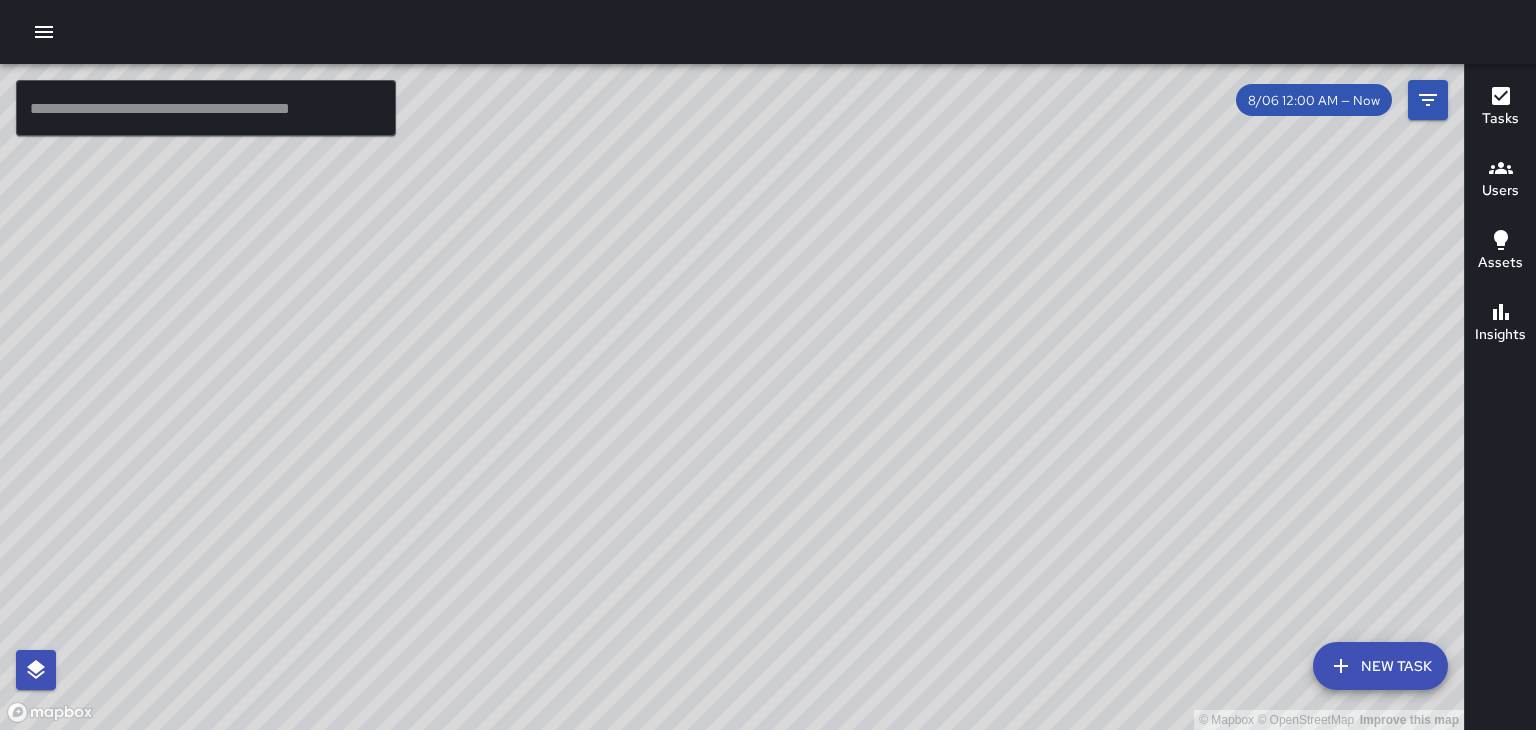 click on "Tasks" at bounding box center [1500, 119] 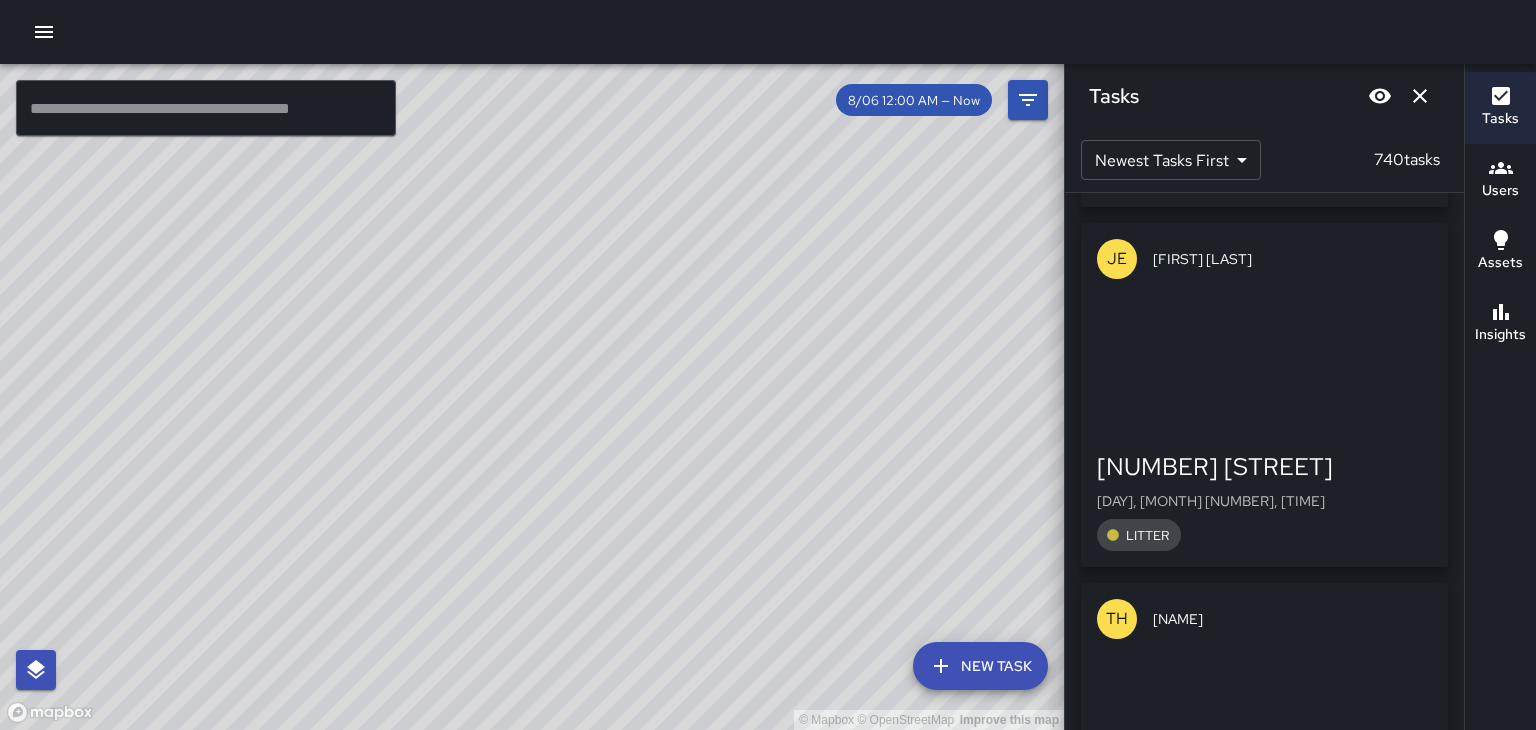 scroll, scrollTop: 81643, scrollLeft: 0, axis: vertical 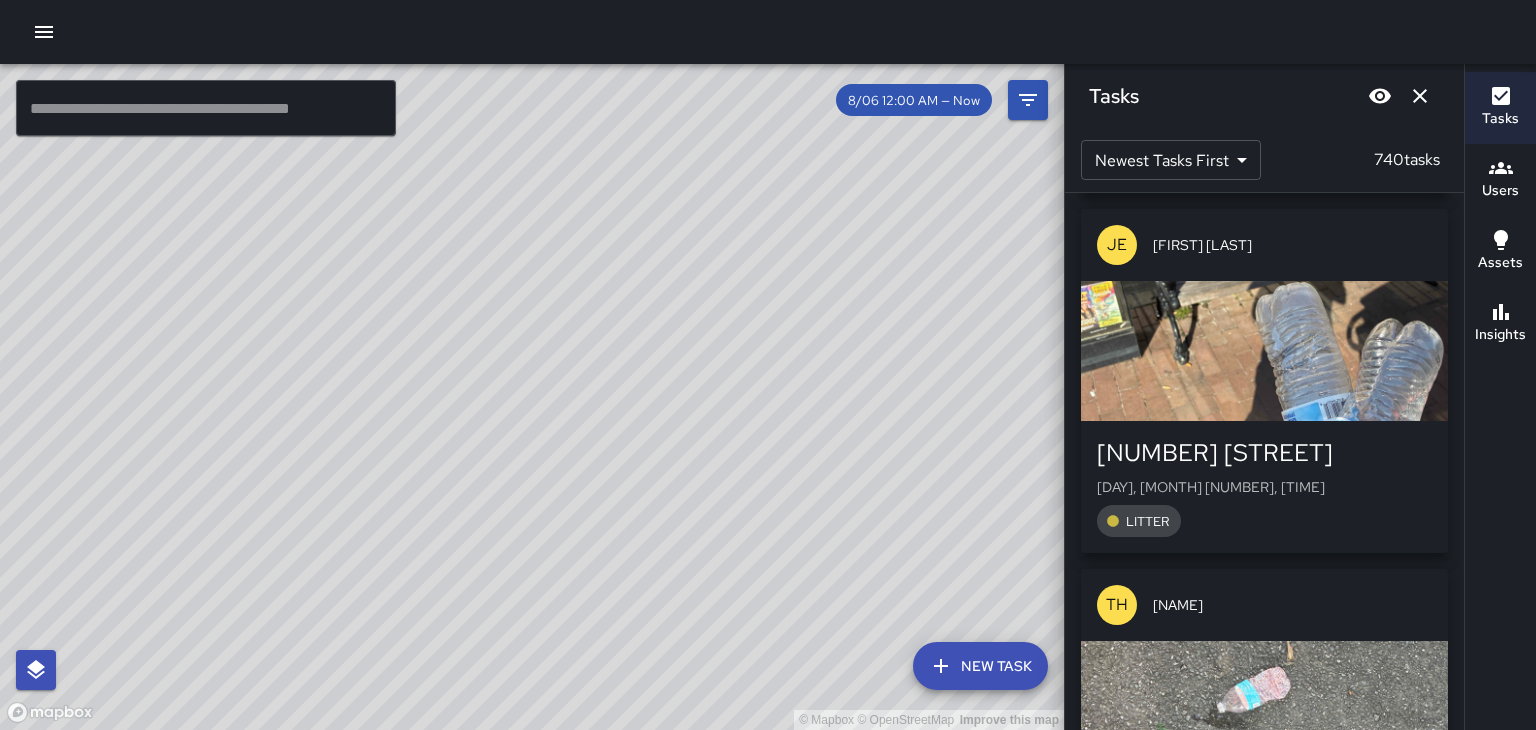 click on "[NUMBER] [STREET]" at bounding box center [1264, 453] 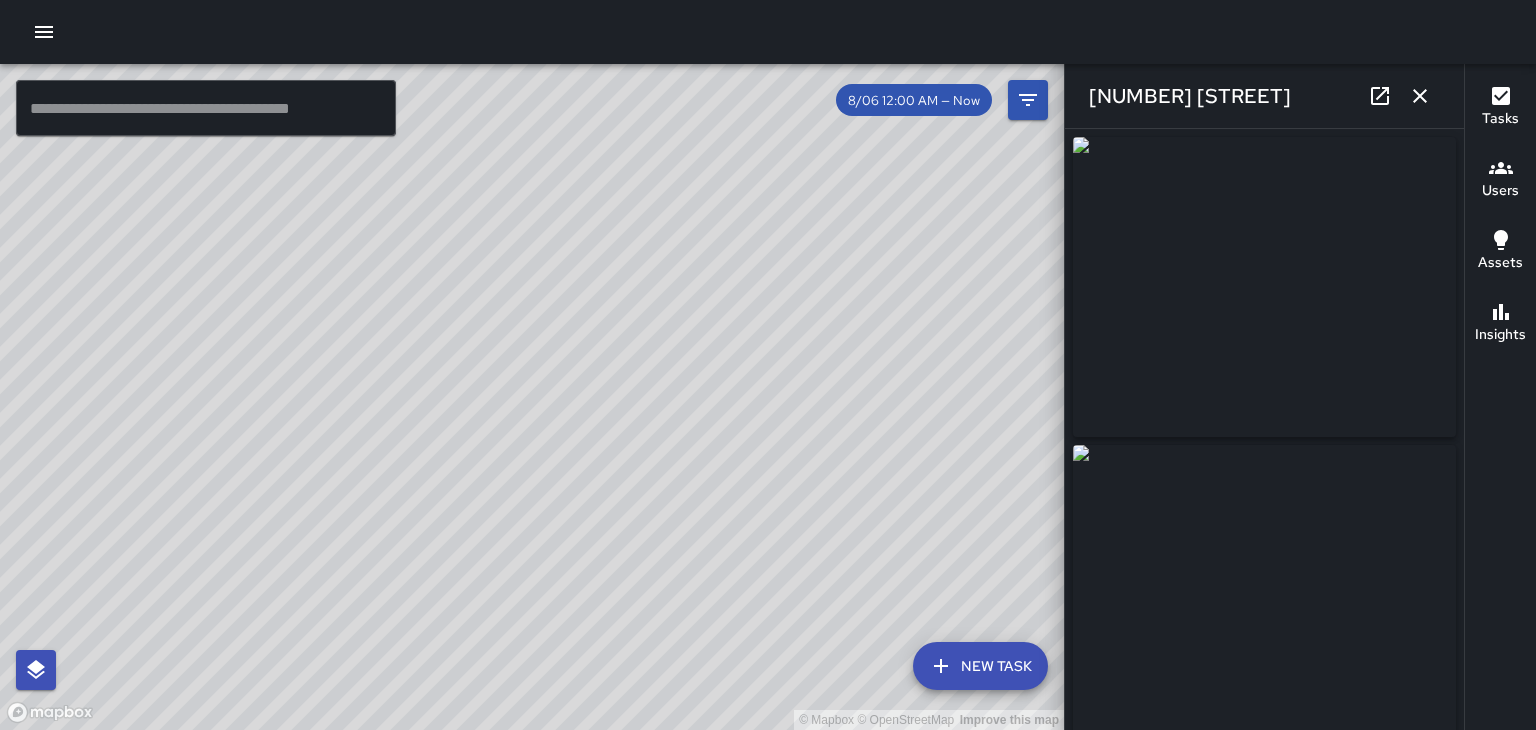 click 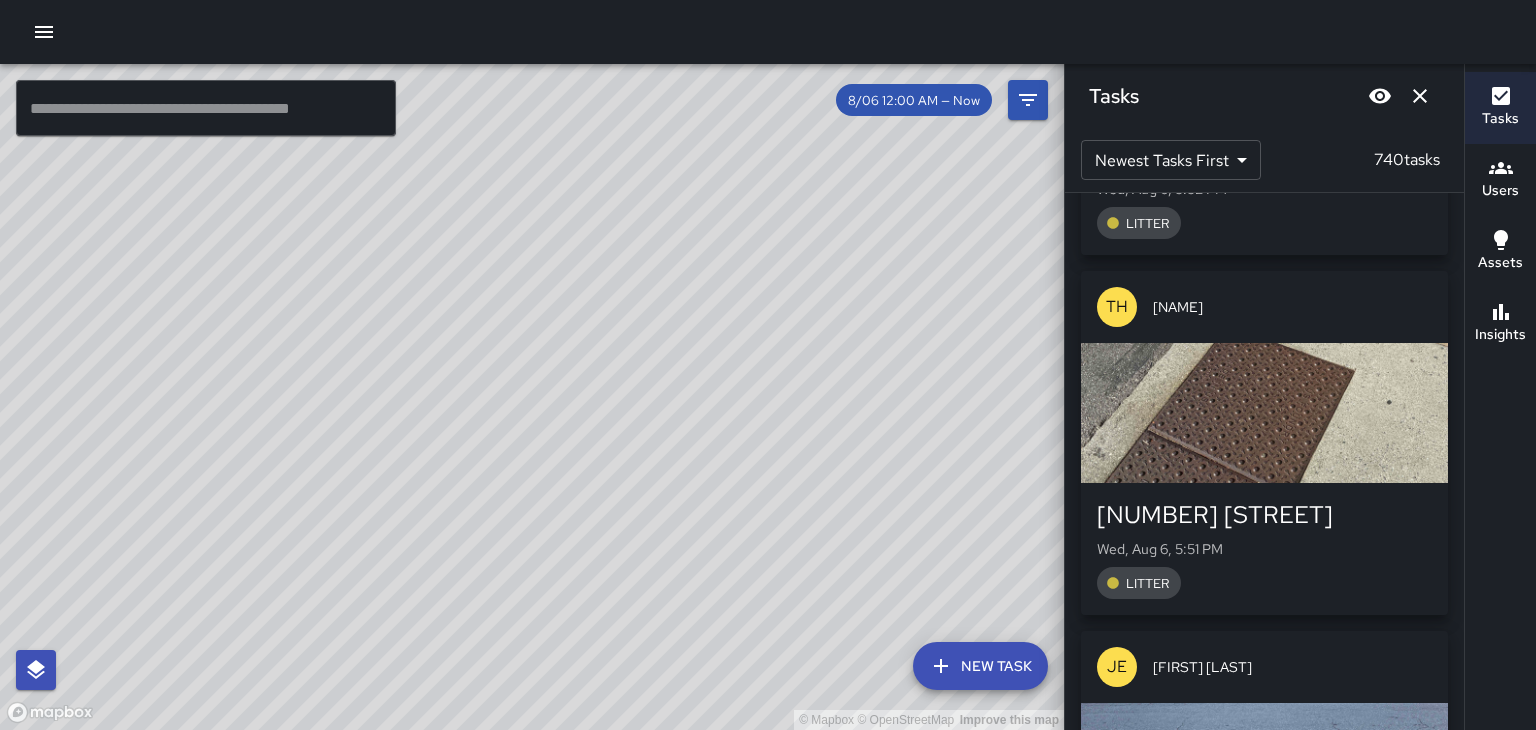 scroll, scrollTop: 83028, scrollLeft: 0, axis: vertical 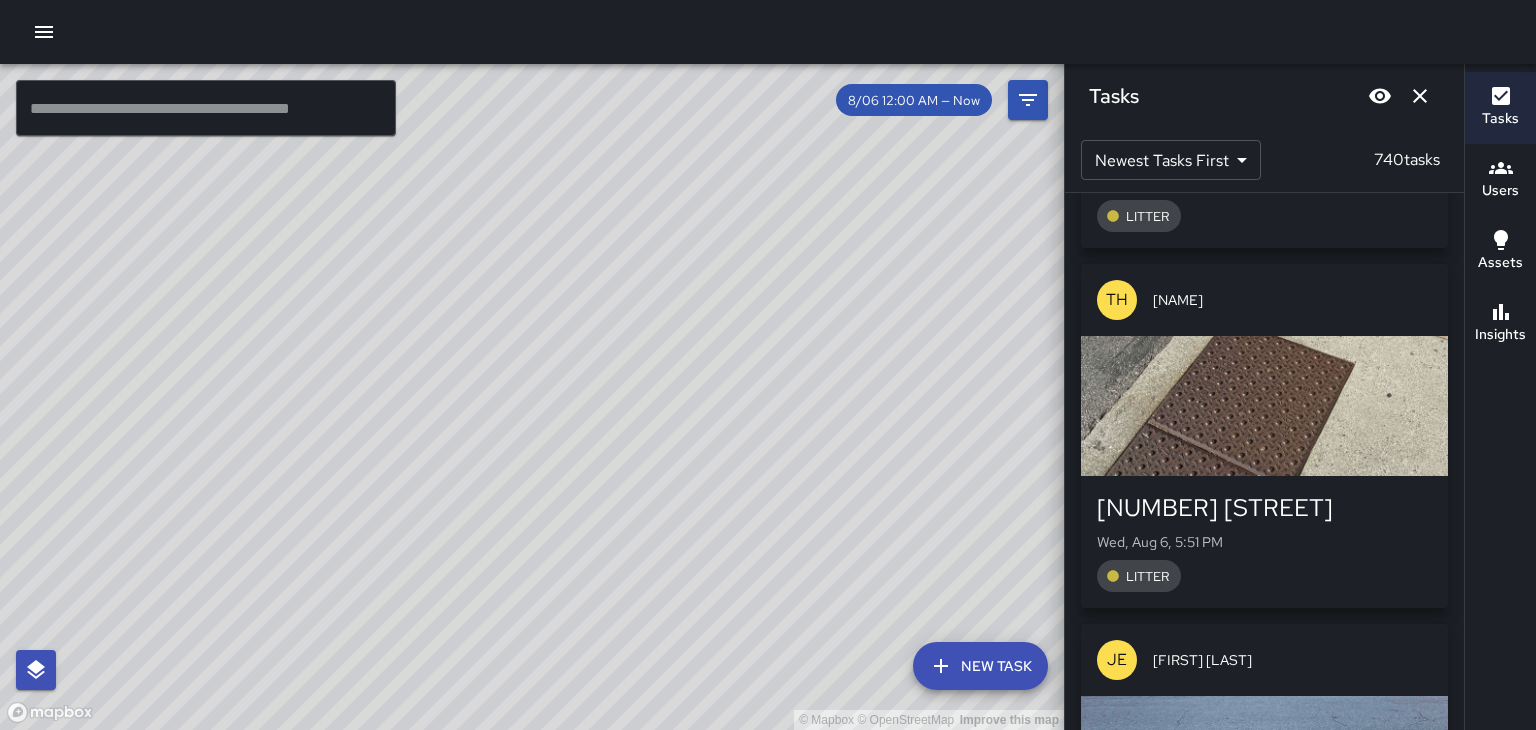 click at bounding box center (1264, 406) 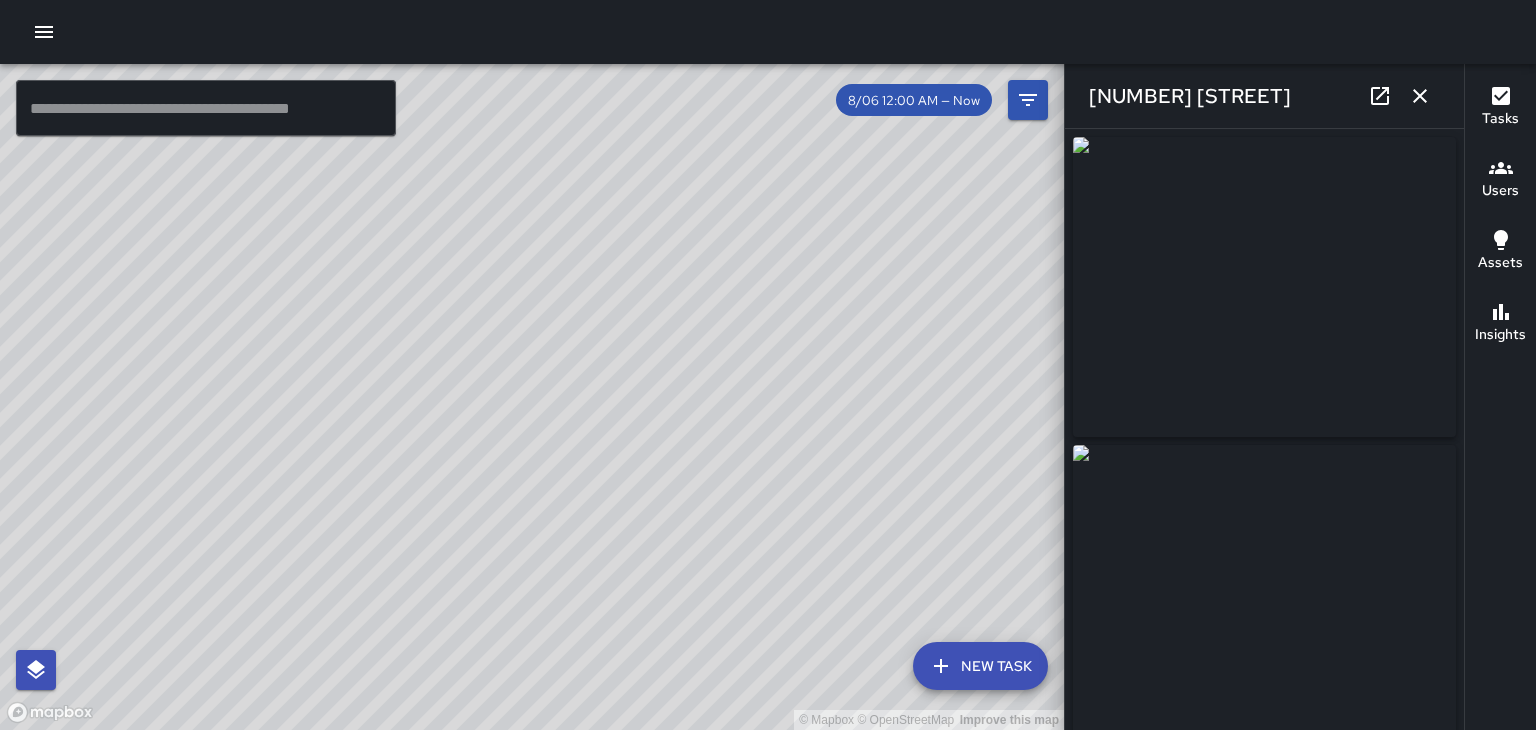 click at bounding box center [1420, 96] 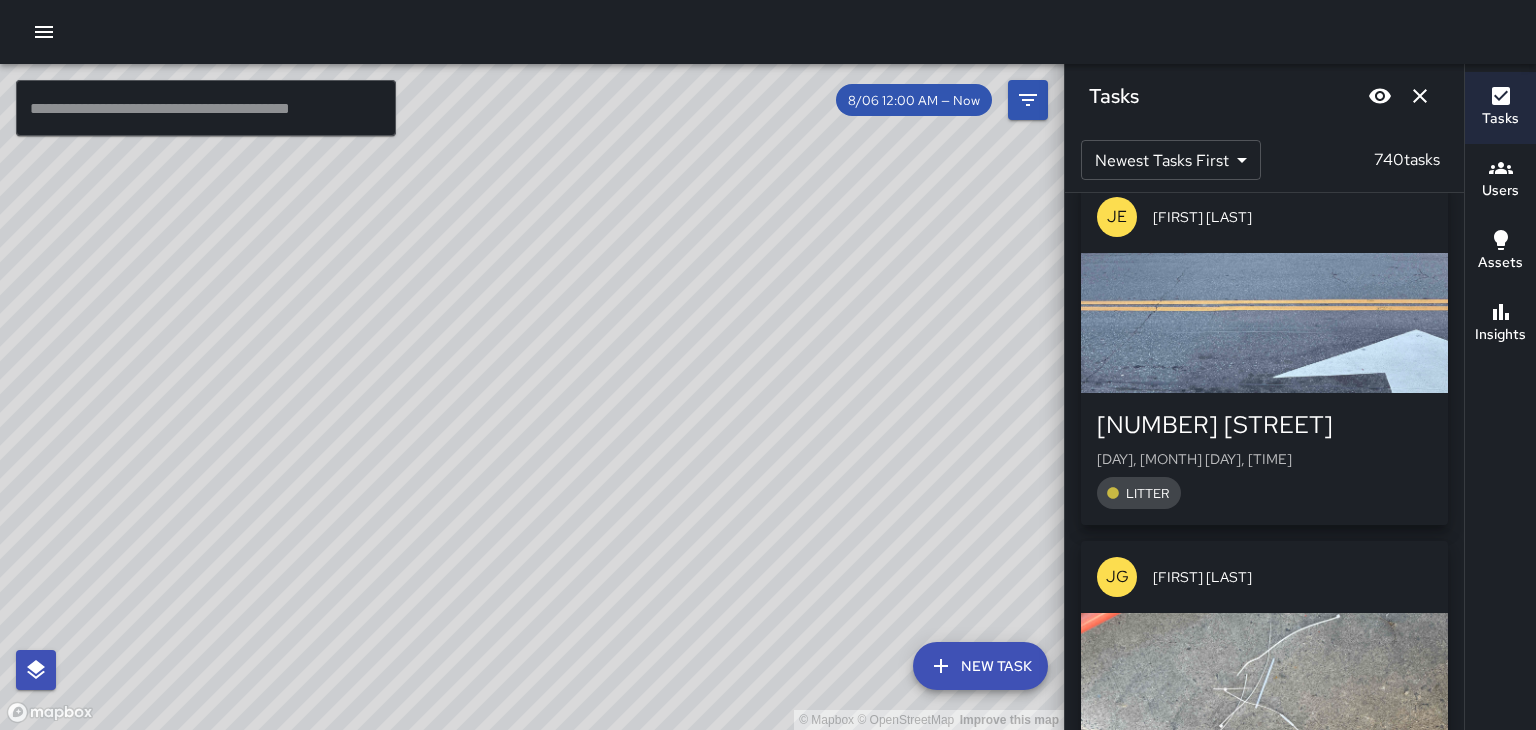 scroll, scrollTop: 83472, scrollLeft: 0, axis: vertical 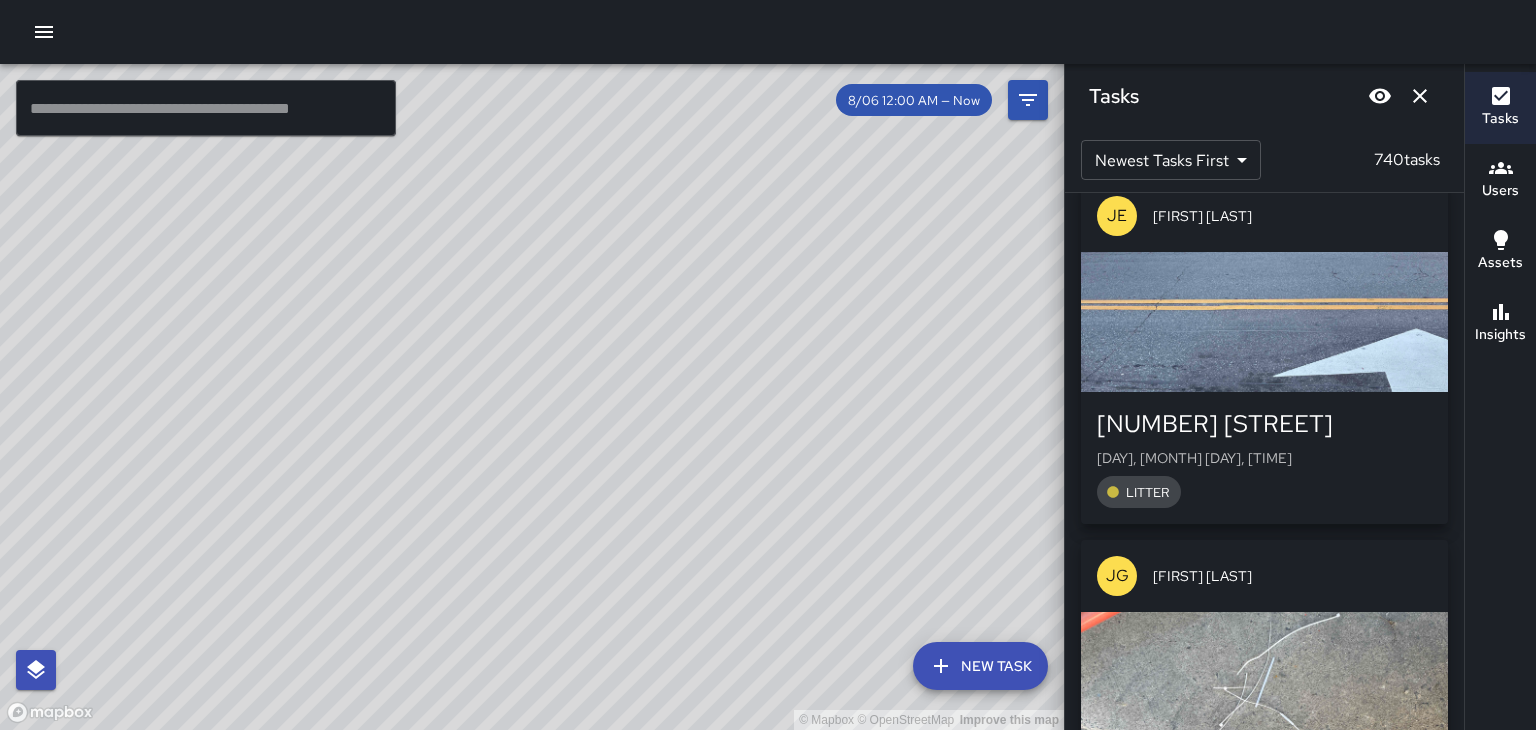 click on "[DAY], [MONTH] [DAY], [TIME]" at bounding box center (1264, 458) 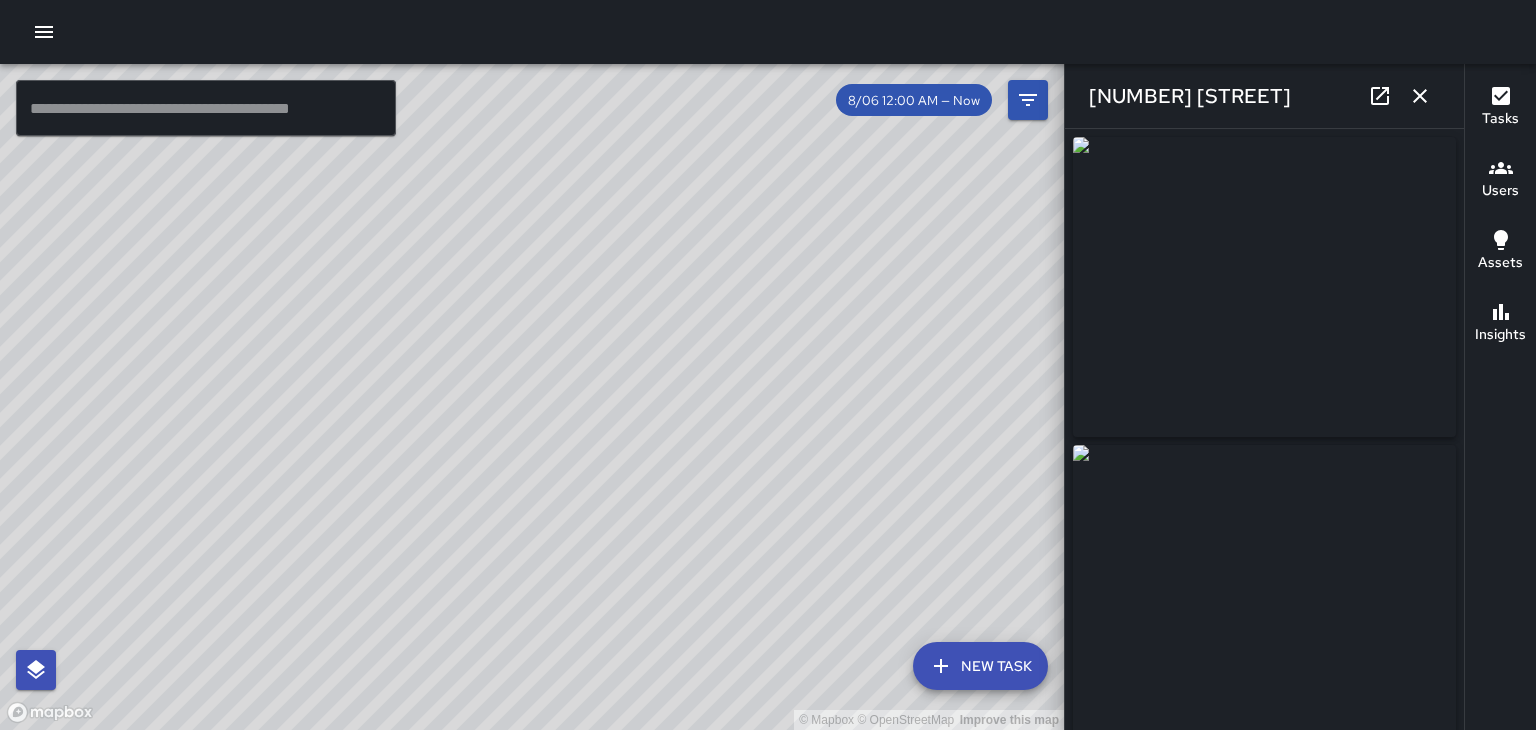 type on "**********" 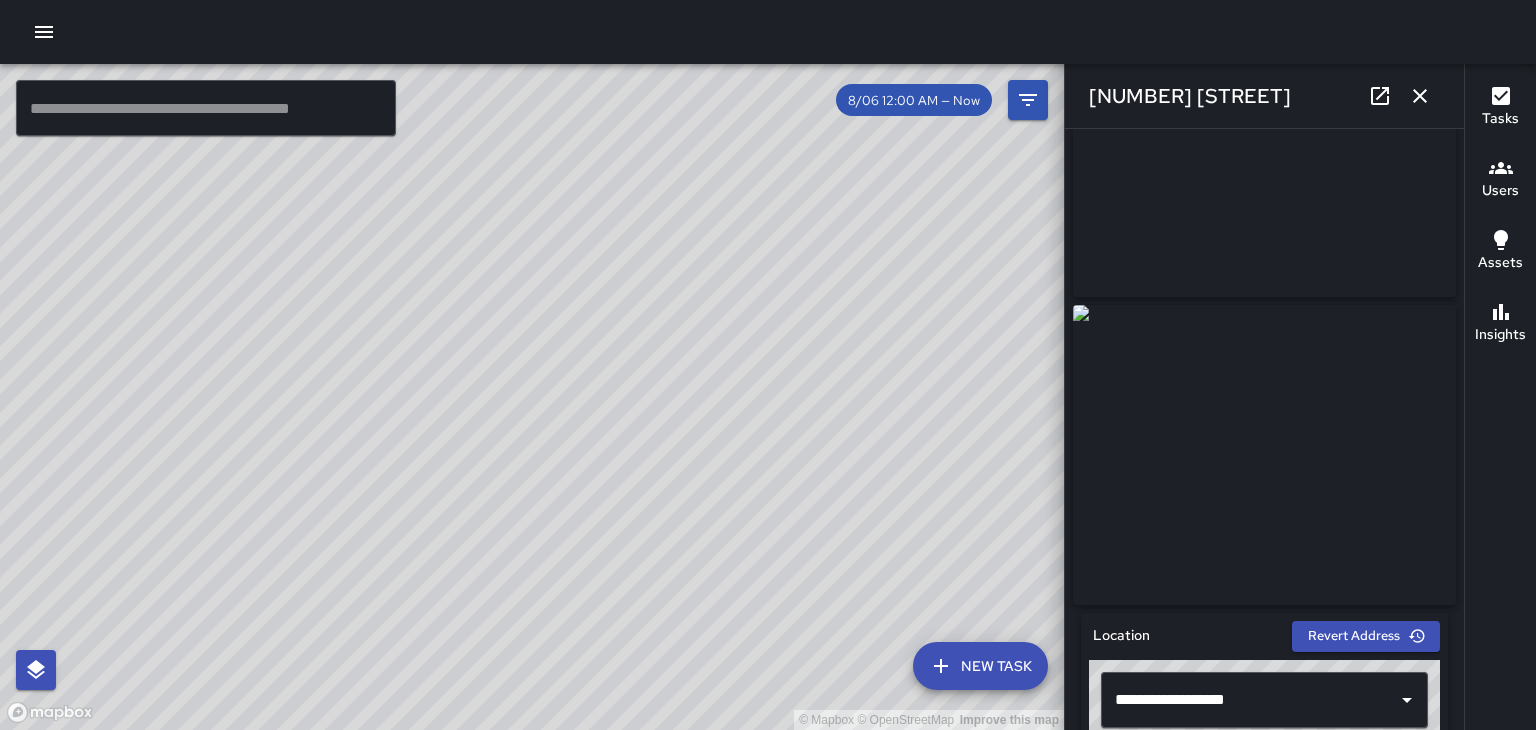 scroll, scrollTop: 165, scrollLeft: 0, axis: vertical 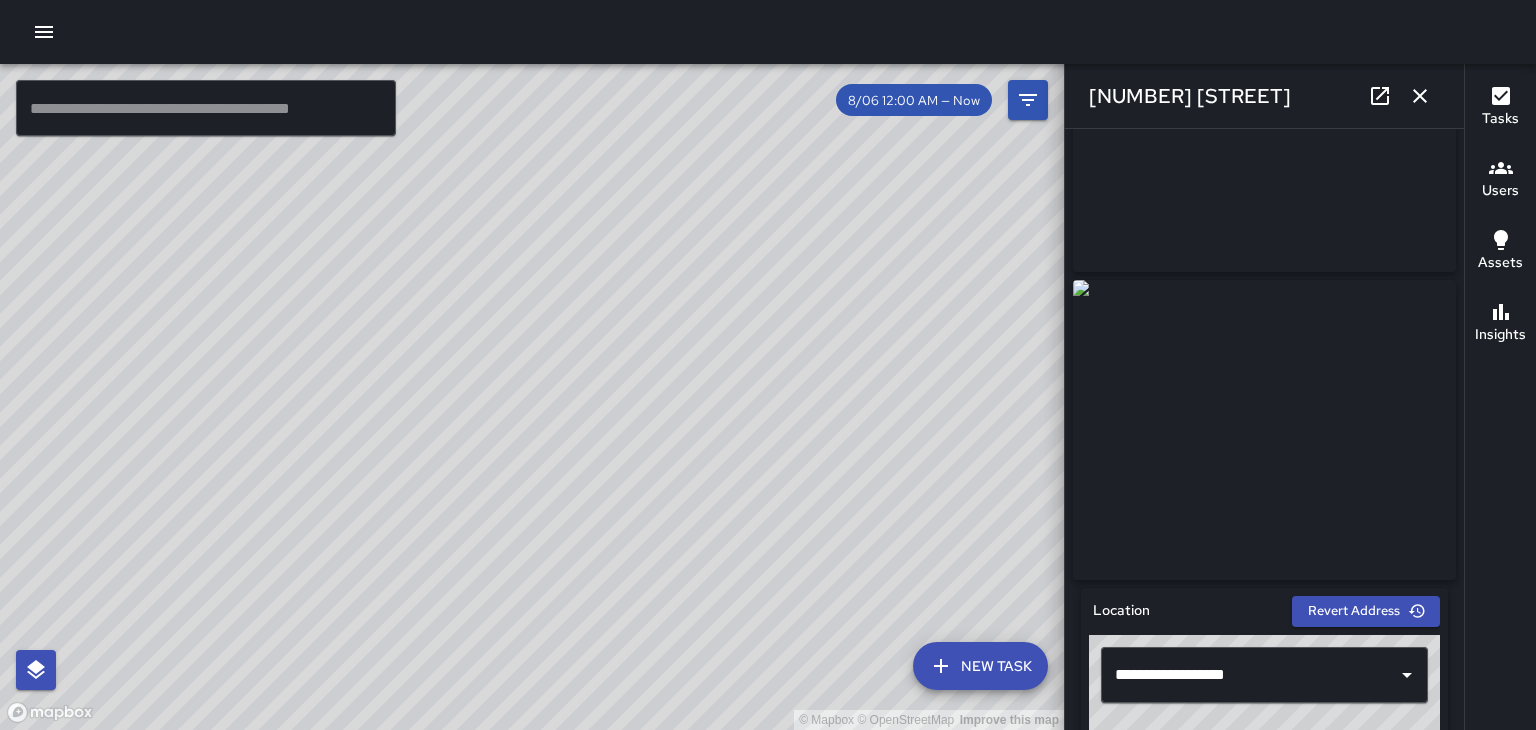 click at bounding box center [1380, 96] 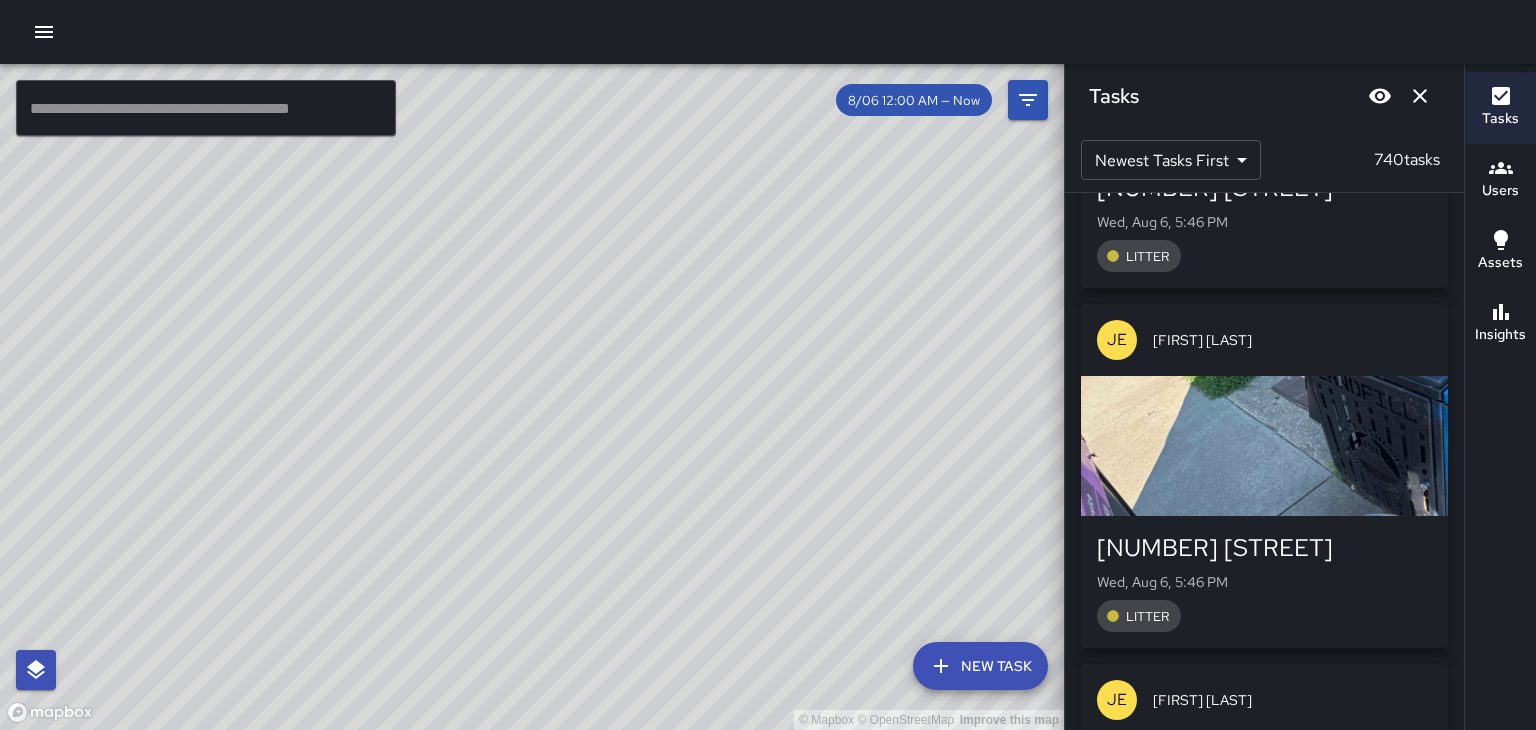 scroll, scrollTop: 85151, scrollLeft: 0, axis: vertical 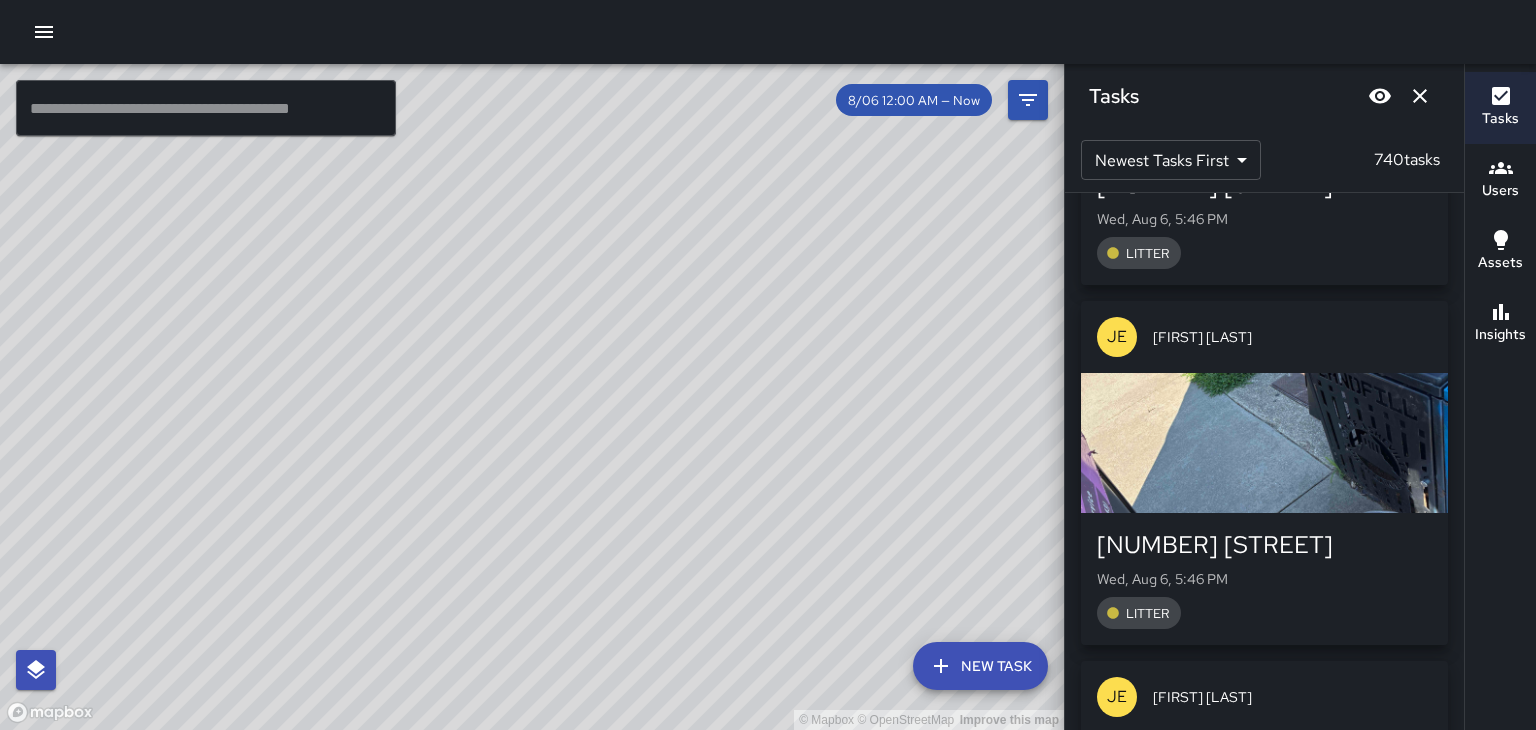 click at bounding box center (1264, 443) 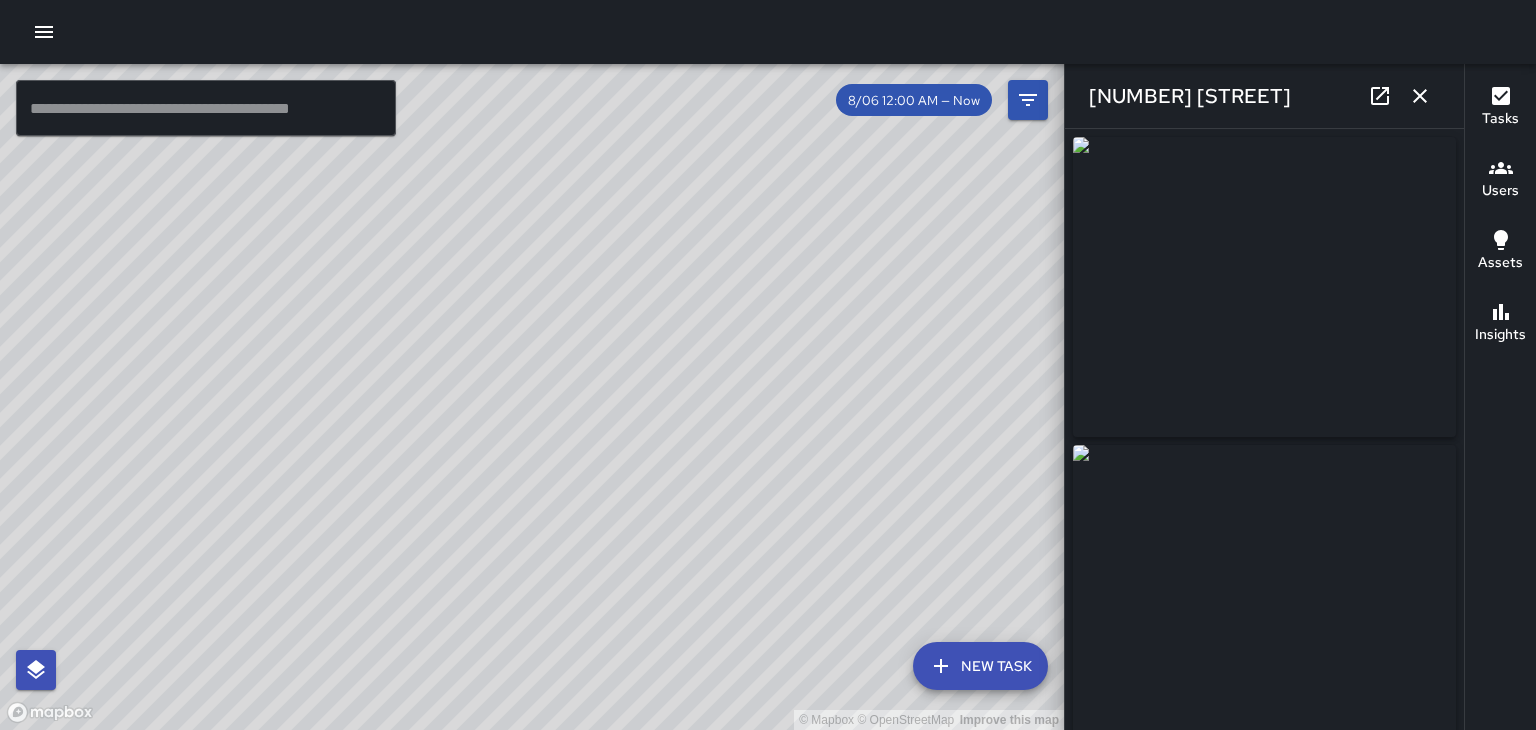 click at bounding box center [1420, 96] 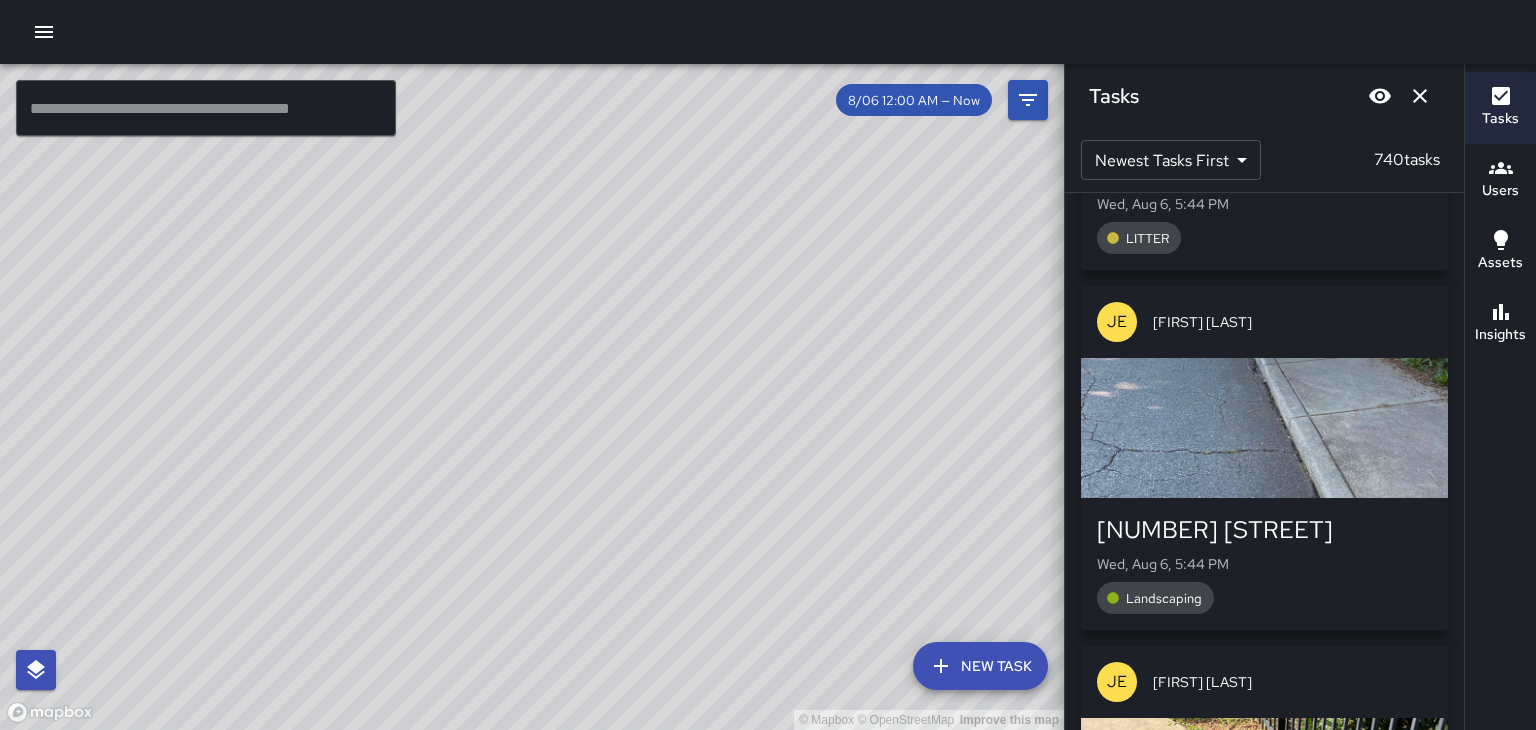 scroll, scrollTop: 86253, scrollLeft: 0, axis: vertical 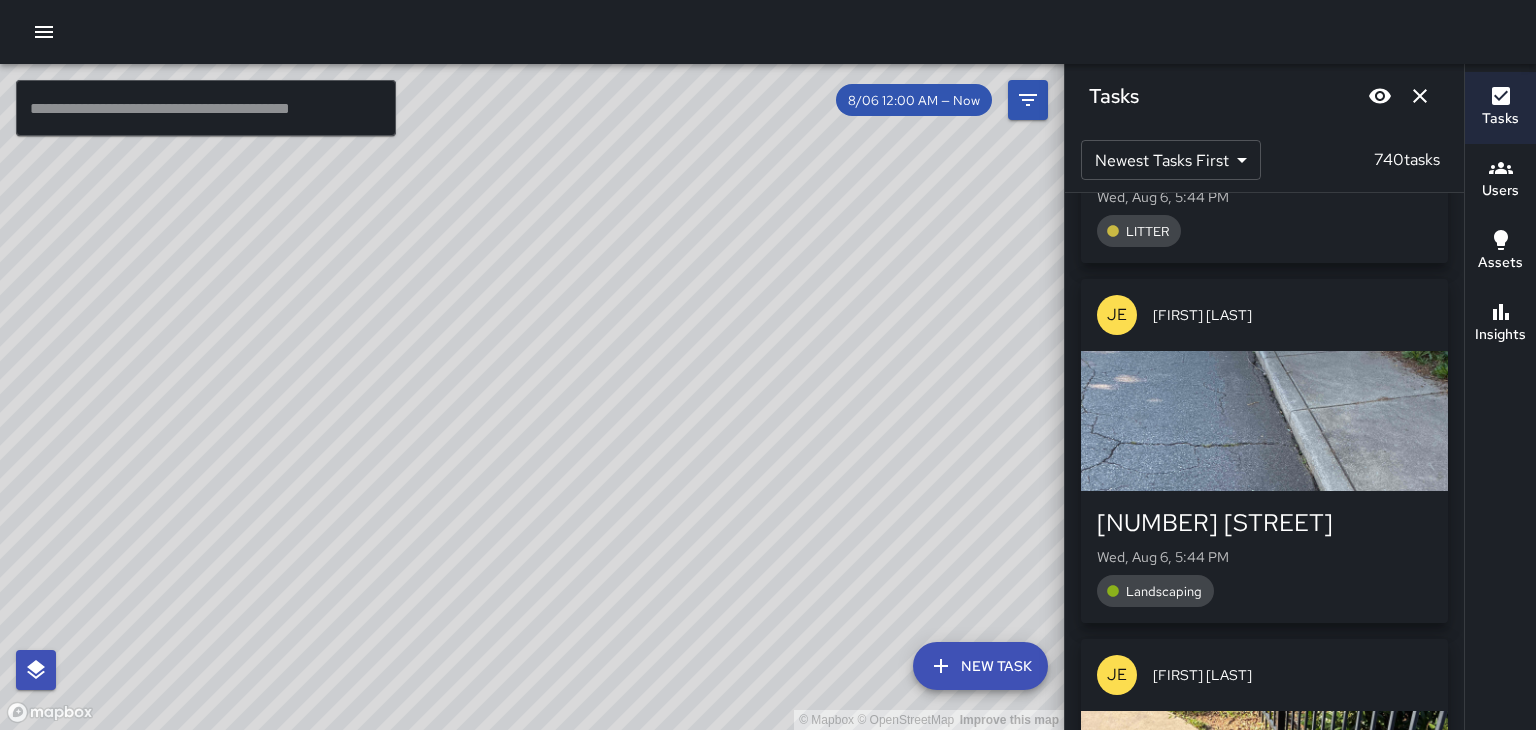 click at bounding box center (1264, 421) 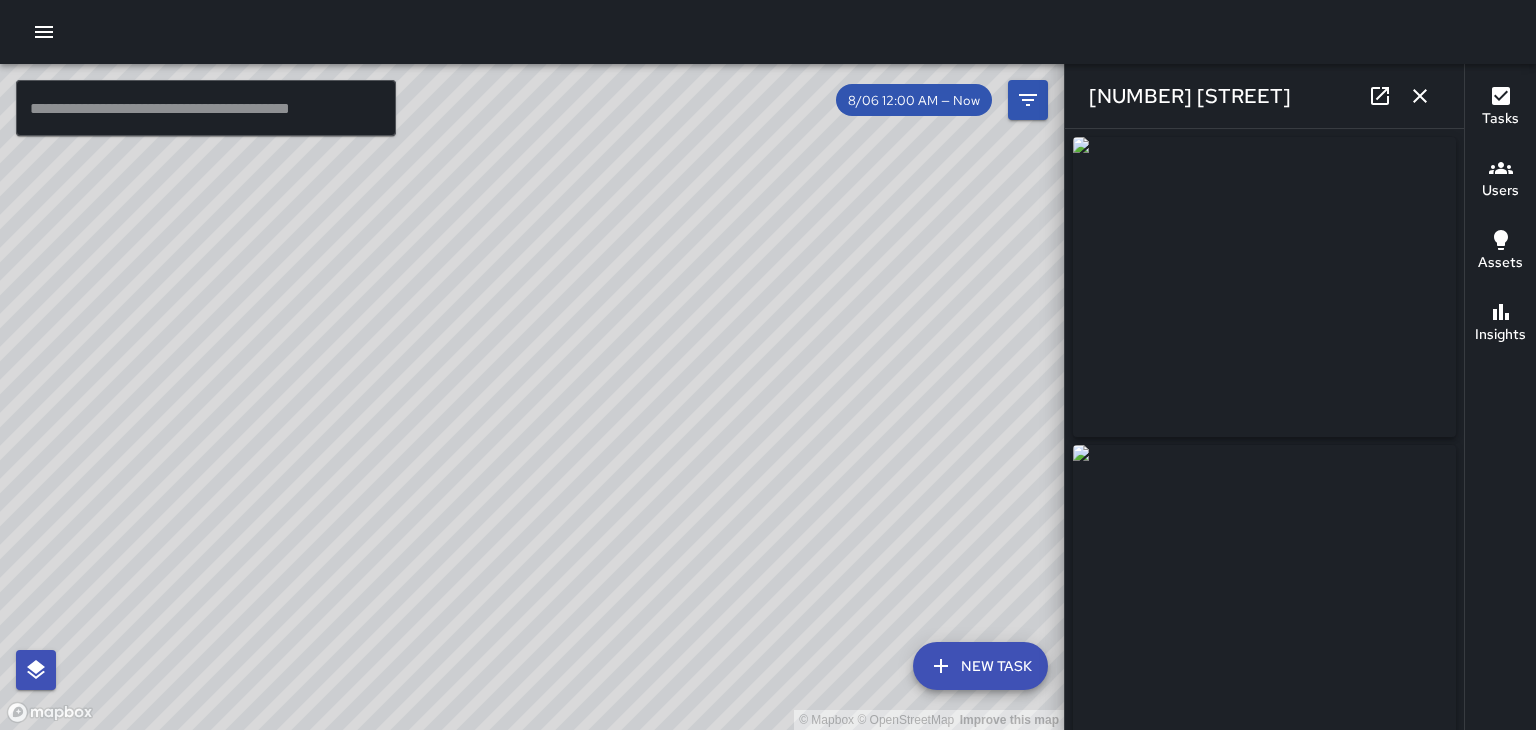 click 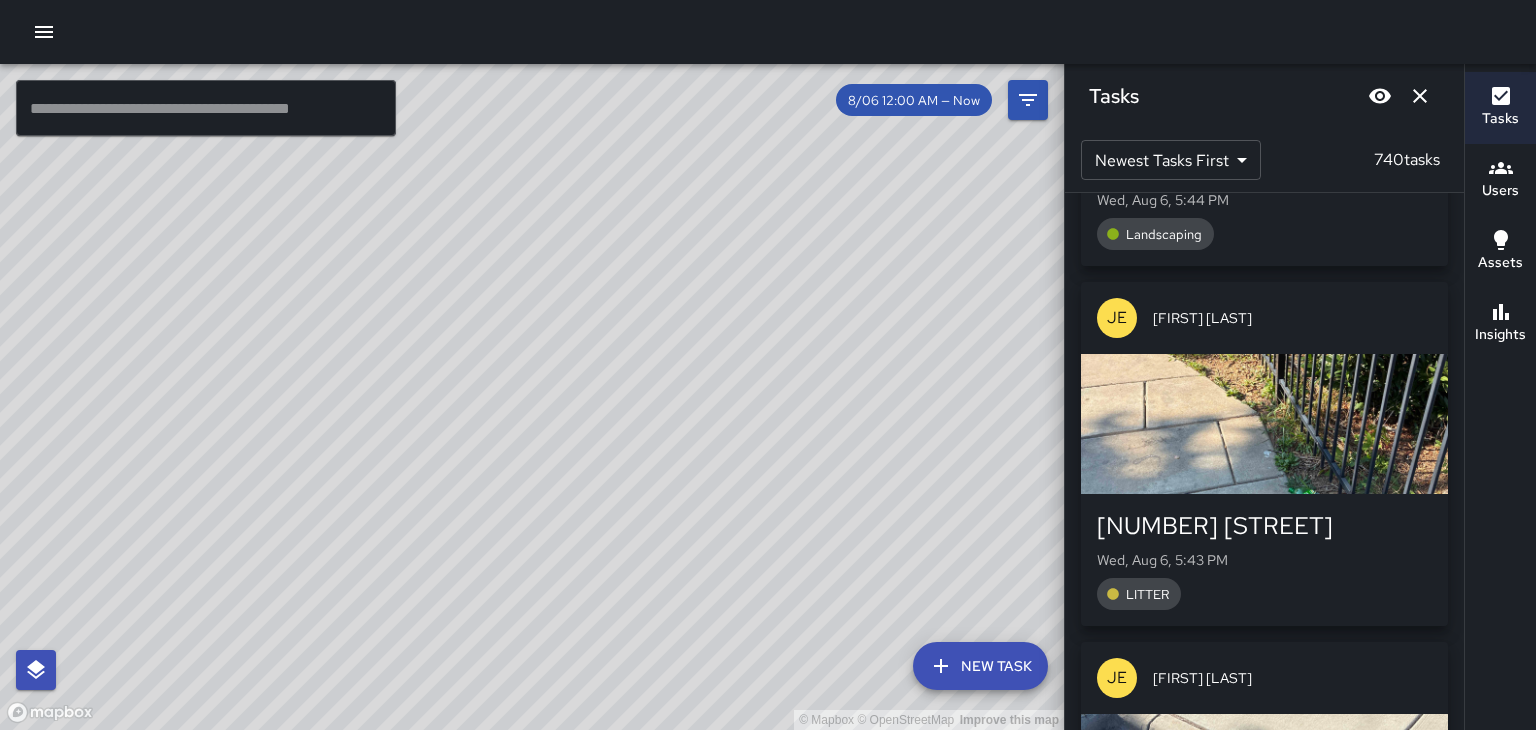 scroll, scrollTop: 86622, scrollLeft: 0, axis: vertical 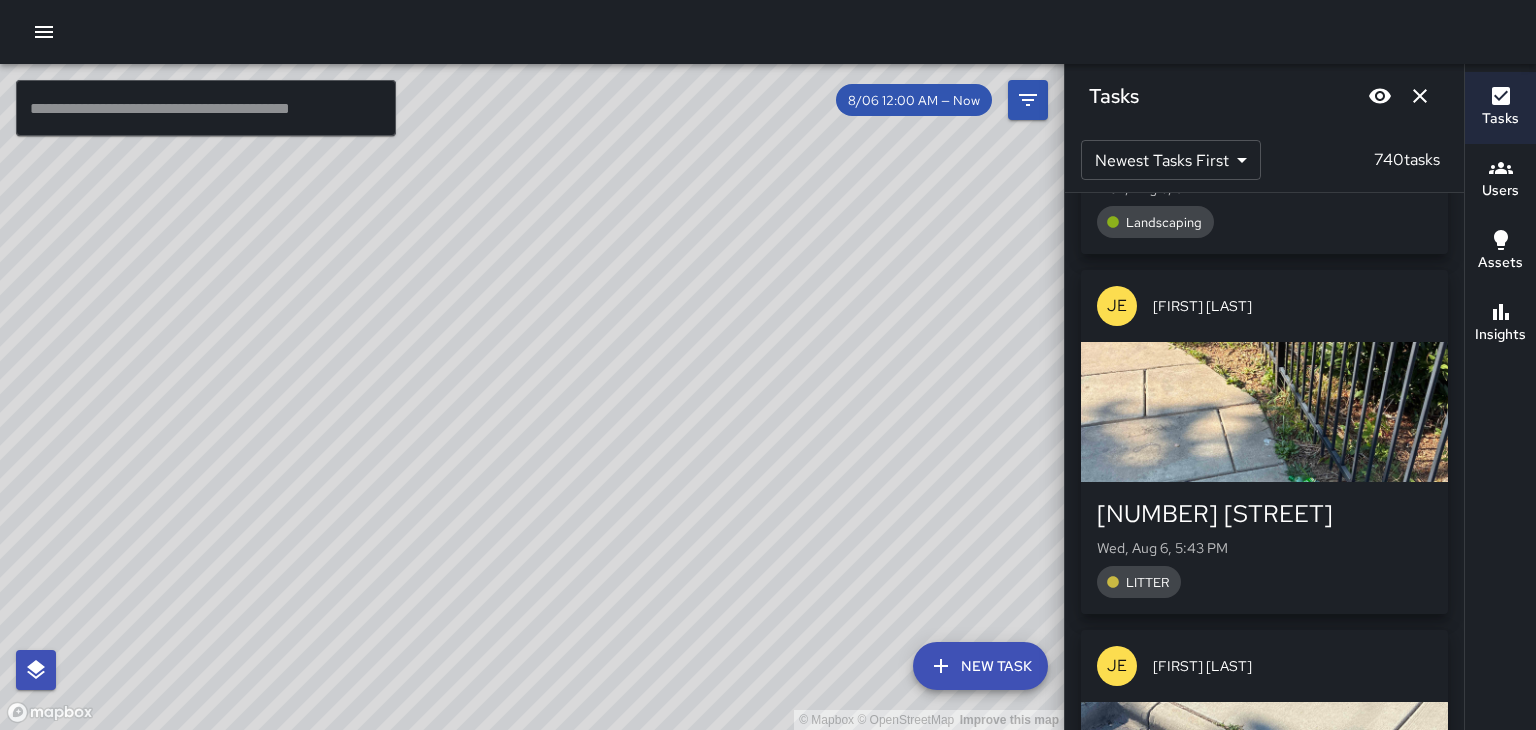 click at bounding box center (1264, 412) 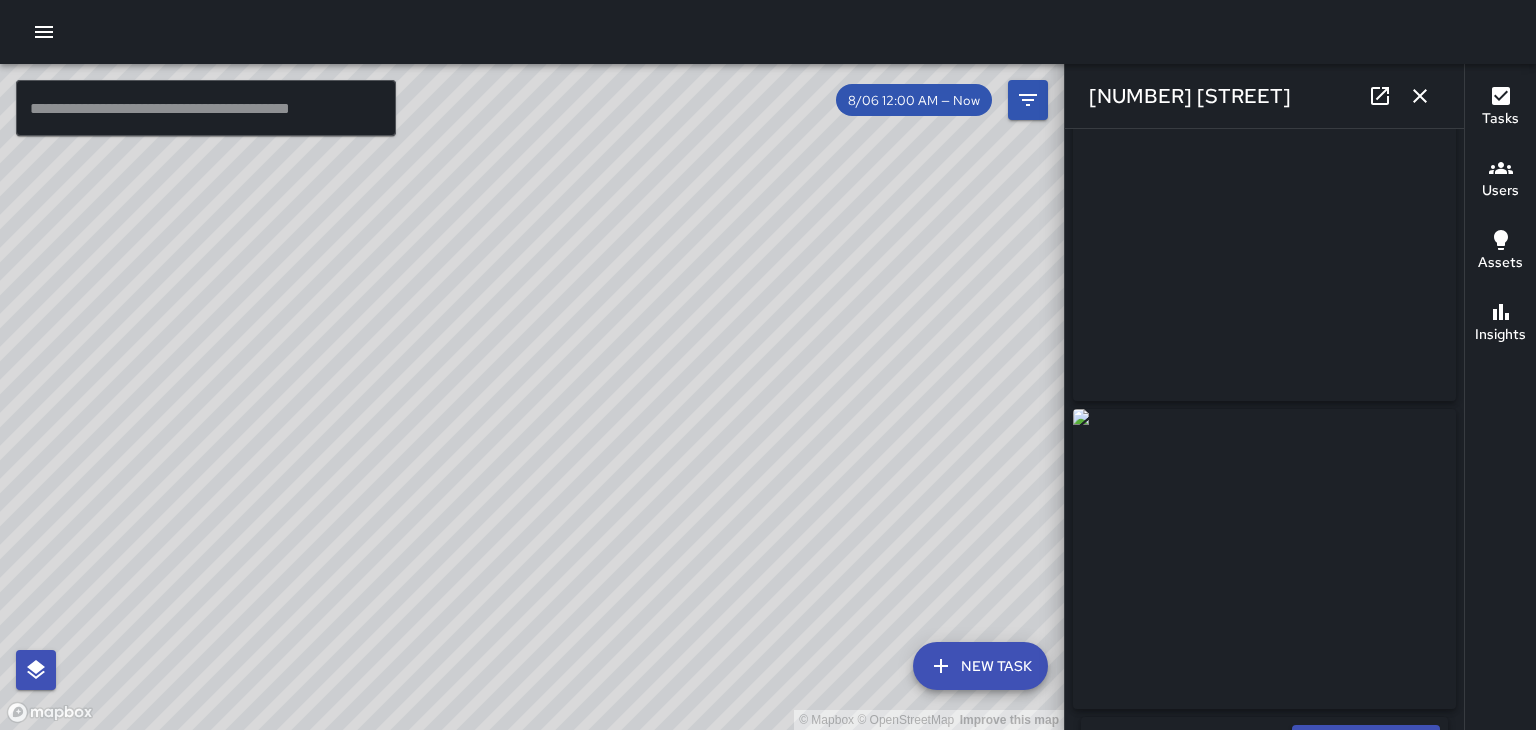 scroll, scrollTop: 0, scrollLeft: 0, axis: both 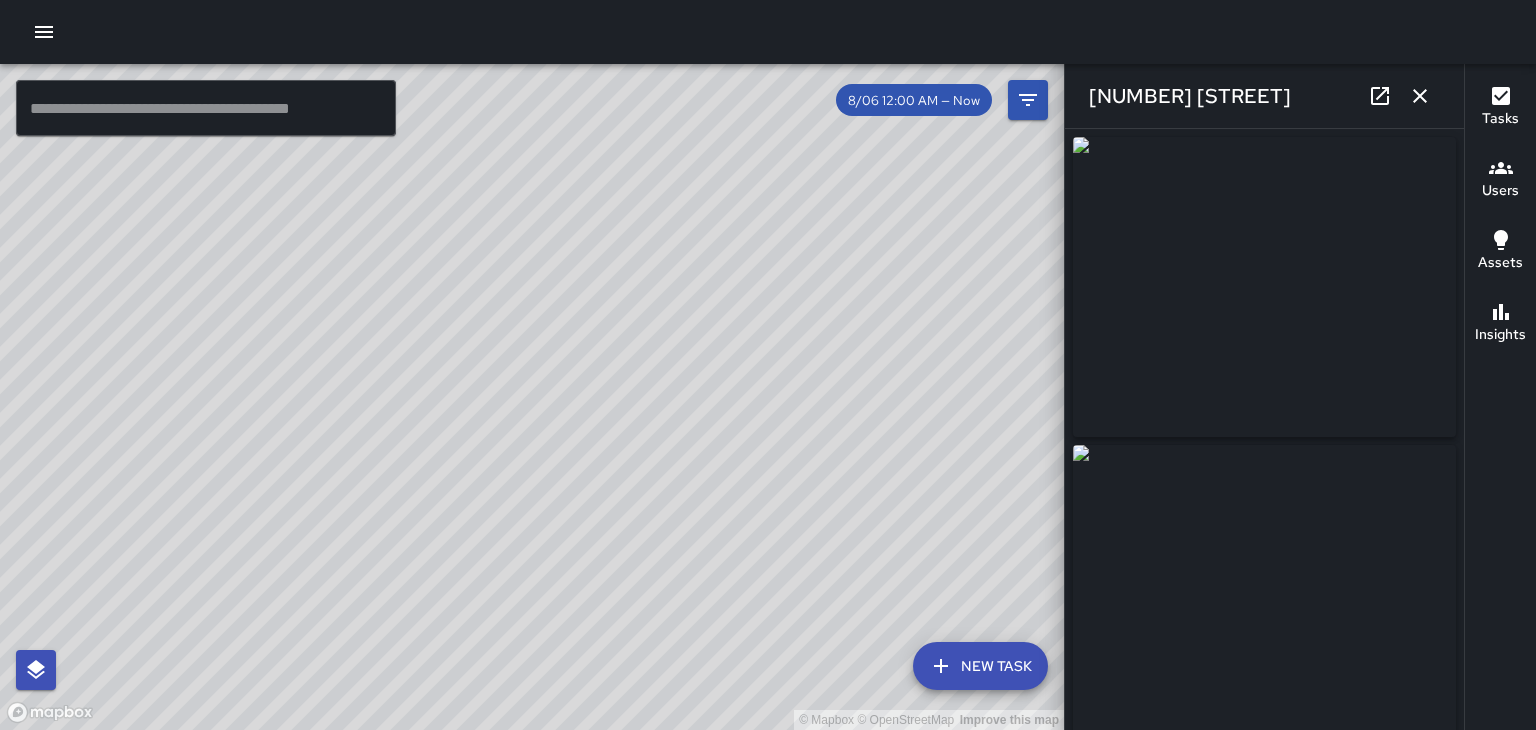 click at bounding box center (1420, 96) 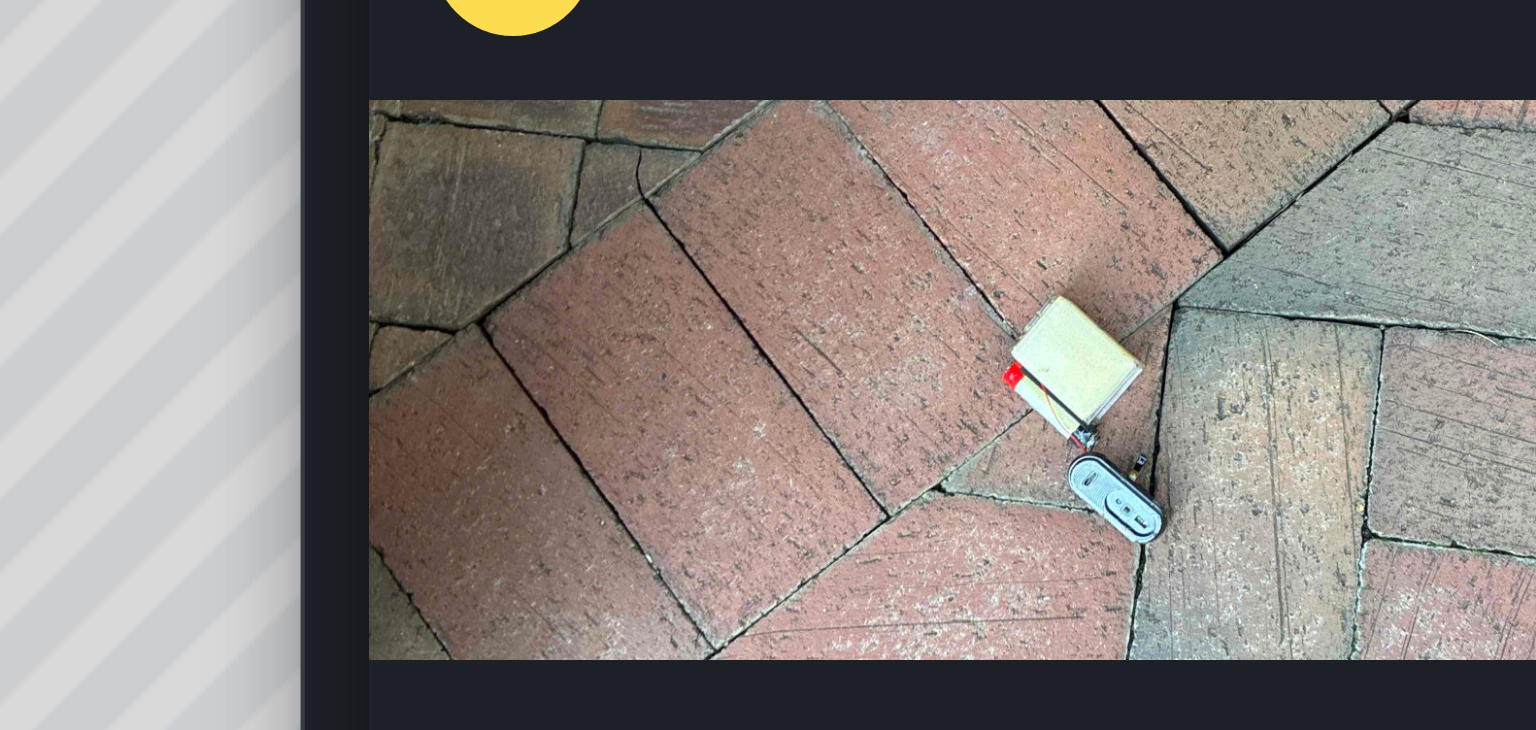 scroll, scrollTop: 87715, scrollLeft: 0, axis: vertical 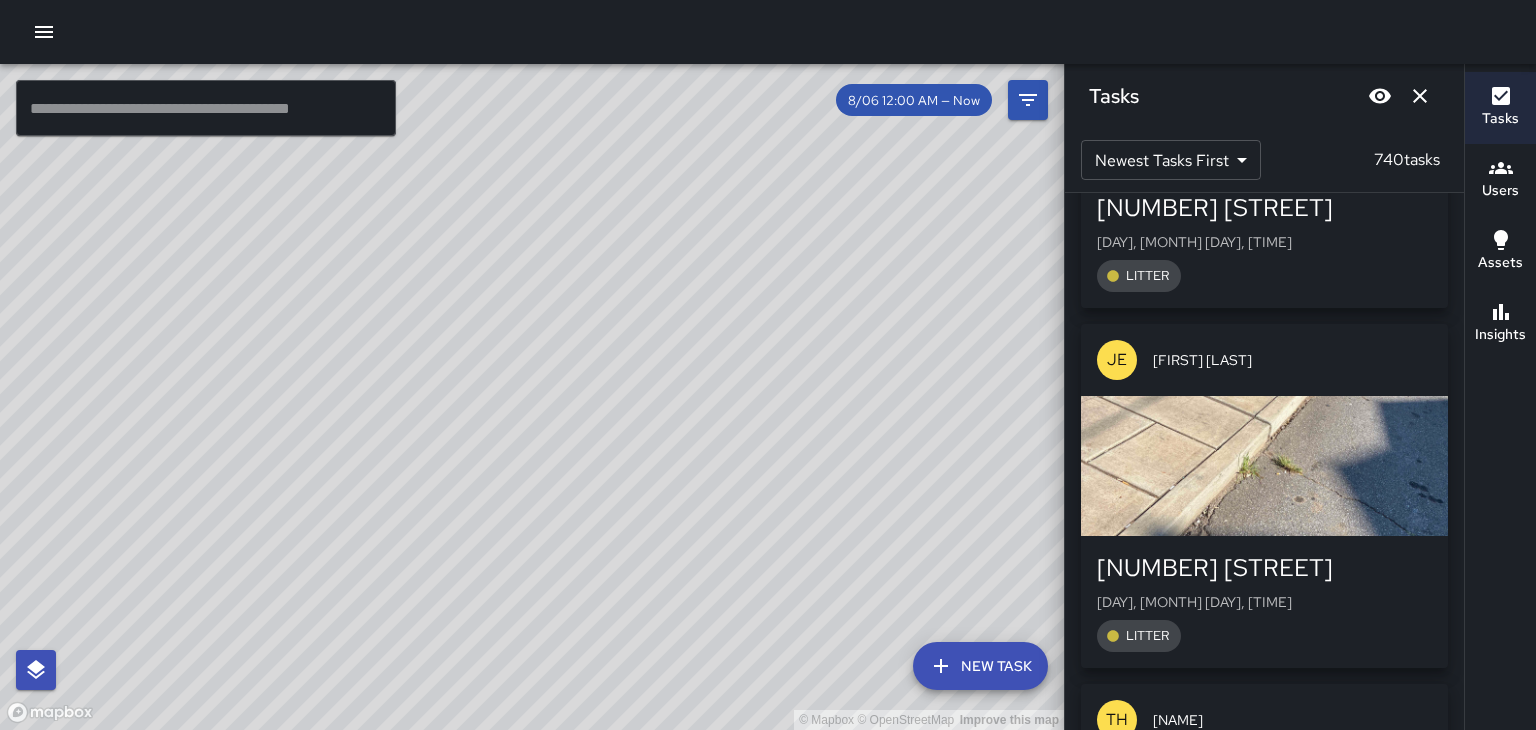 click on "[NUMBER] [STREET]" at bounding box center (1264, 568) 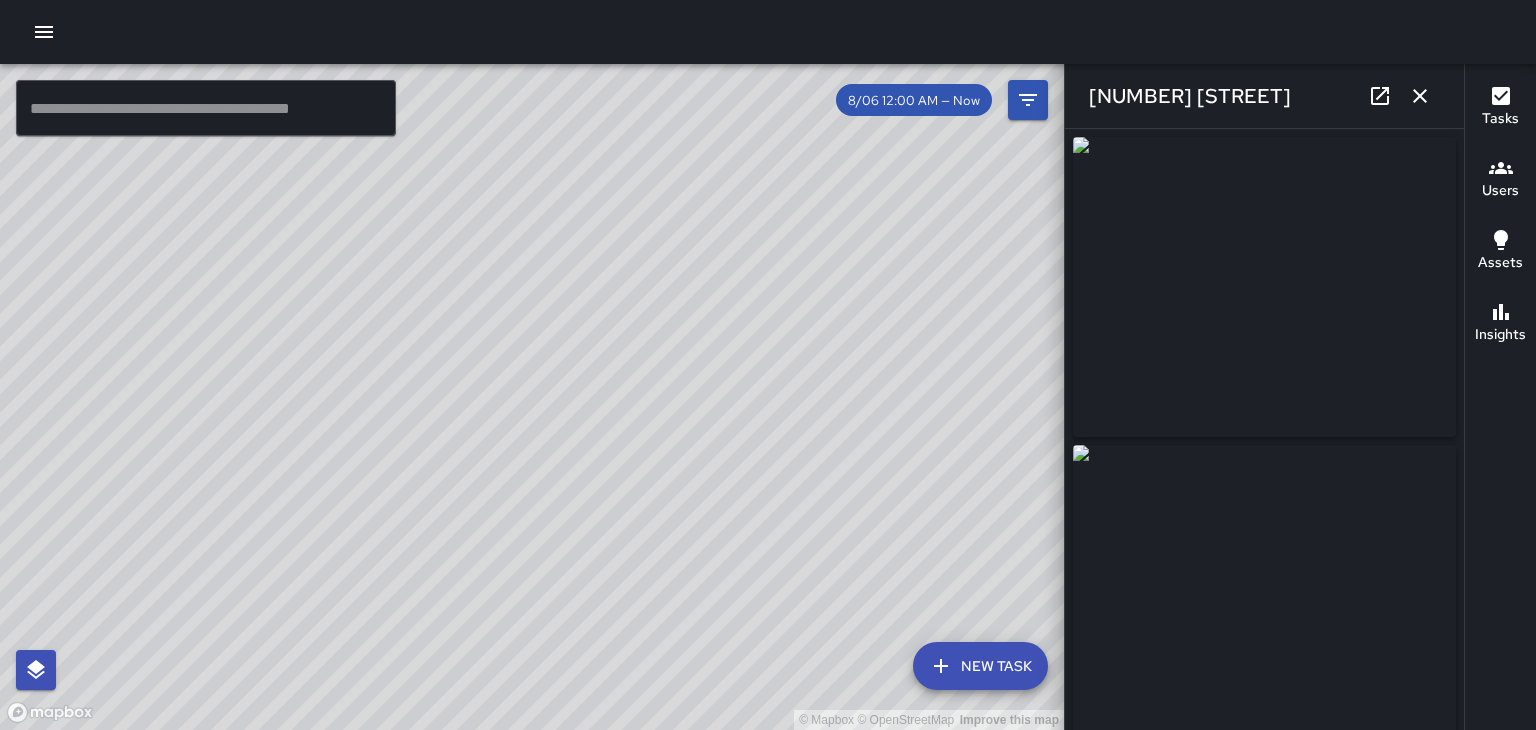 type on "**********" 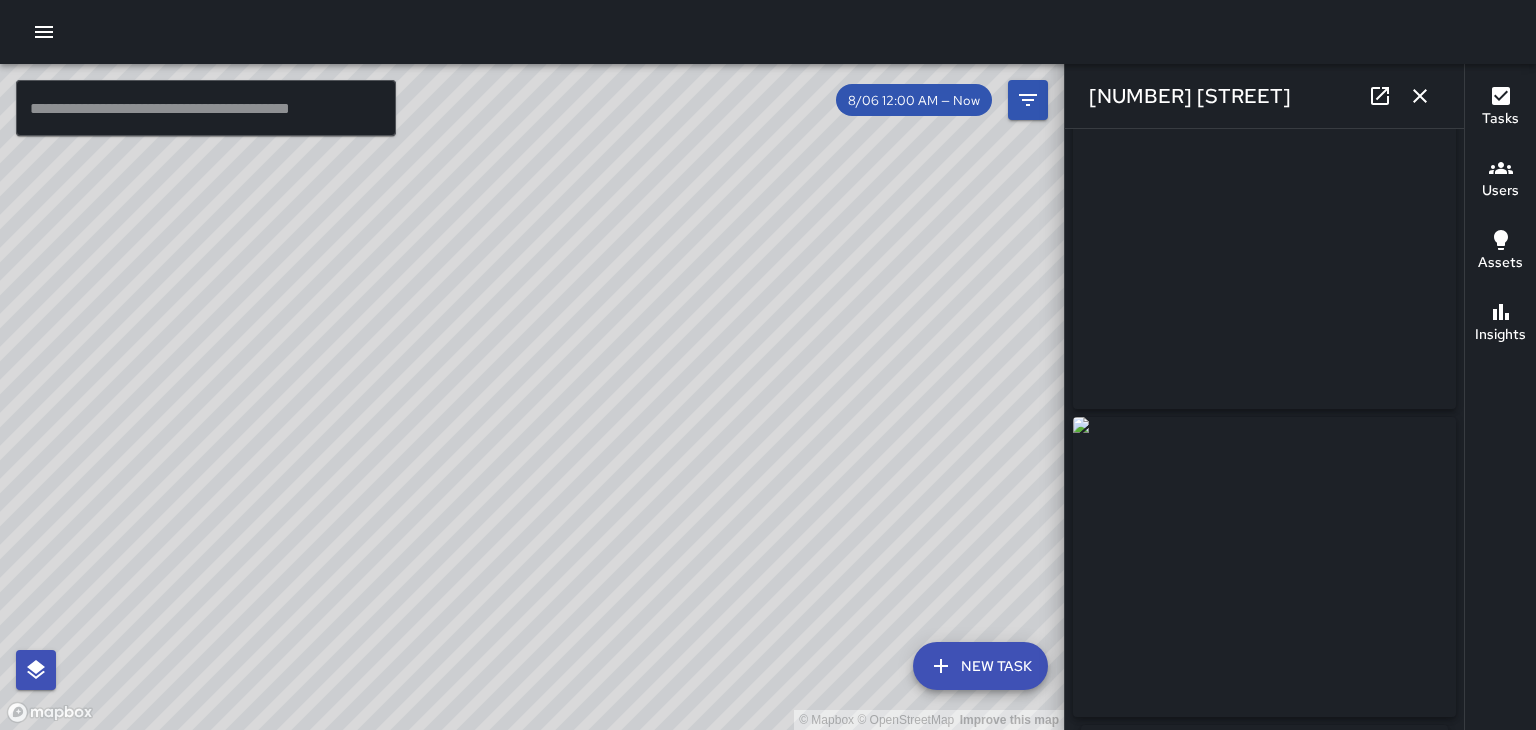 scroll, scrollTop: 0, scrollLeft: 0, axis: both 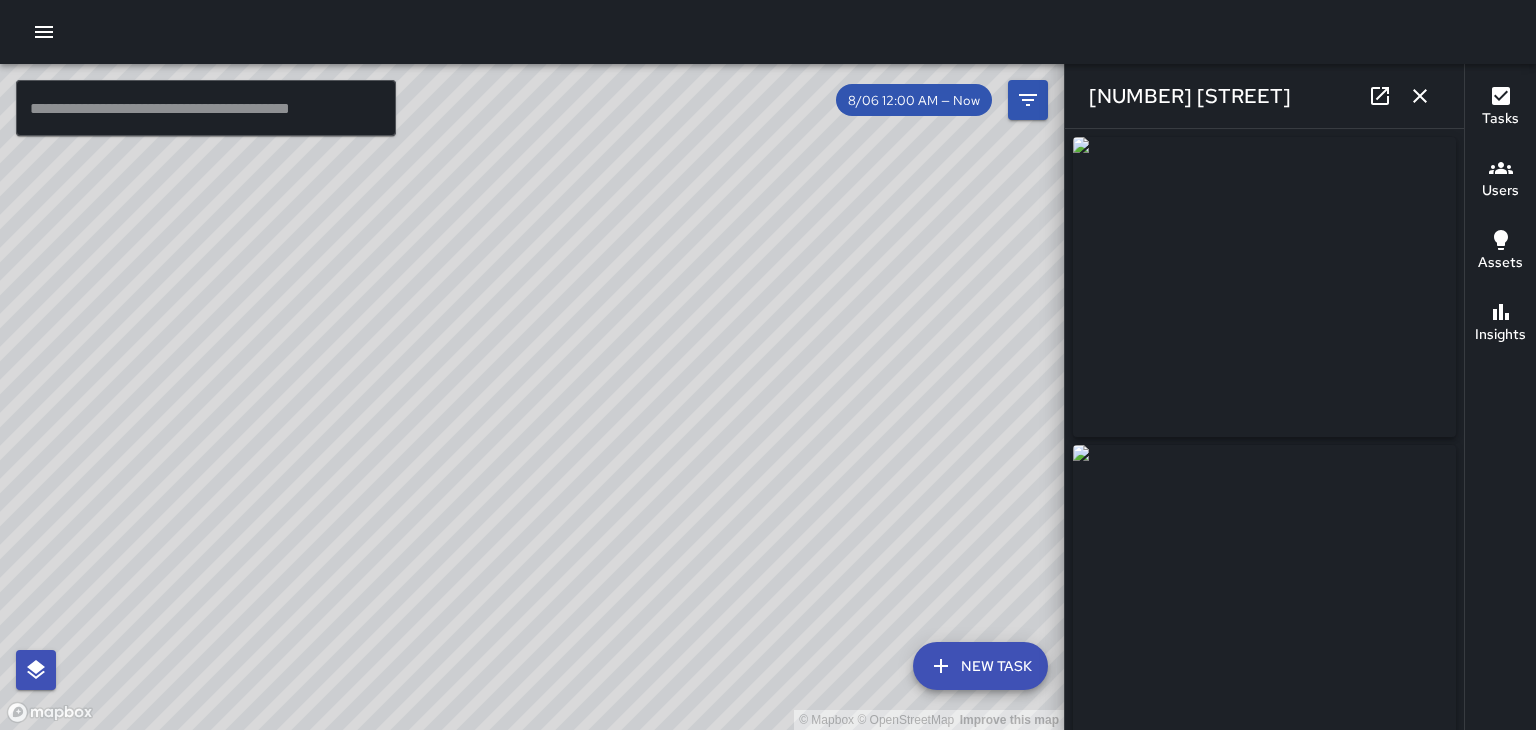 click 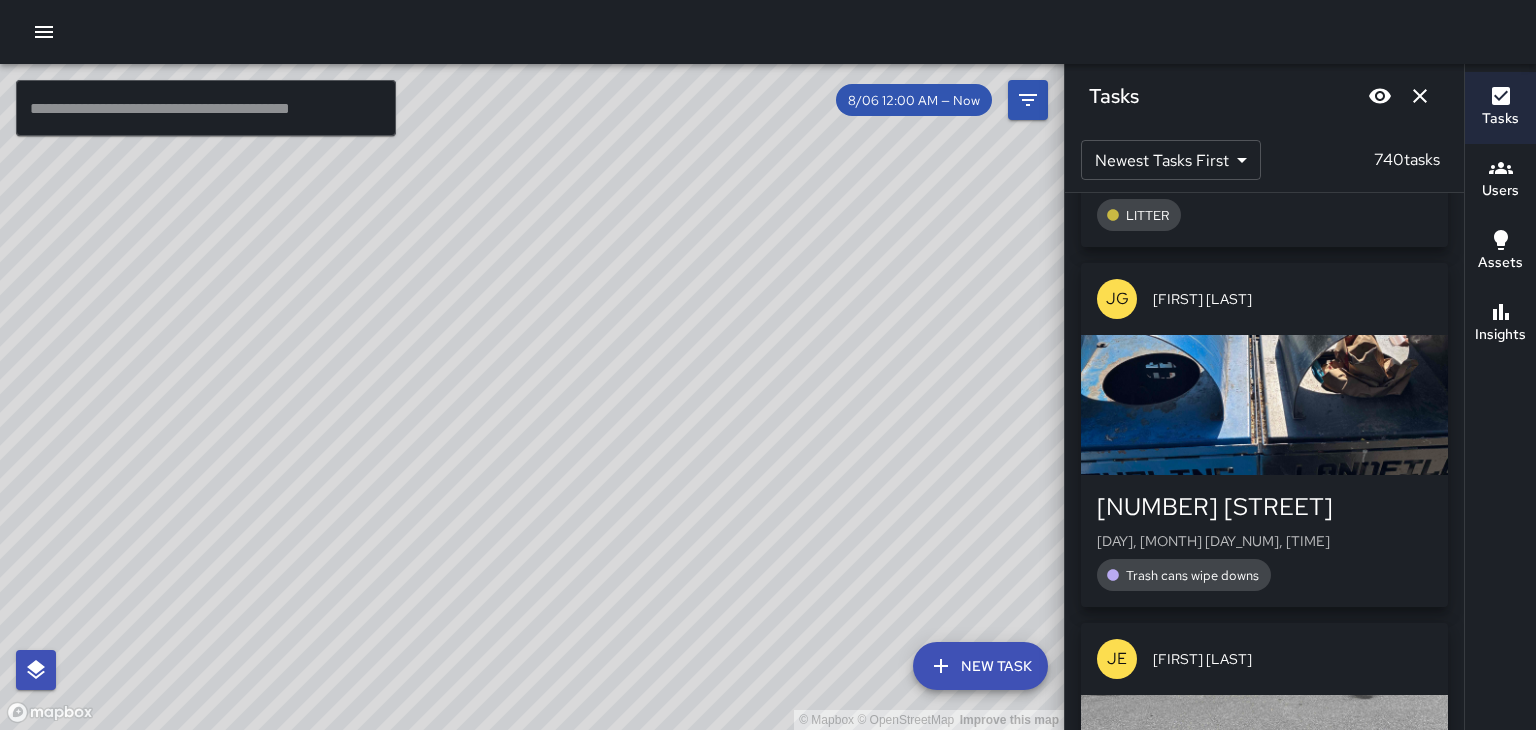 scroll, scrollTop: 94196, scrollLeft: 0, axis: vertical 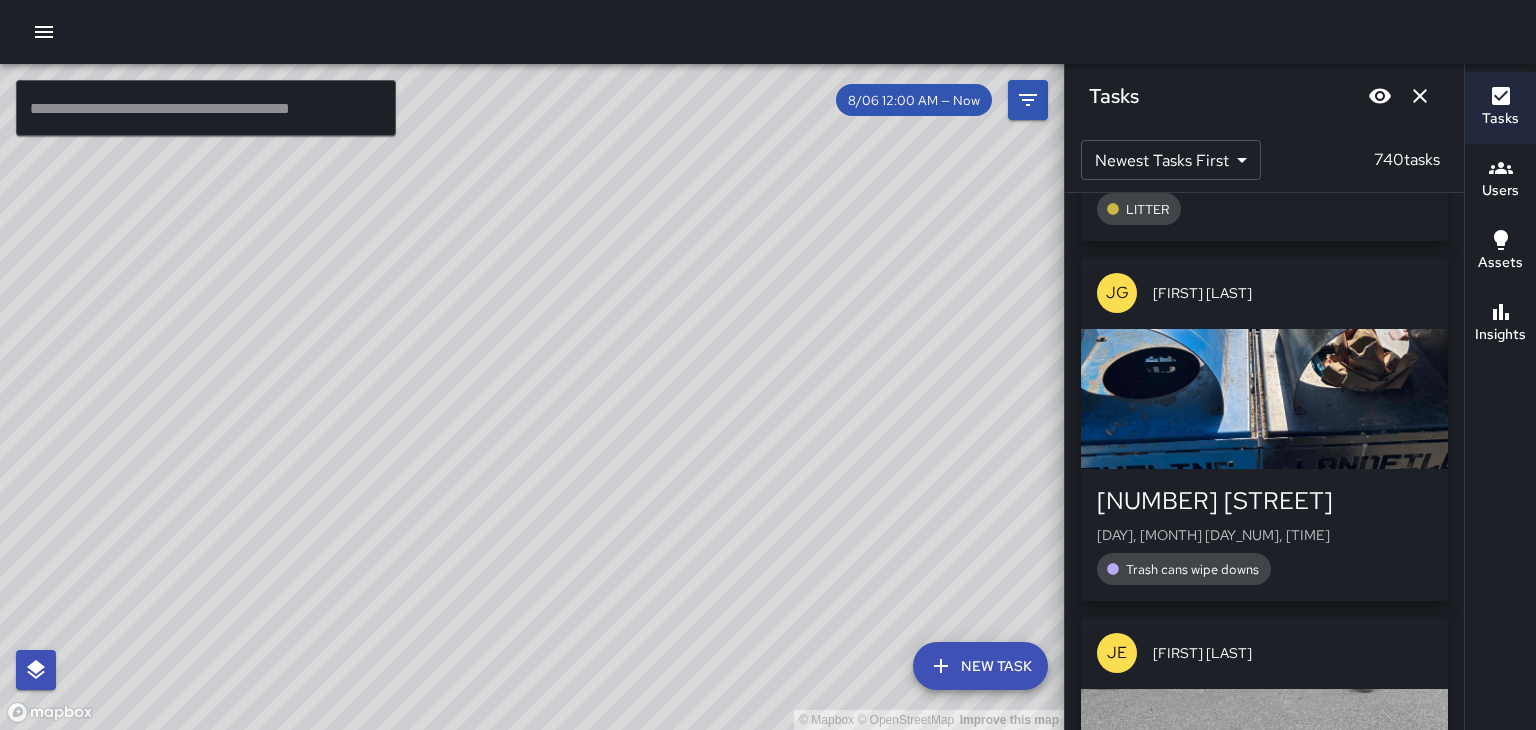 click at bounding box center [1264, 399] 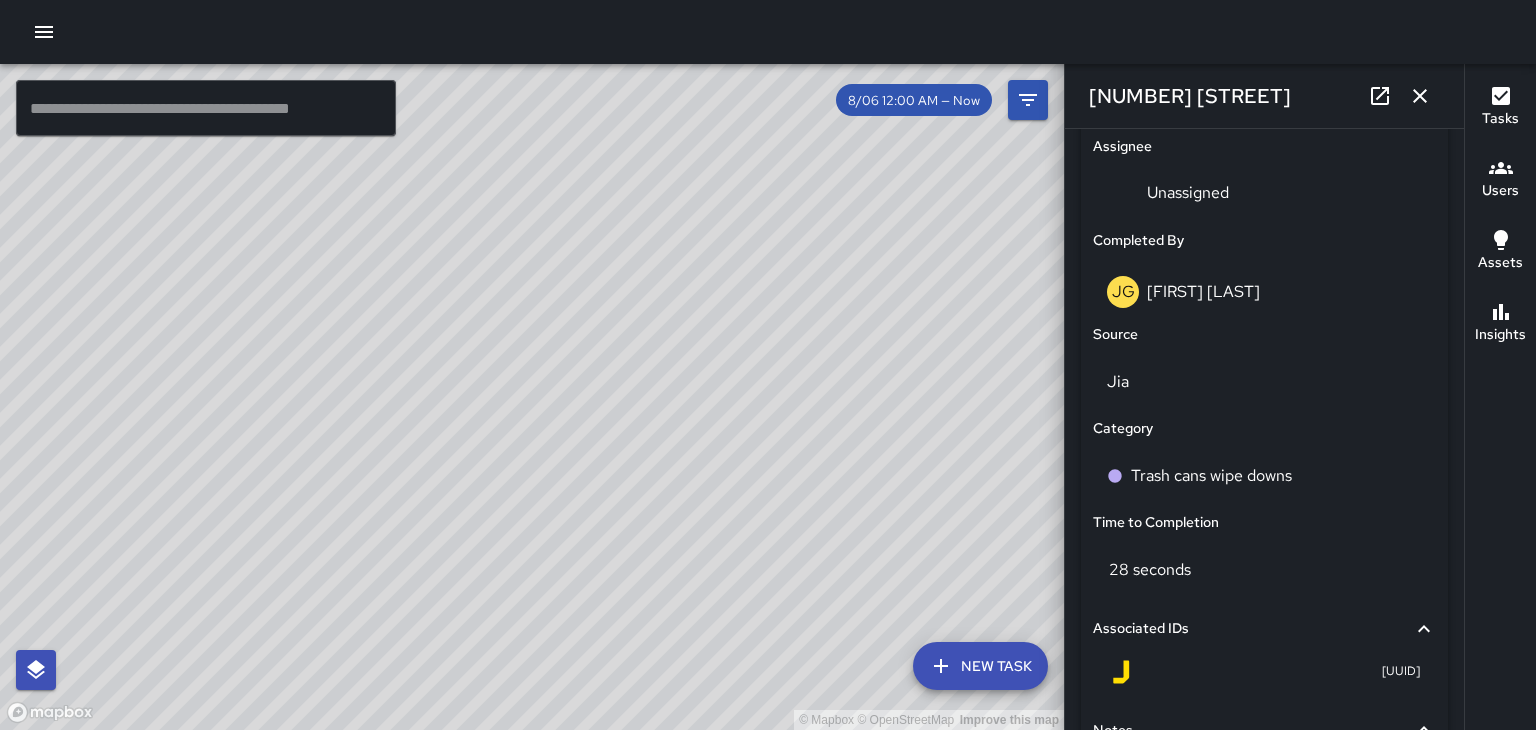 scroll, scrollTop: 1132, scrollLeft: 0, axis: vertical 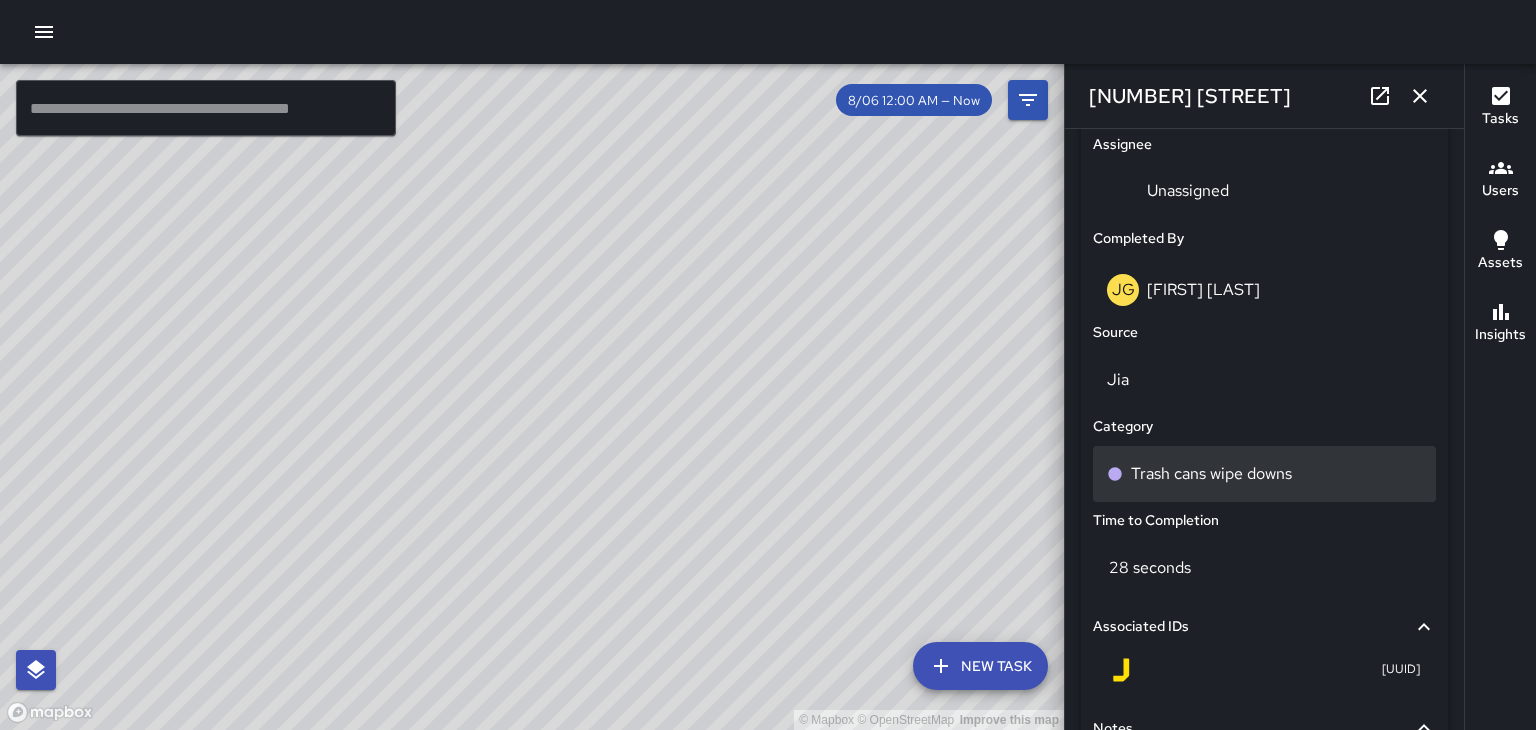 click on "Trash cans wipe downs" at bounding box center (1264, 474) 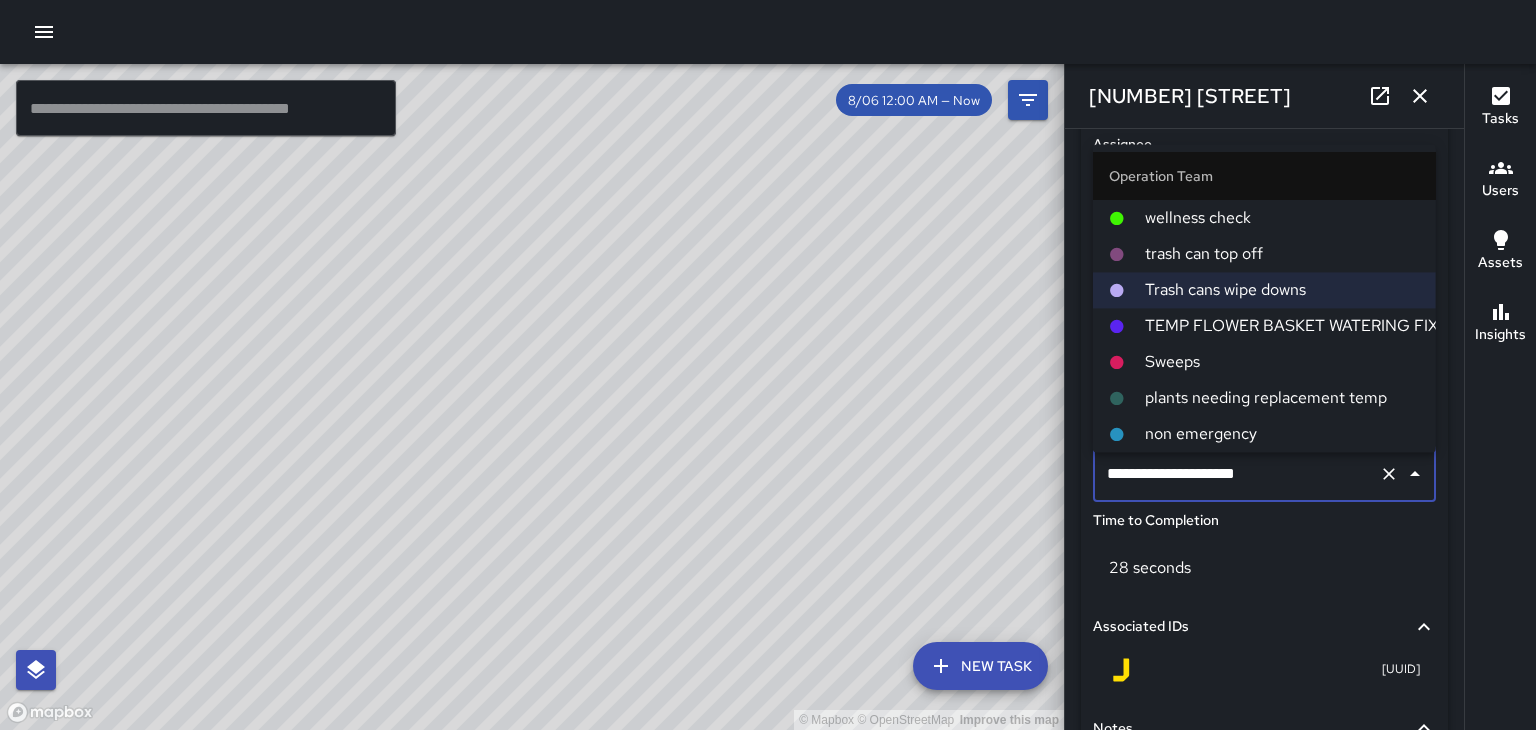 click on "trash can top off" at bounding box center (1282, 254) 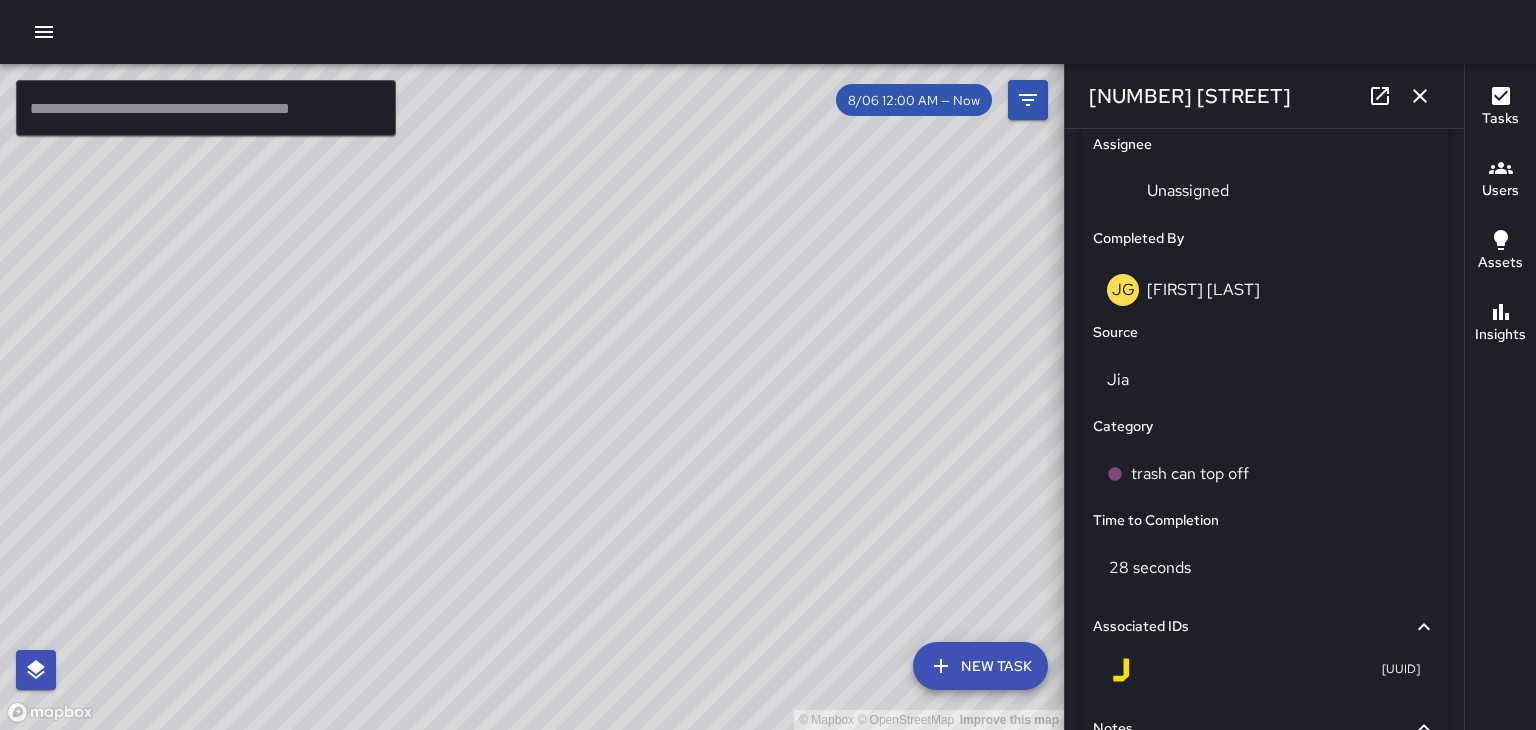 click 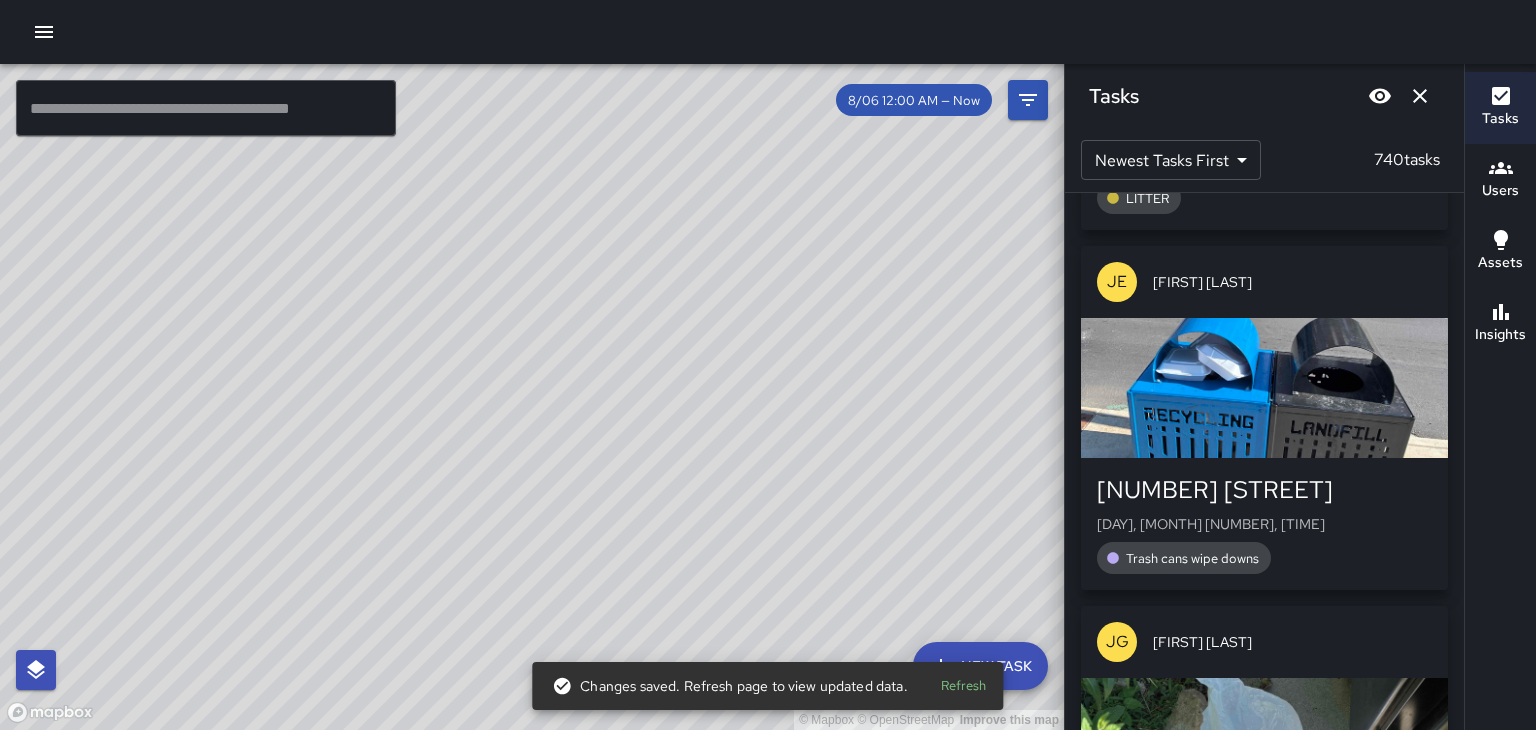 scroll, scrollTop: 96728, scrollLeft: 0, axis: vertical 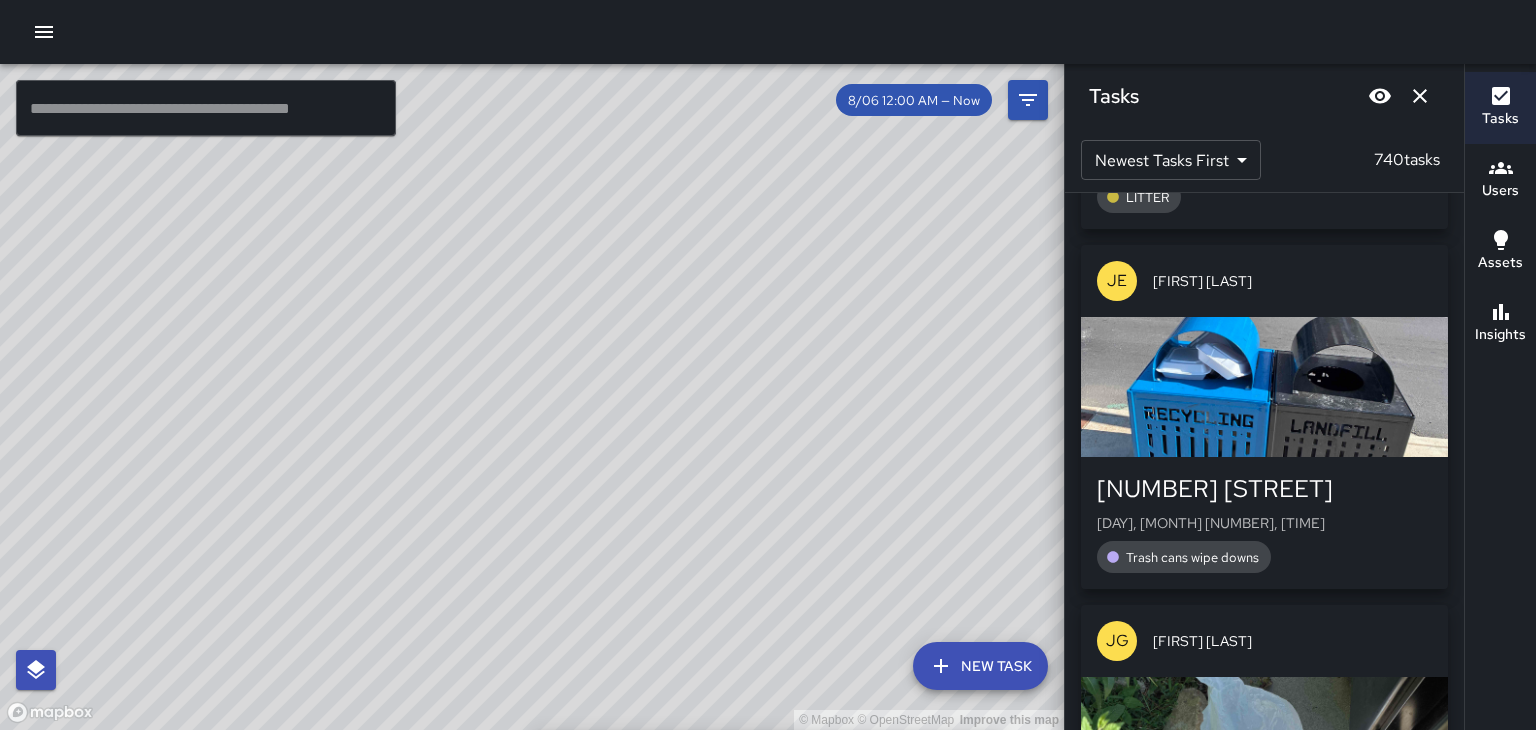 click on "Trash cans wipe downs" at bounding box center (1184, 557) 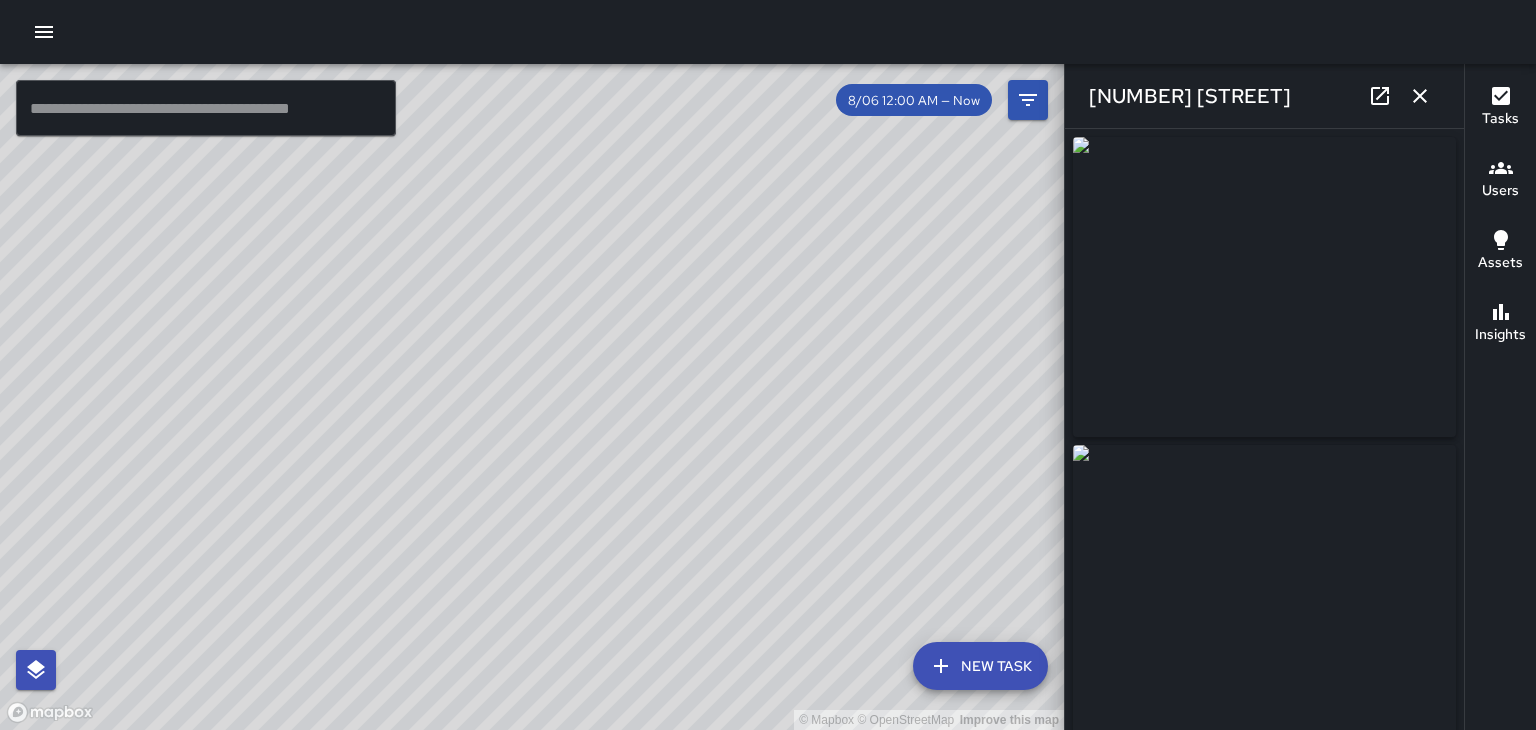 type on "**********" 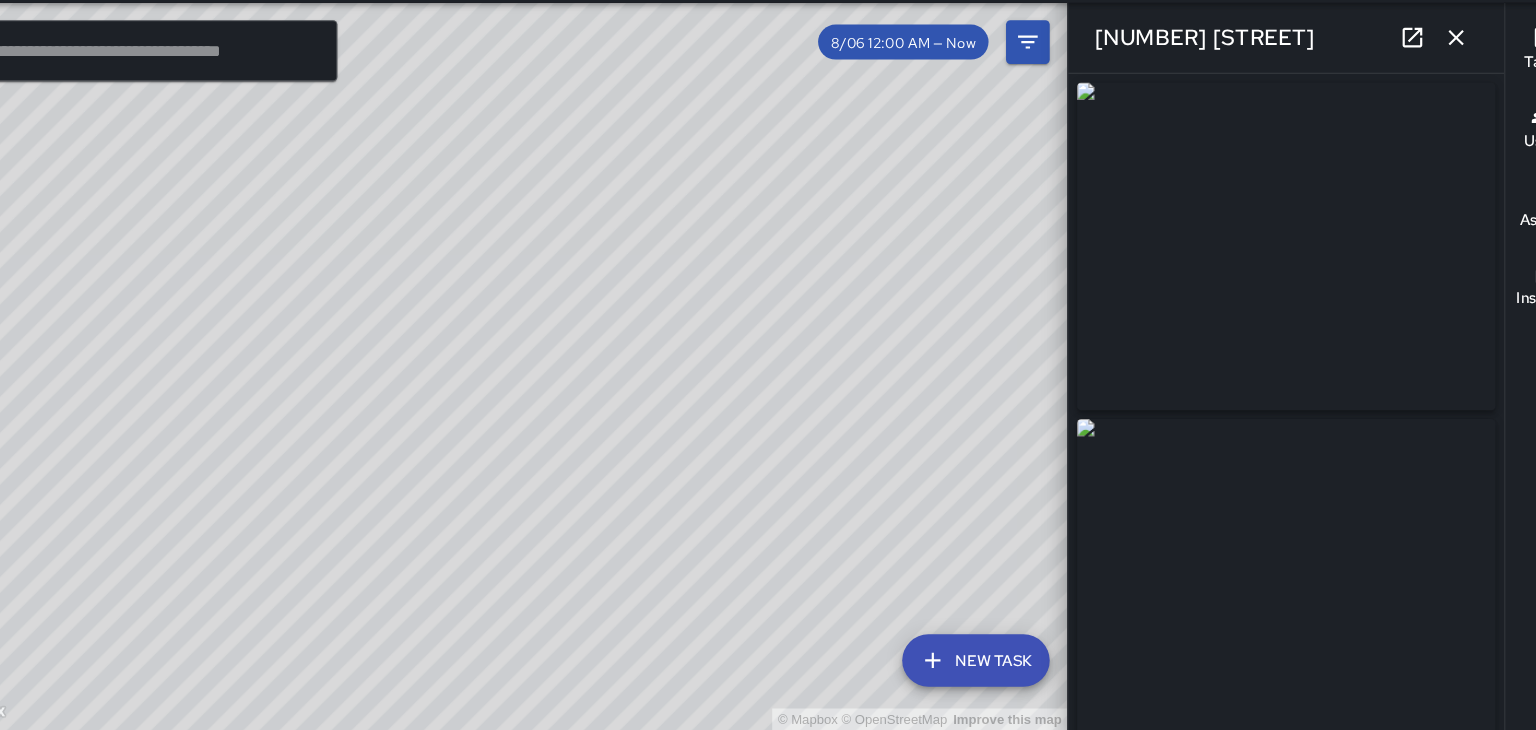 scroll, scrollTop: 0, scrollLeft: 0, axis: both 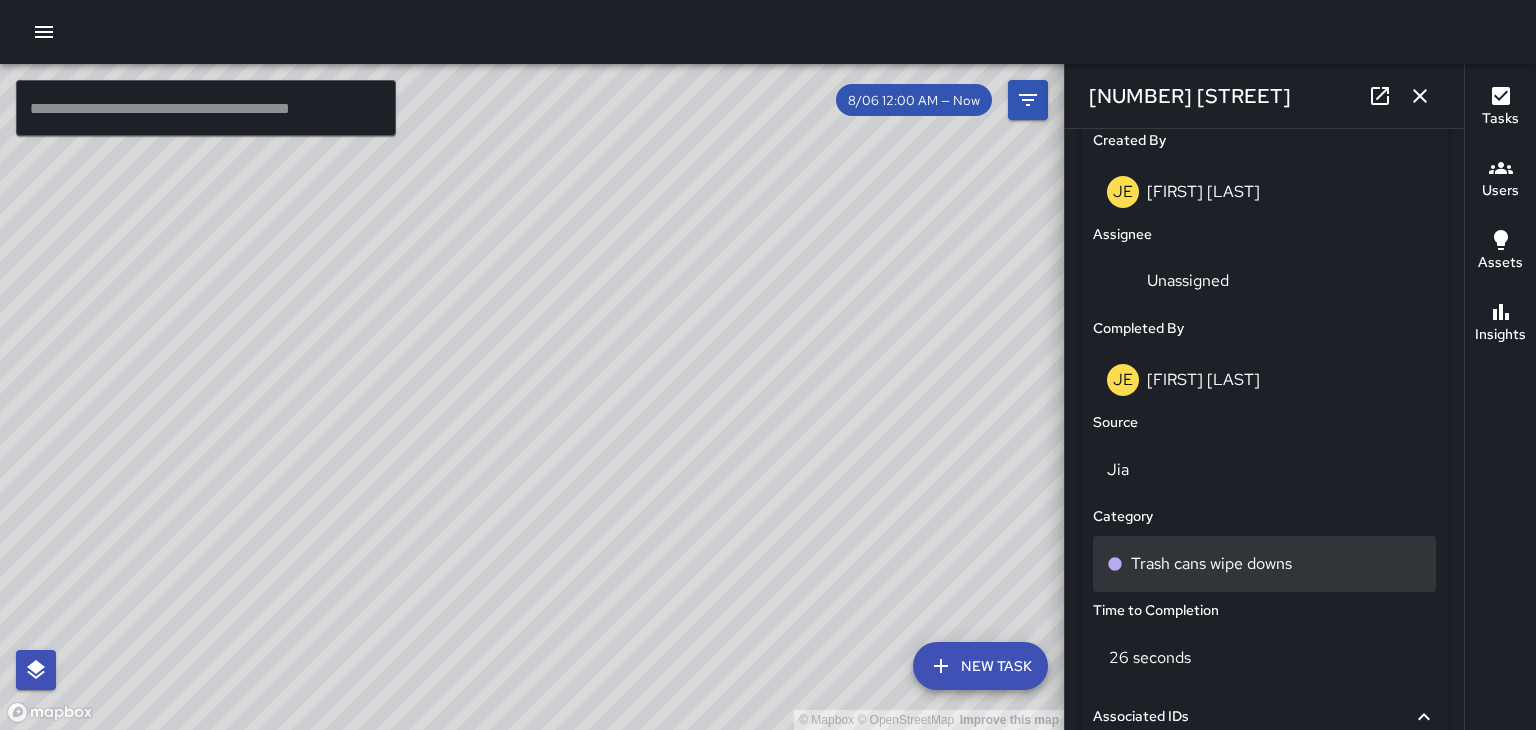 click on "Trash cans wipe downs" at bounding box center [1264, 564] 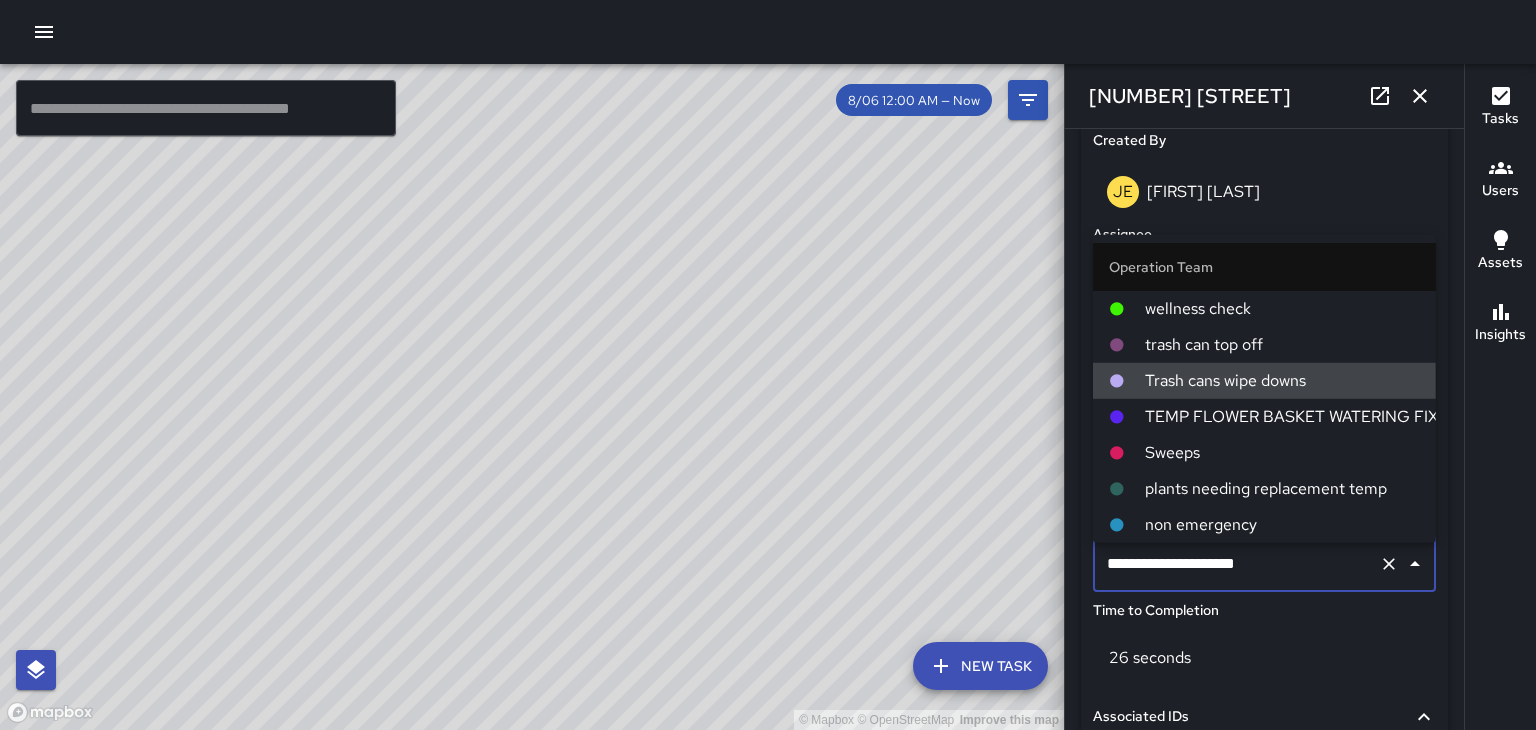 click on "trash can top off" at bounding box center (1282, 345) 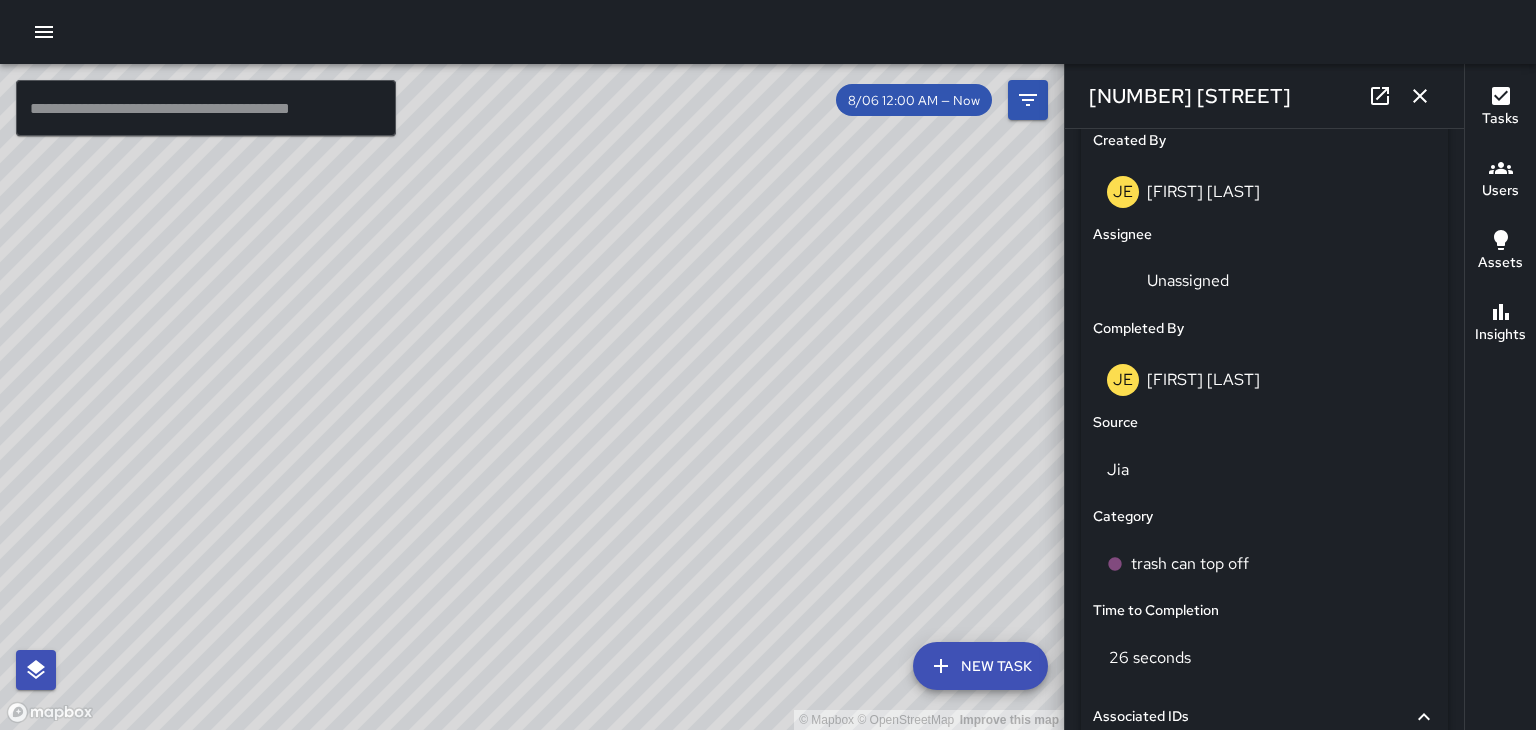 click 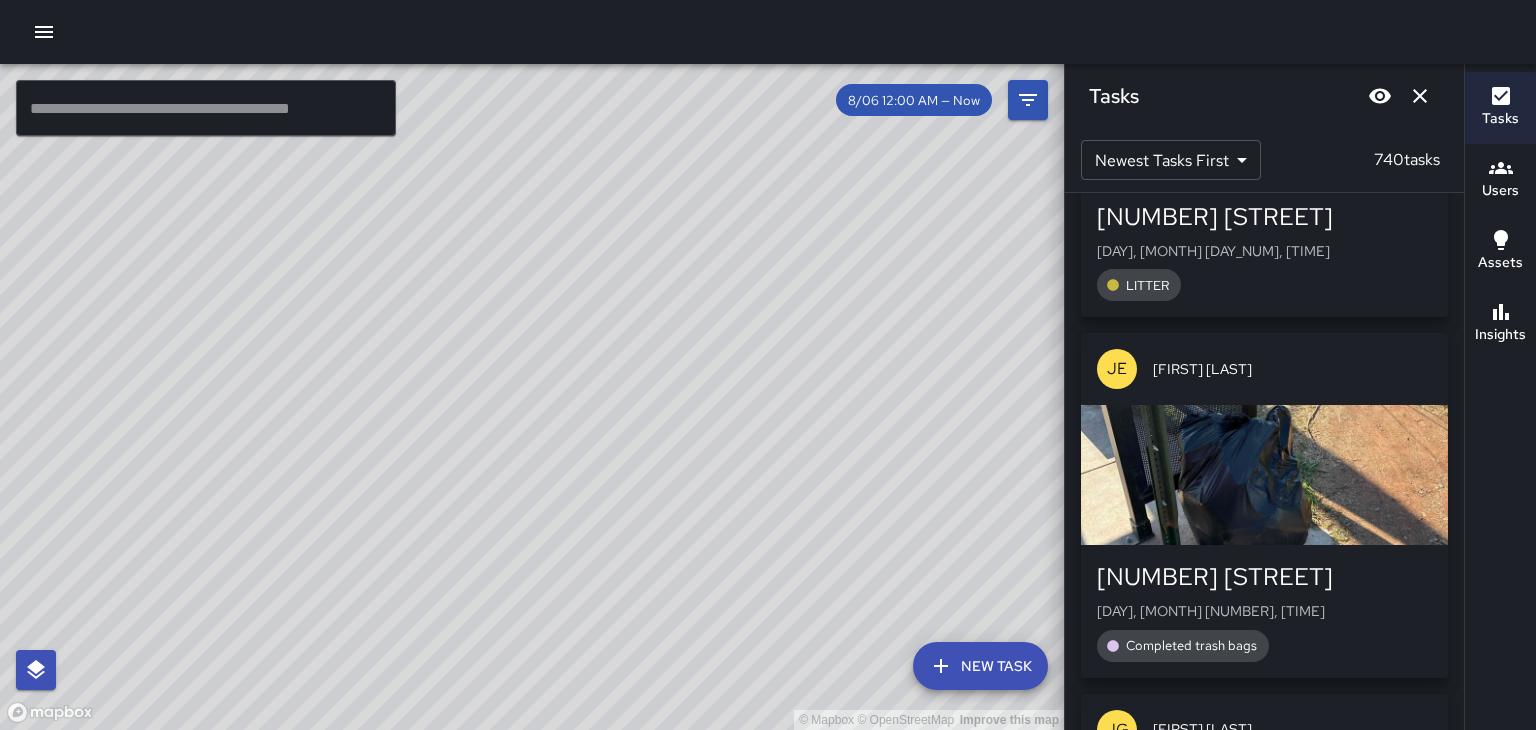scroll, scrollTop: 98431, scrollLeft: 0, axis: vertical 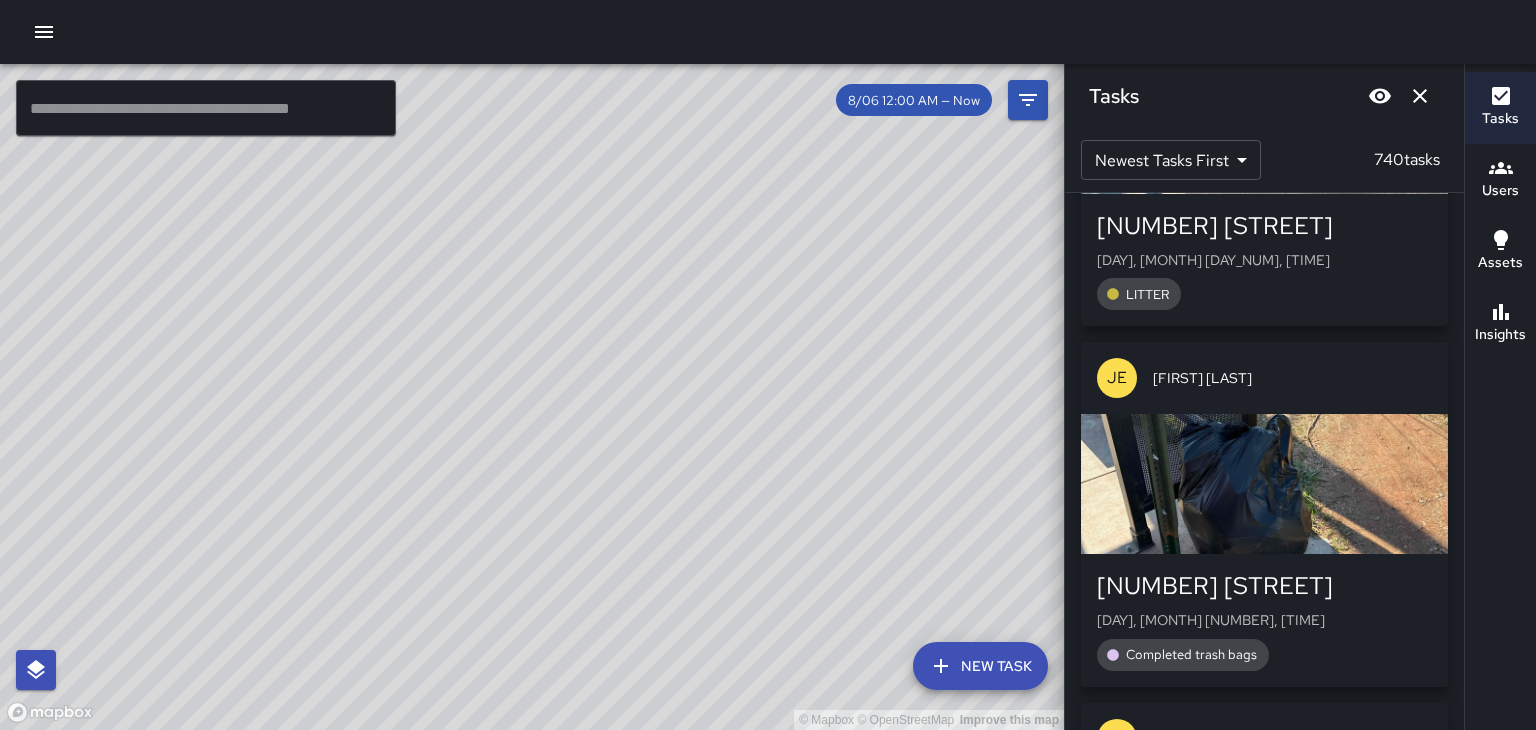 click at bounding box center [1264, 484] 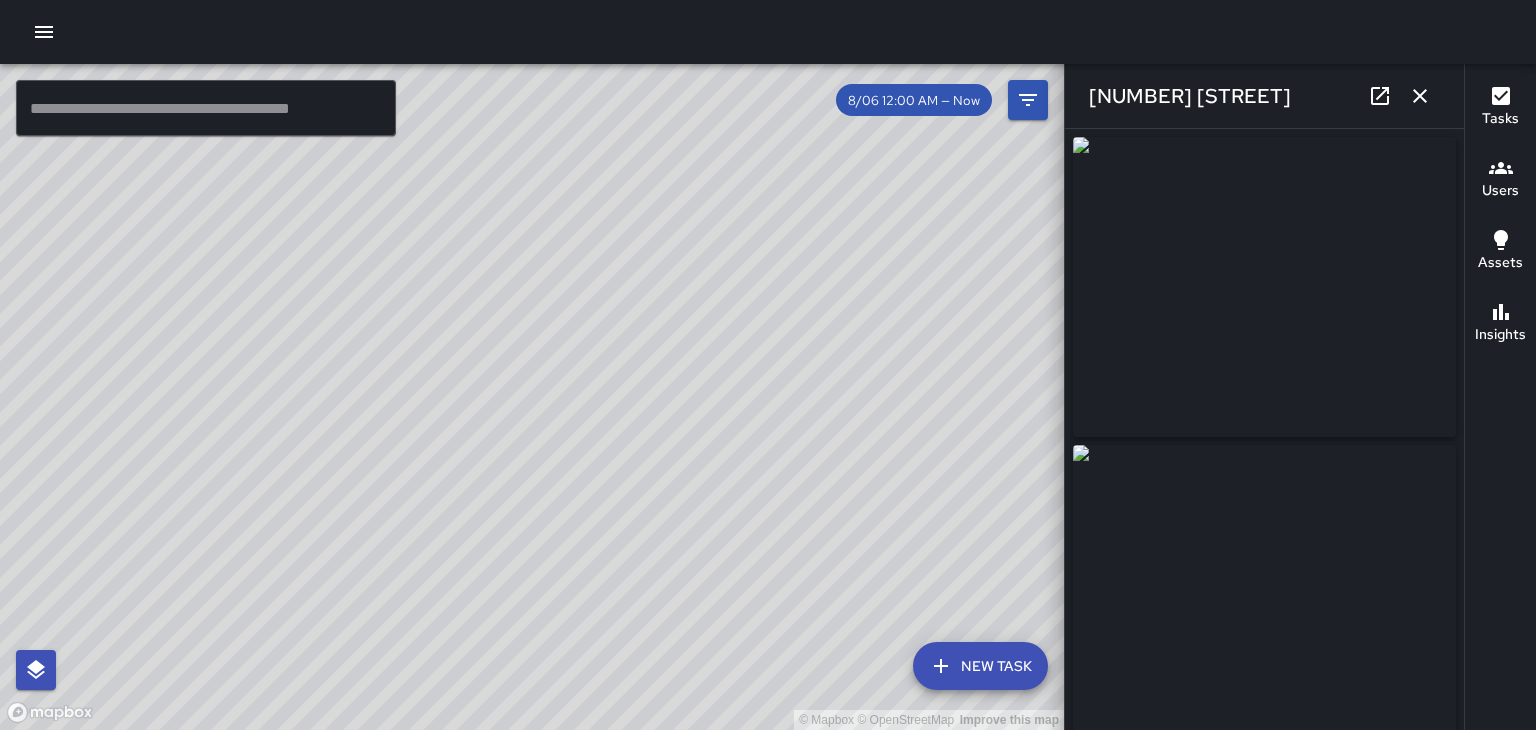 type on "**********" 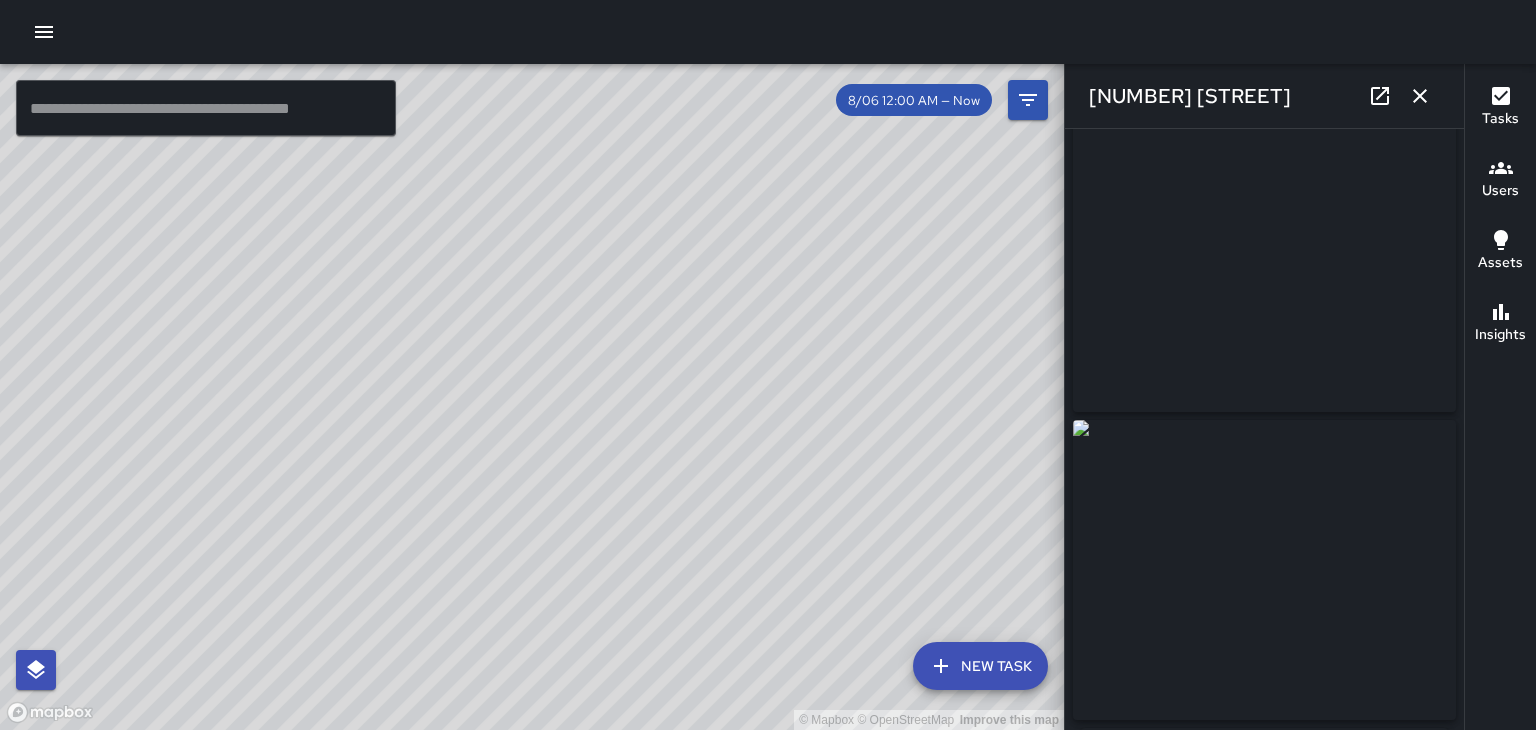 scroll, scrollTop: 28, scrollLeft: 0, axis: vertical 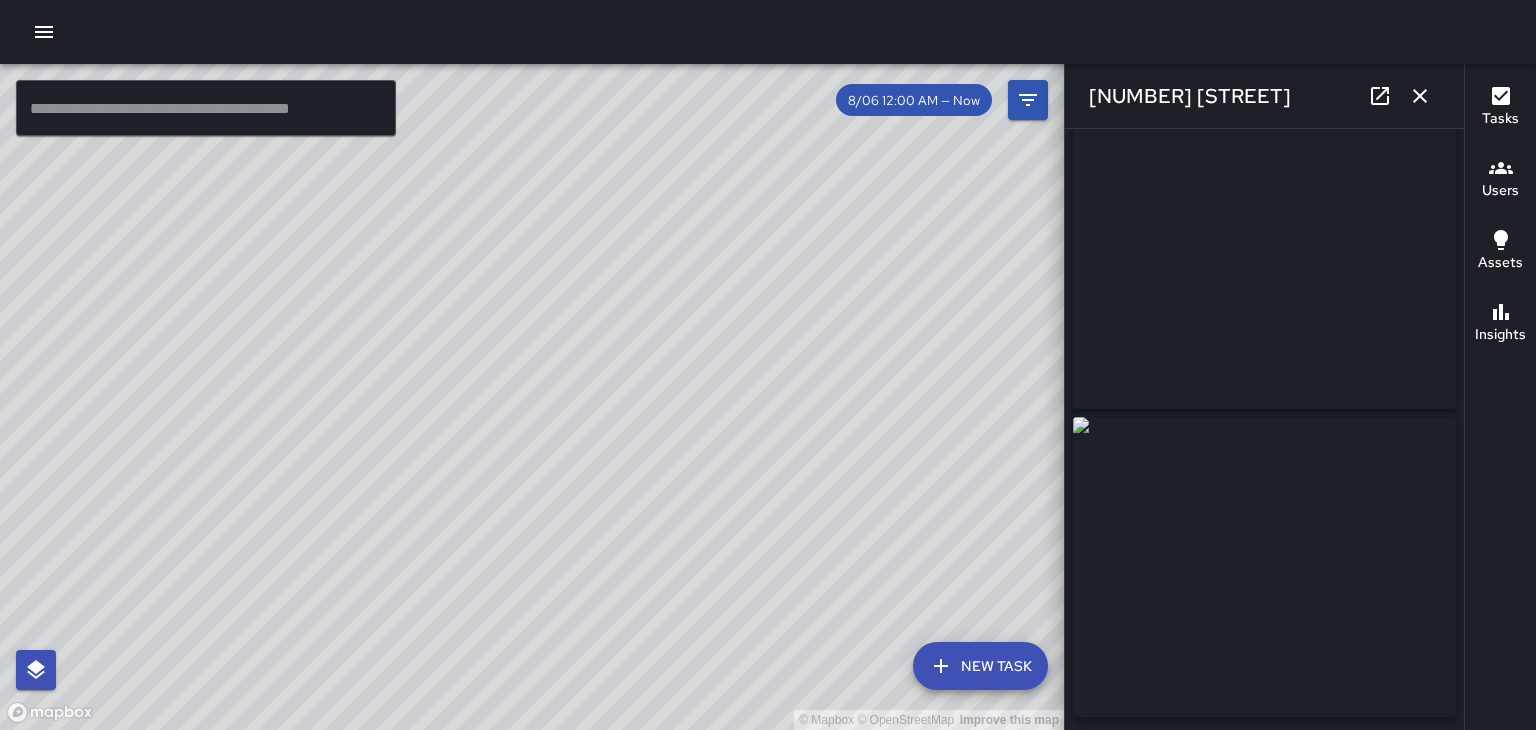 click 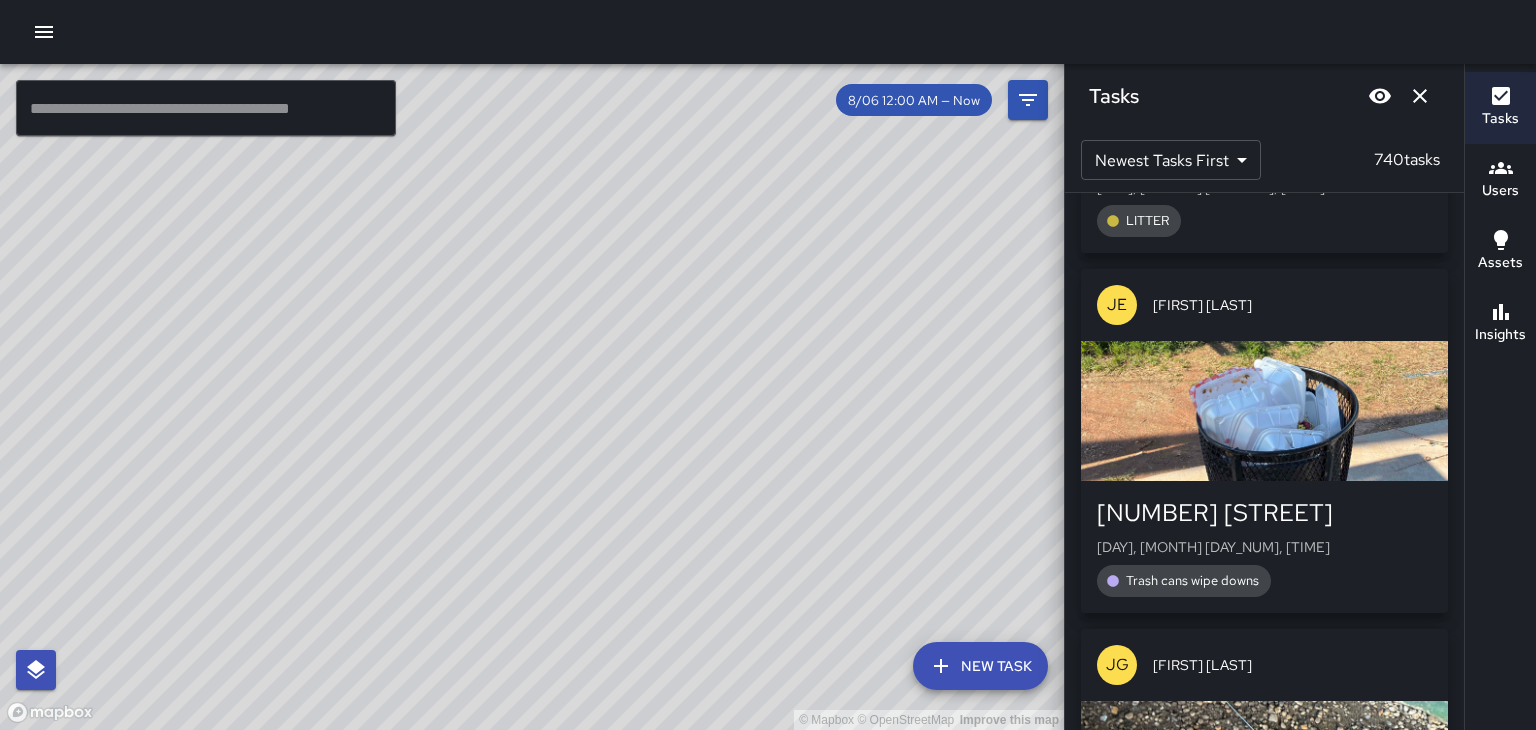 scroll, scrollTop: 99195, scrollLeft: 0, axis: vertical 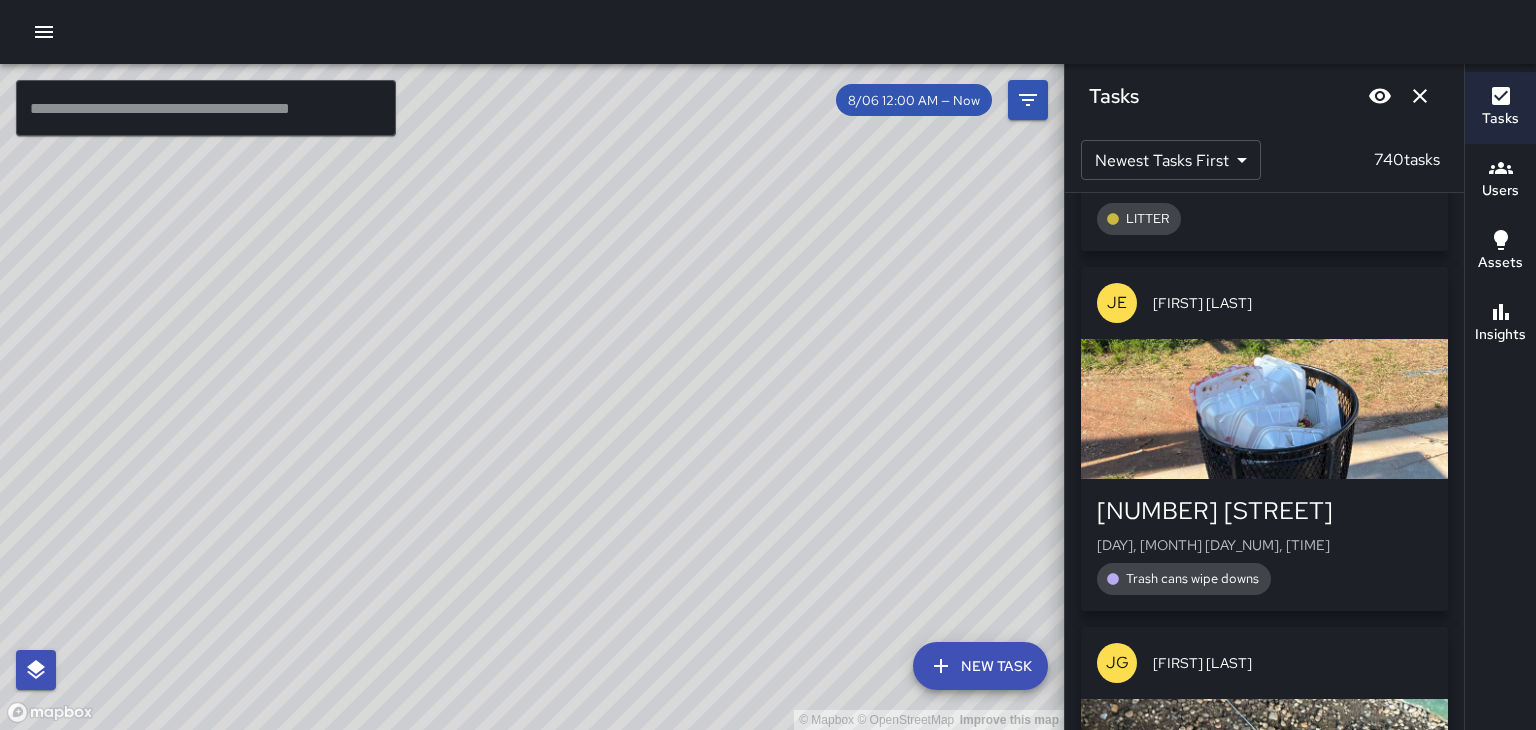 click at bounding box center [1264, 409] 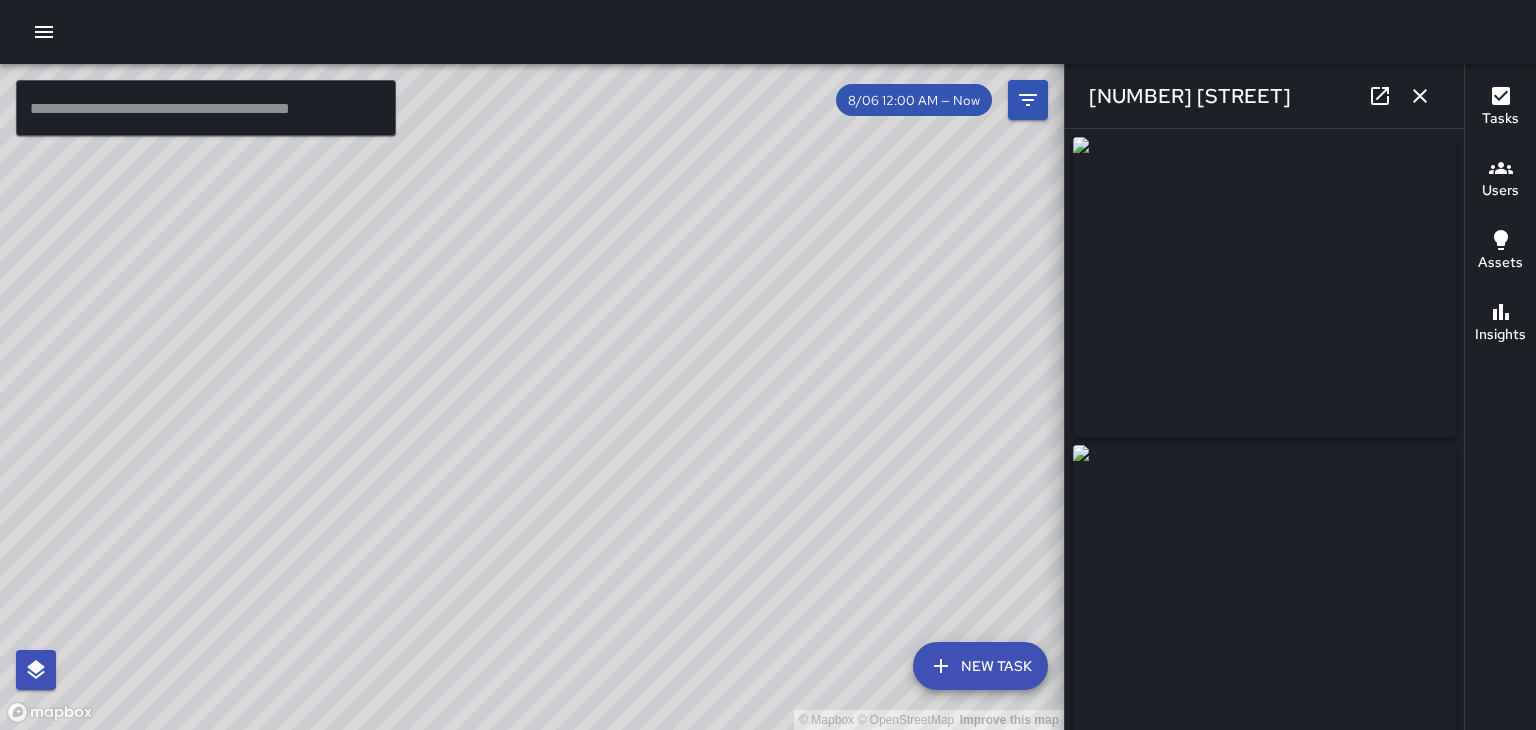 type on "**********" 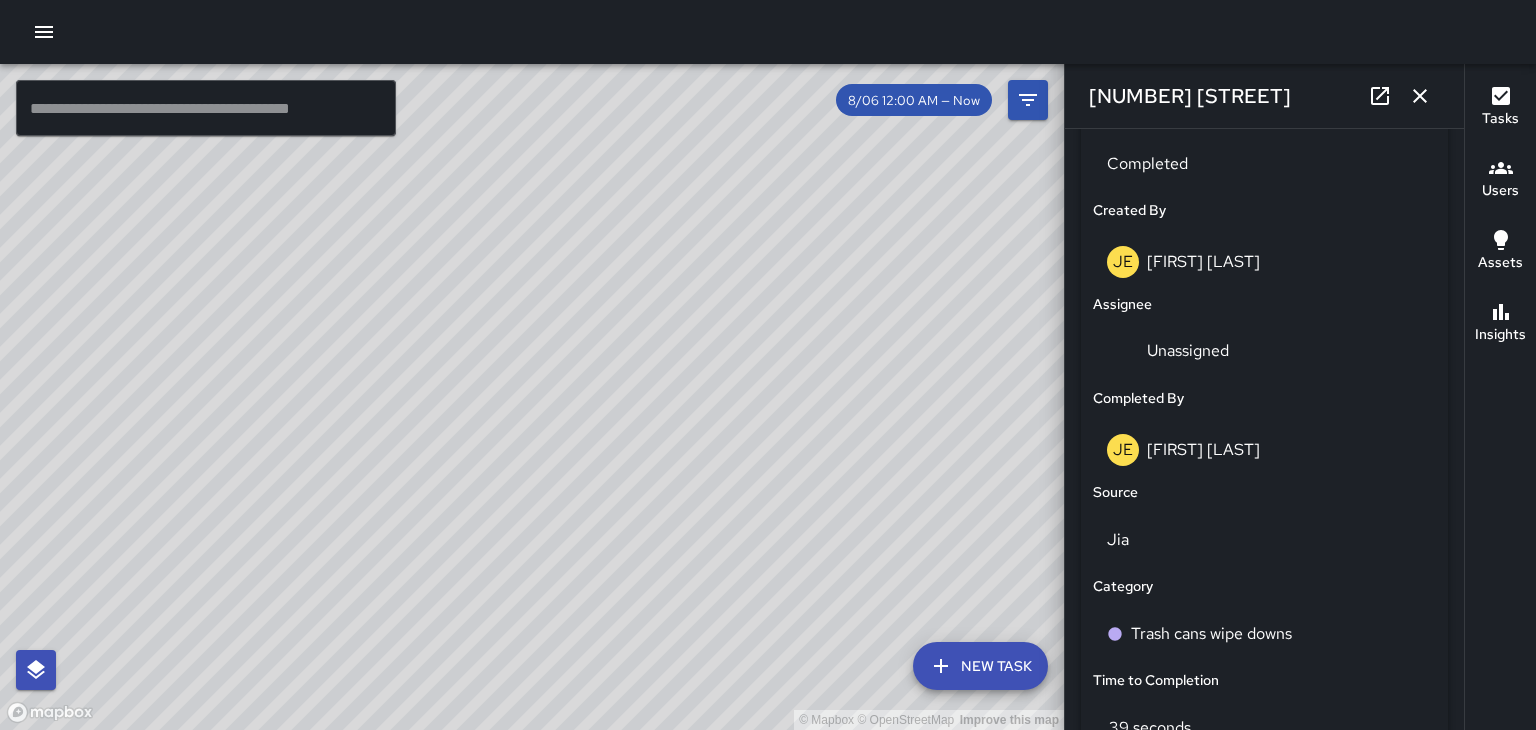 scroll, scrollTop: 975, scrollLeft: 0, axis: vertical 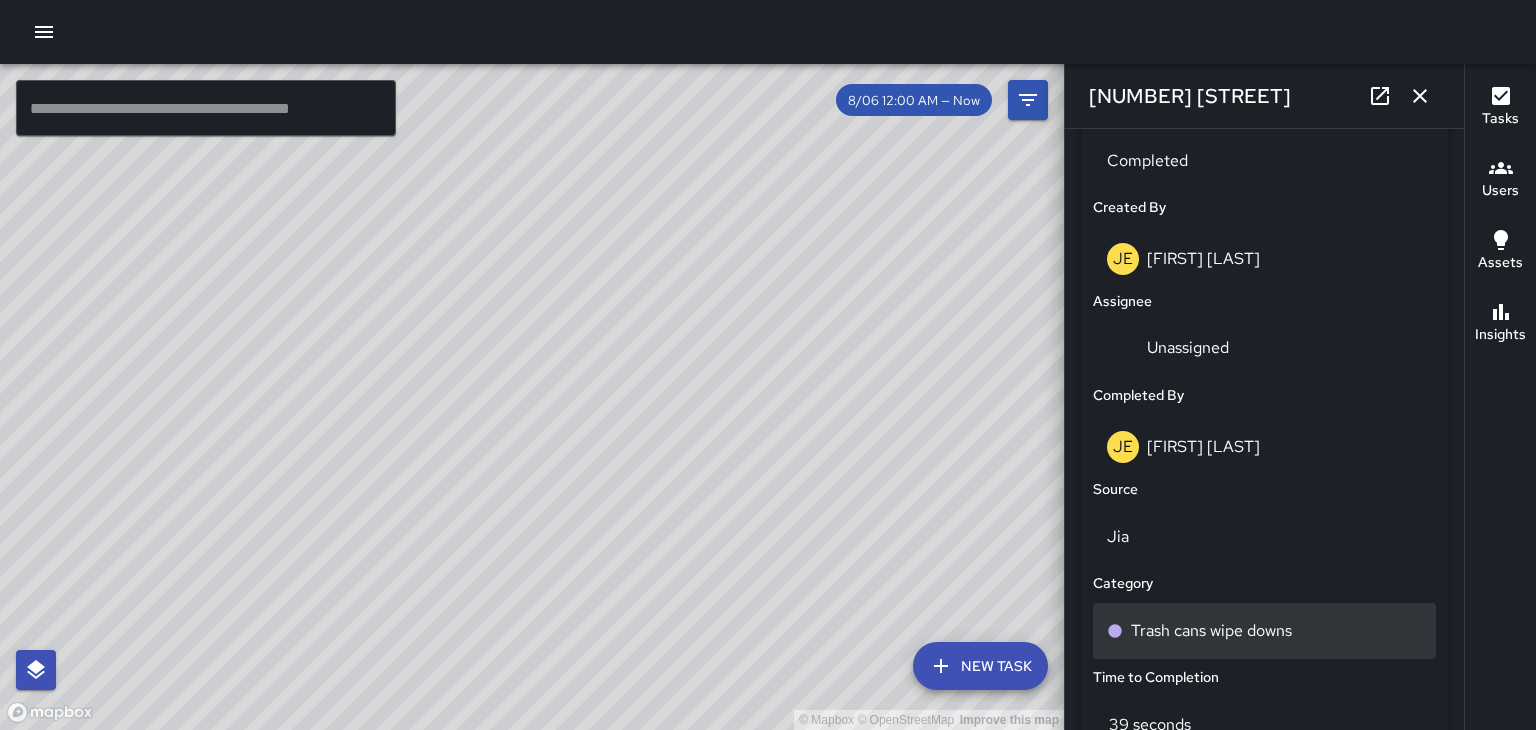 click on "Trash cans wipe downs" at bounding box center [1211, 631] 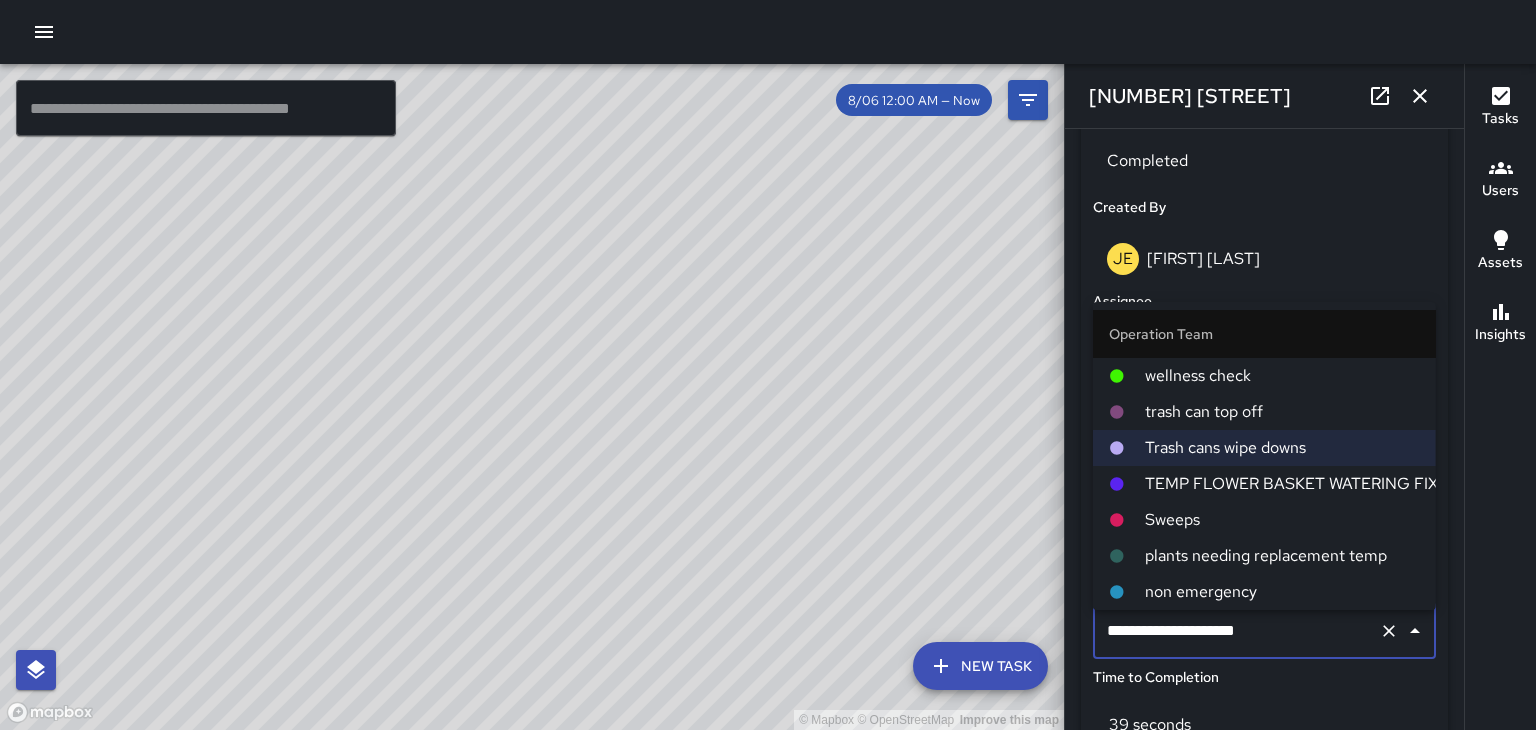 click on "trash can top off" at bounding box center [1282, 412] 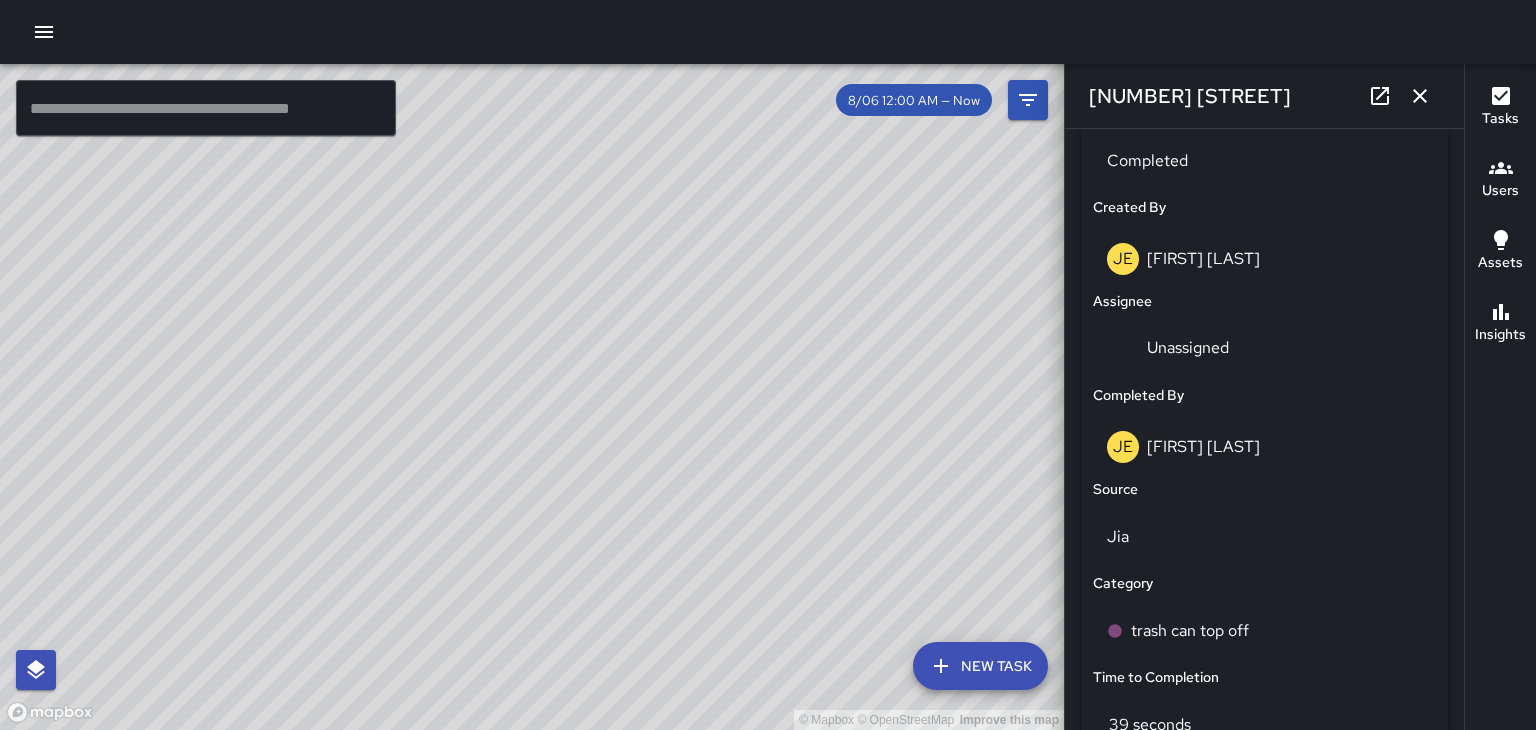 click 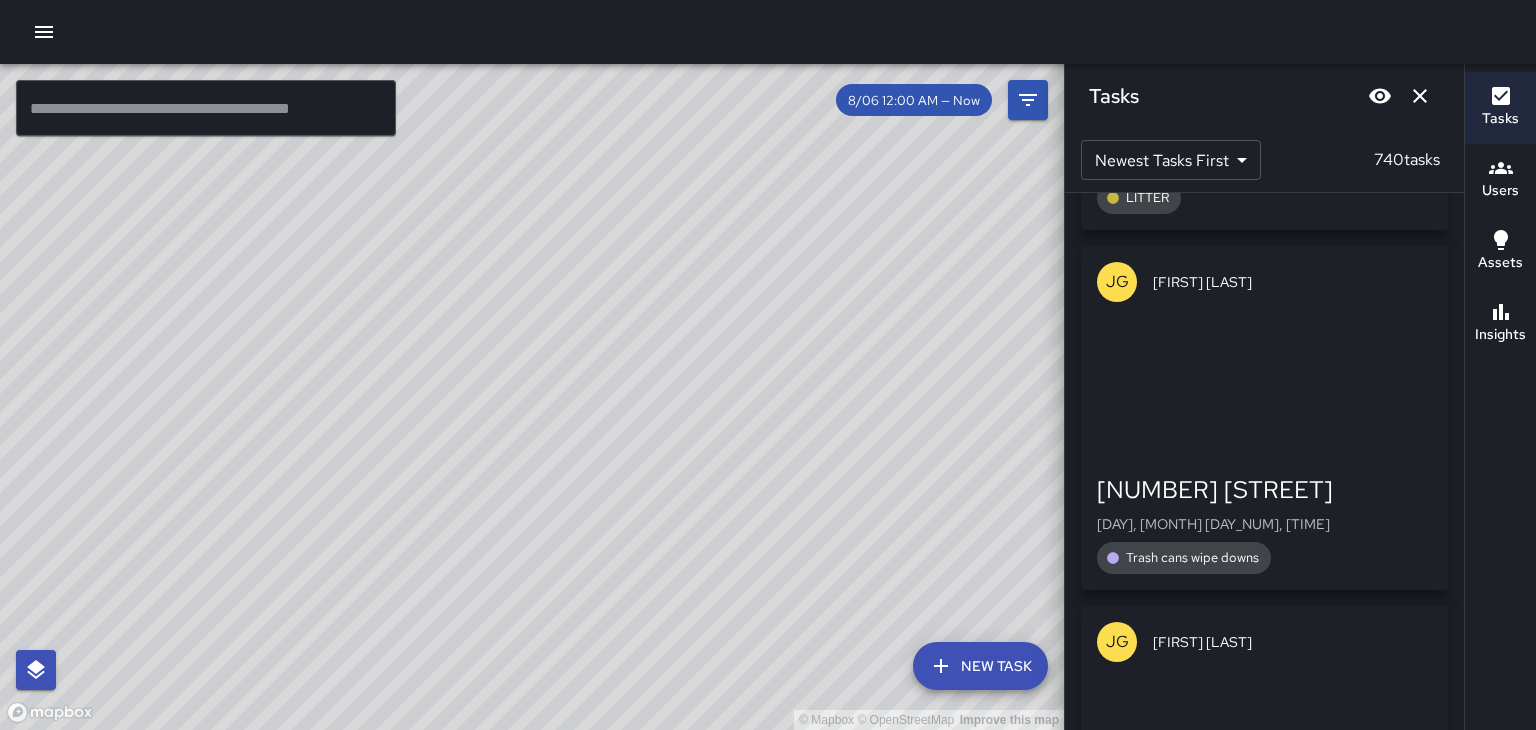 scroll, scrollTop: 124552, scrollLeft: 0, axis: vertical 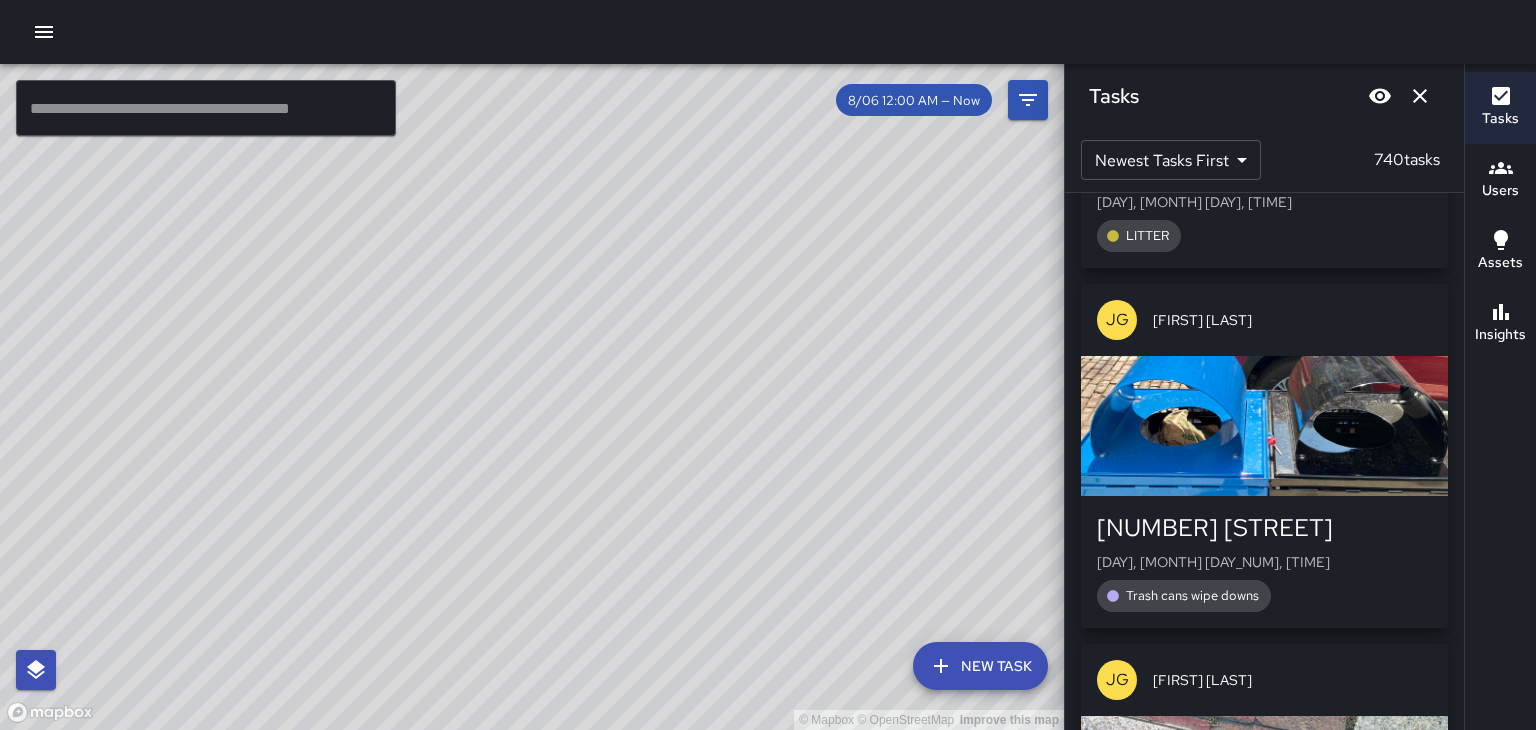 click at bounding box center (1264, 426) 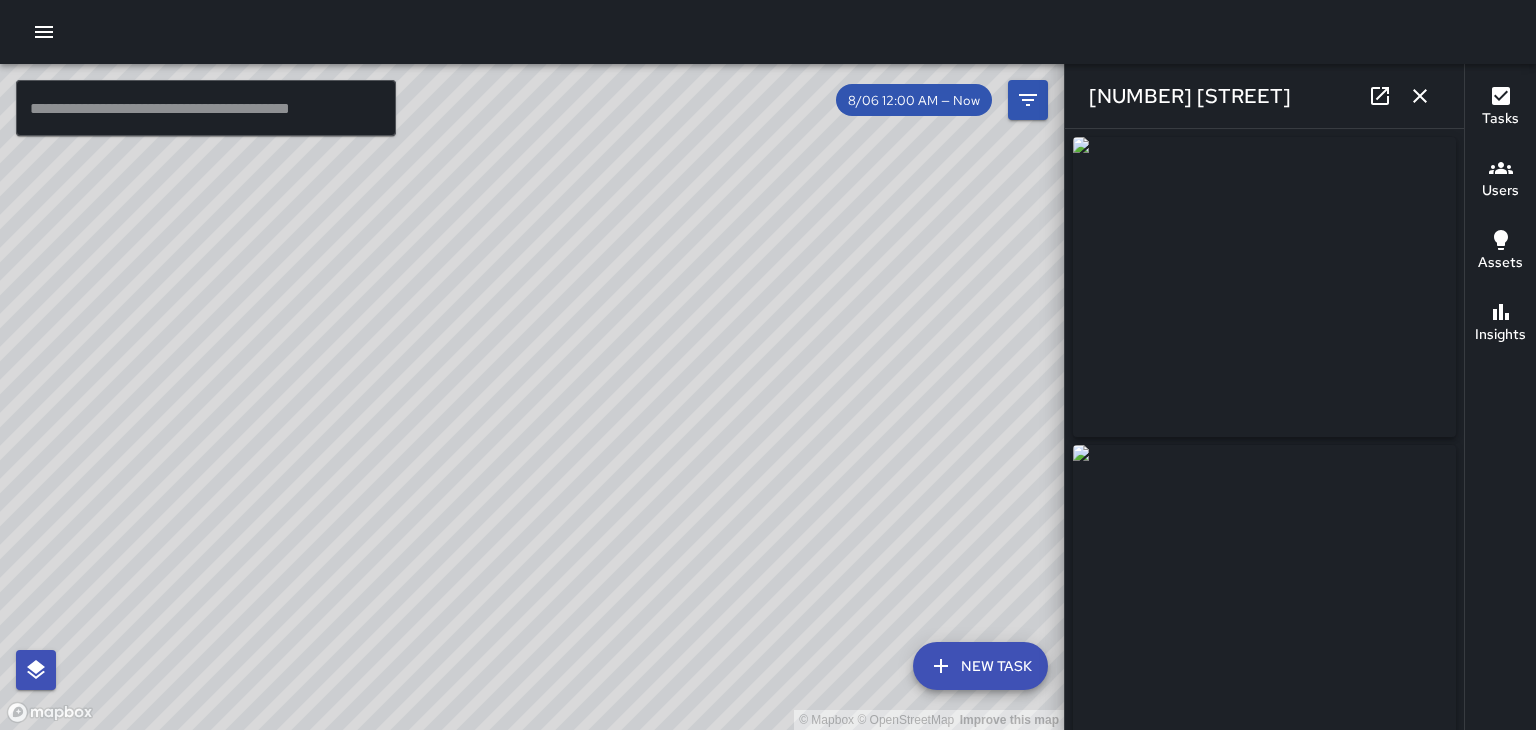 type on "**********" 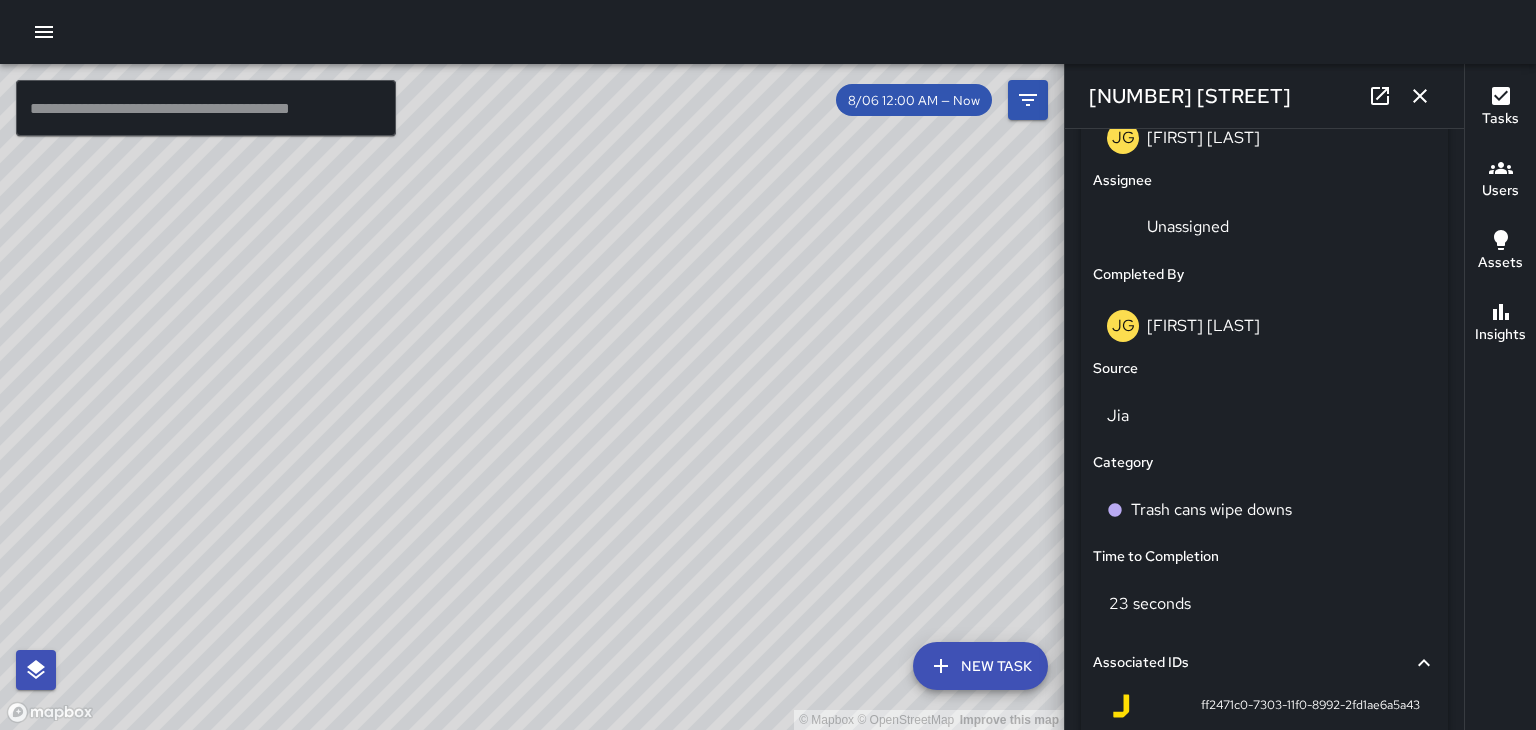 scroll, scrollTop: 1098, scrollLeft: 0, axis: vertical 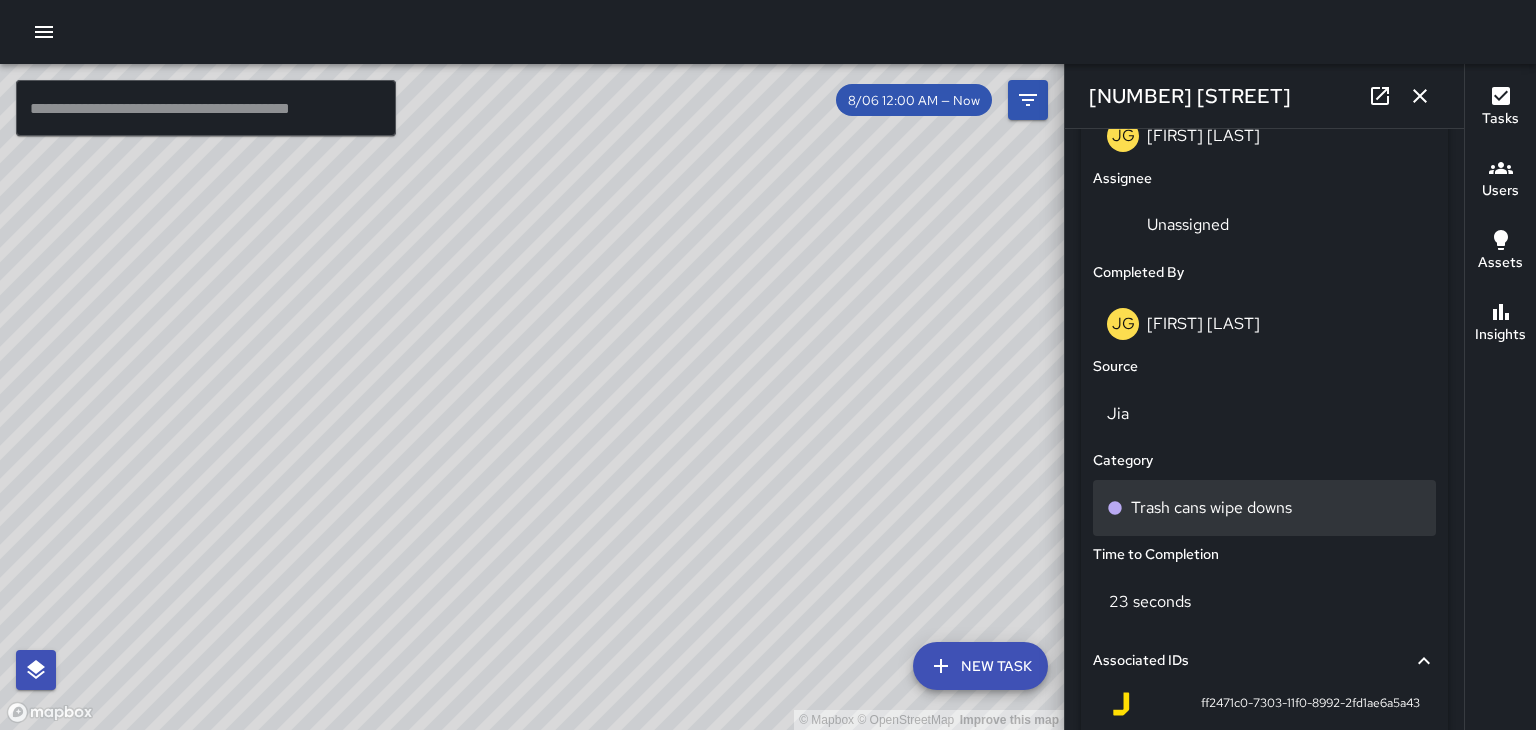 click on "Trash cans wipe downs" at bounding box center (1211, 508) 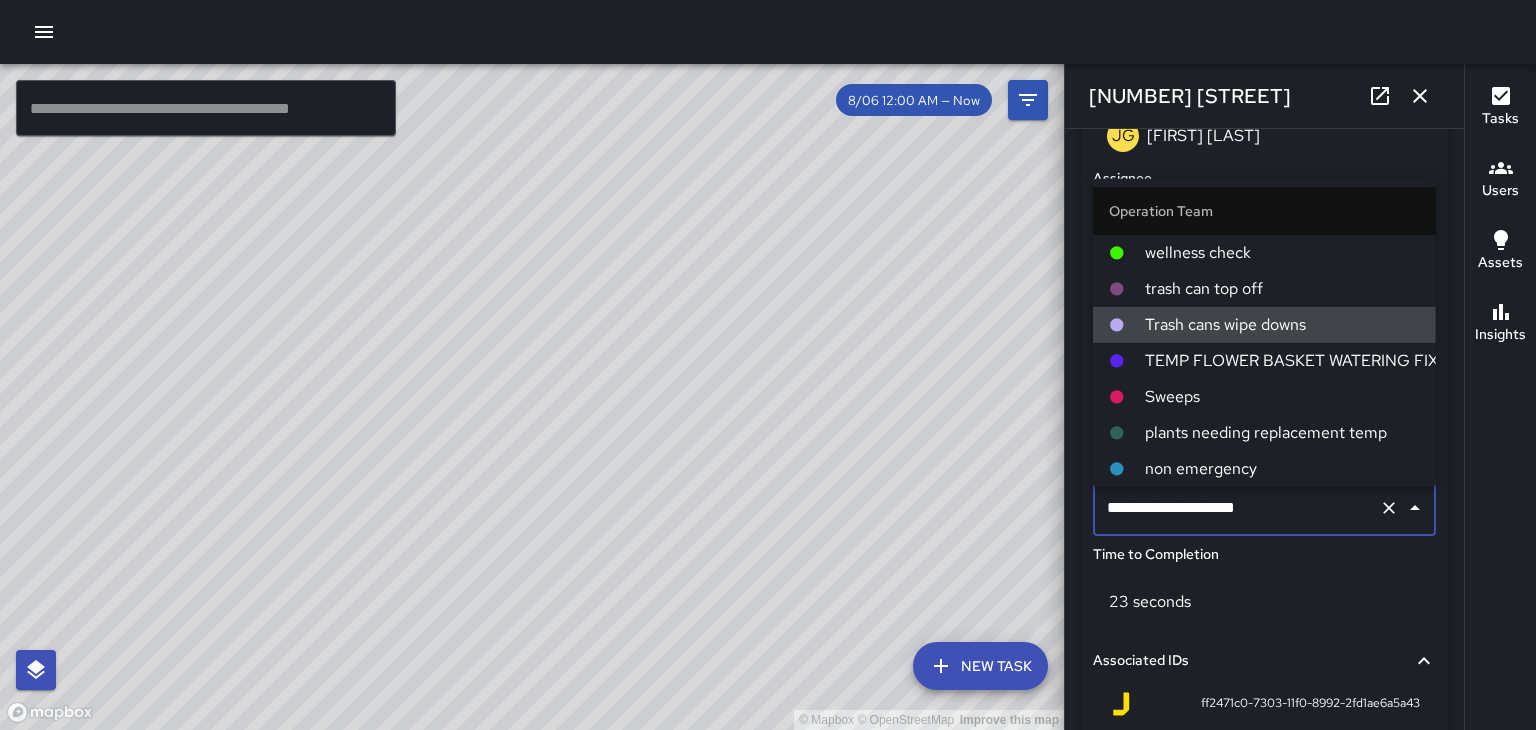 click on "trash can top off" at bounding box center (1282, 289) 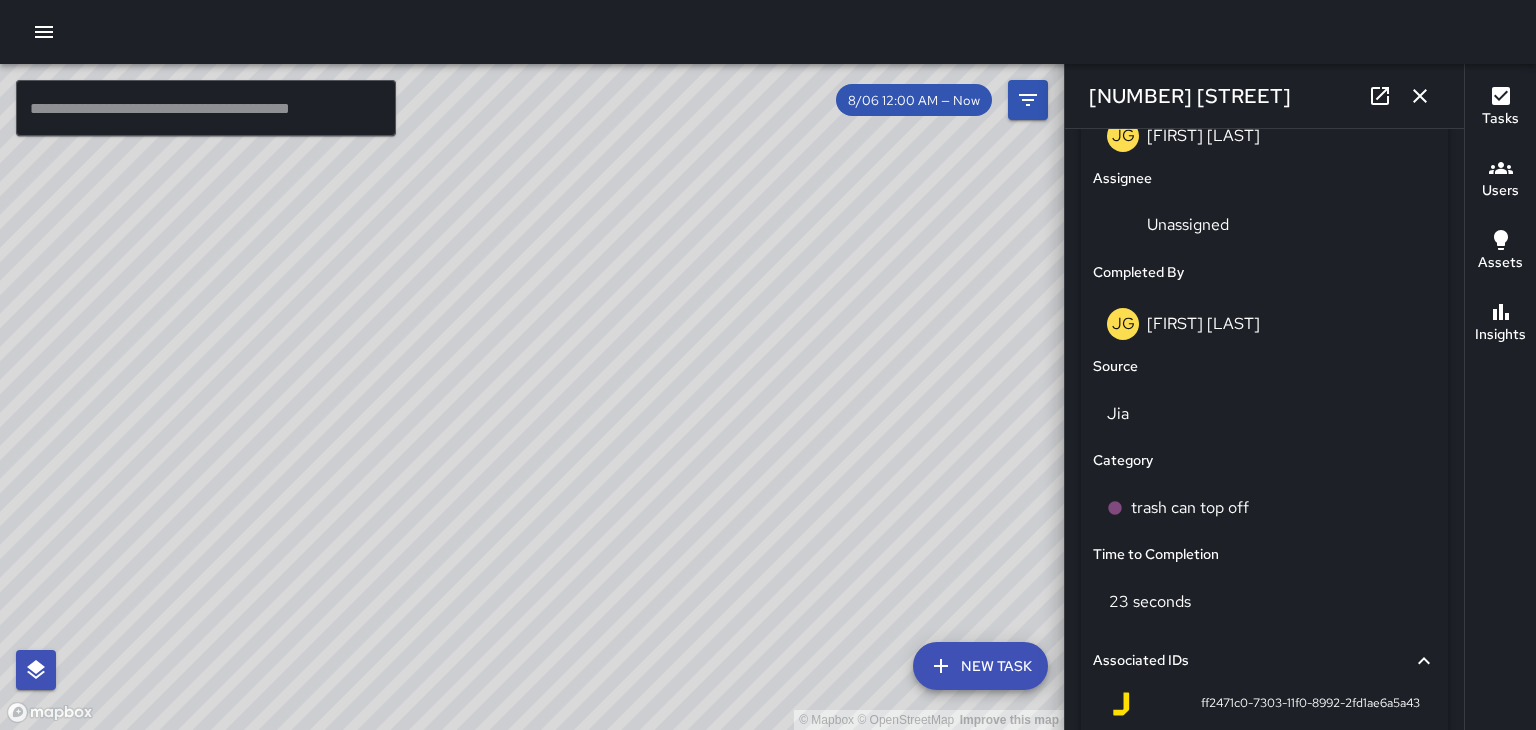 click 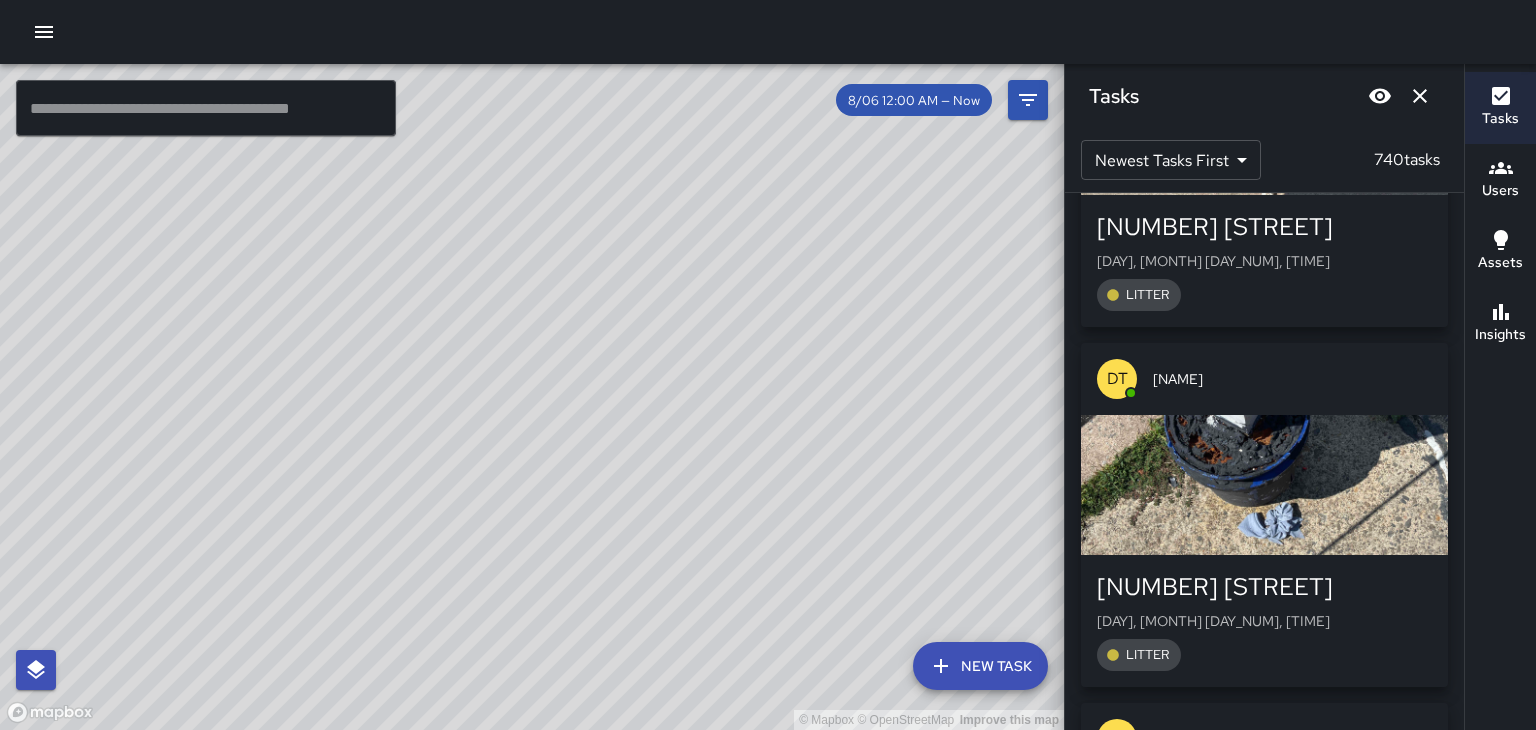 scroll, scrollTop: 134576, scrollLeft: 0, axis: vertical 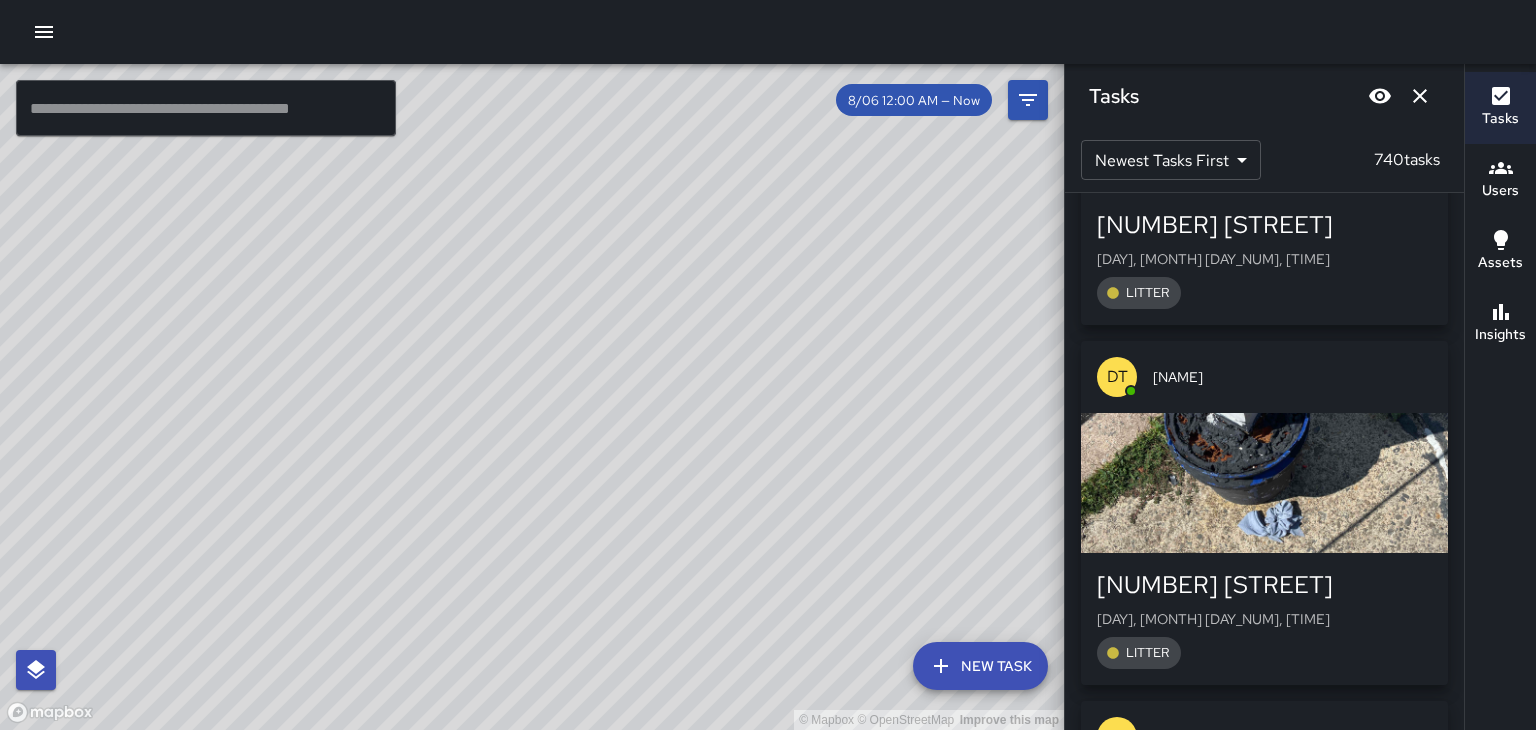 click at bounding box center [1264, 483] 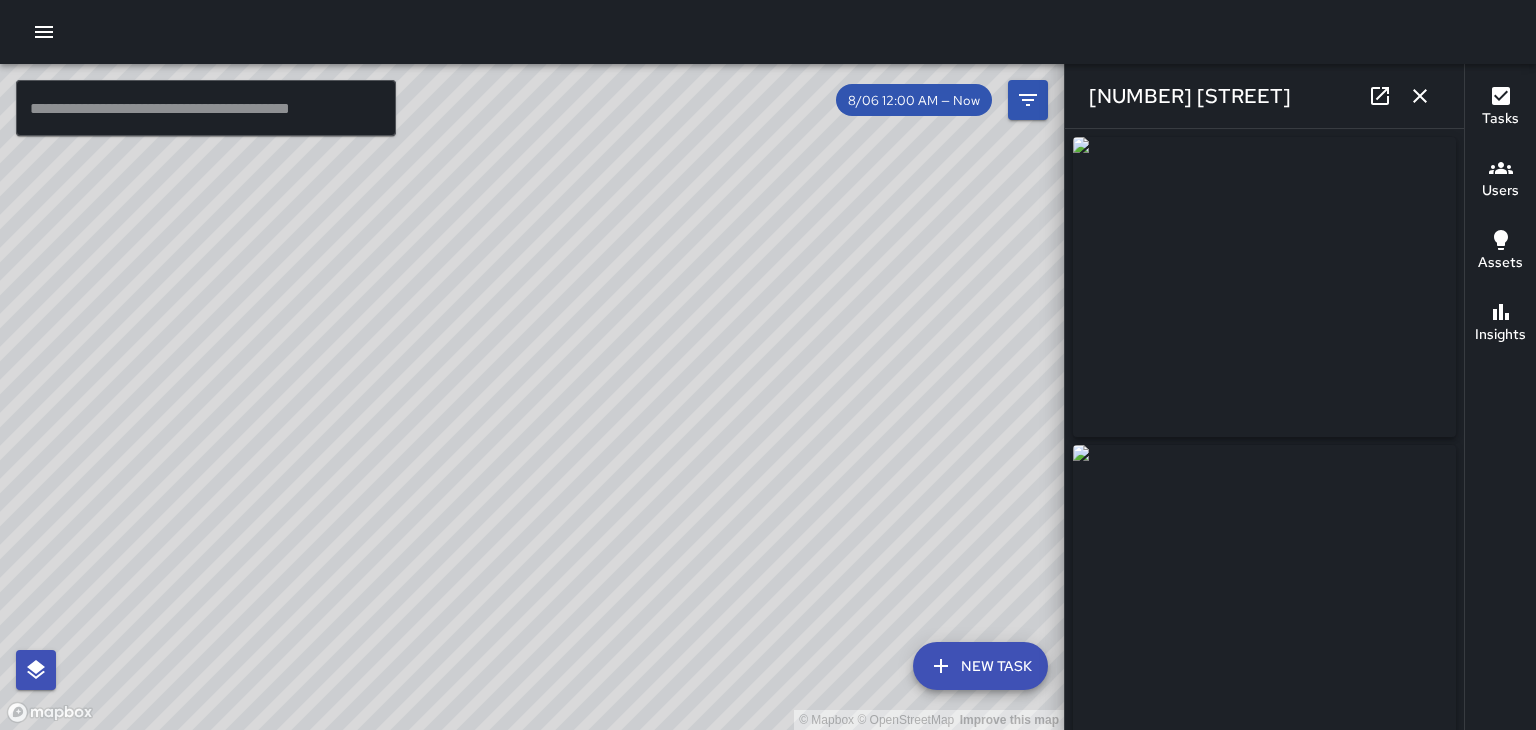 type on "**********" 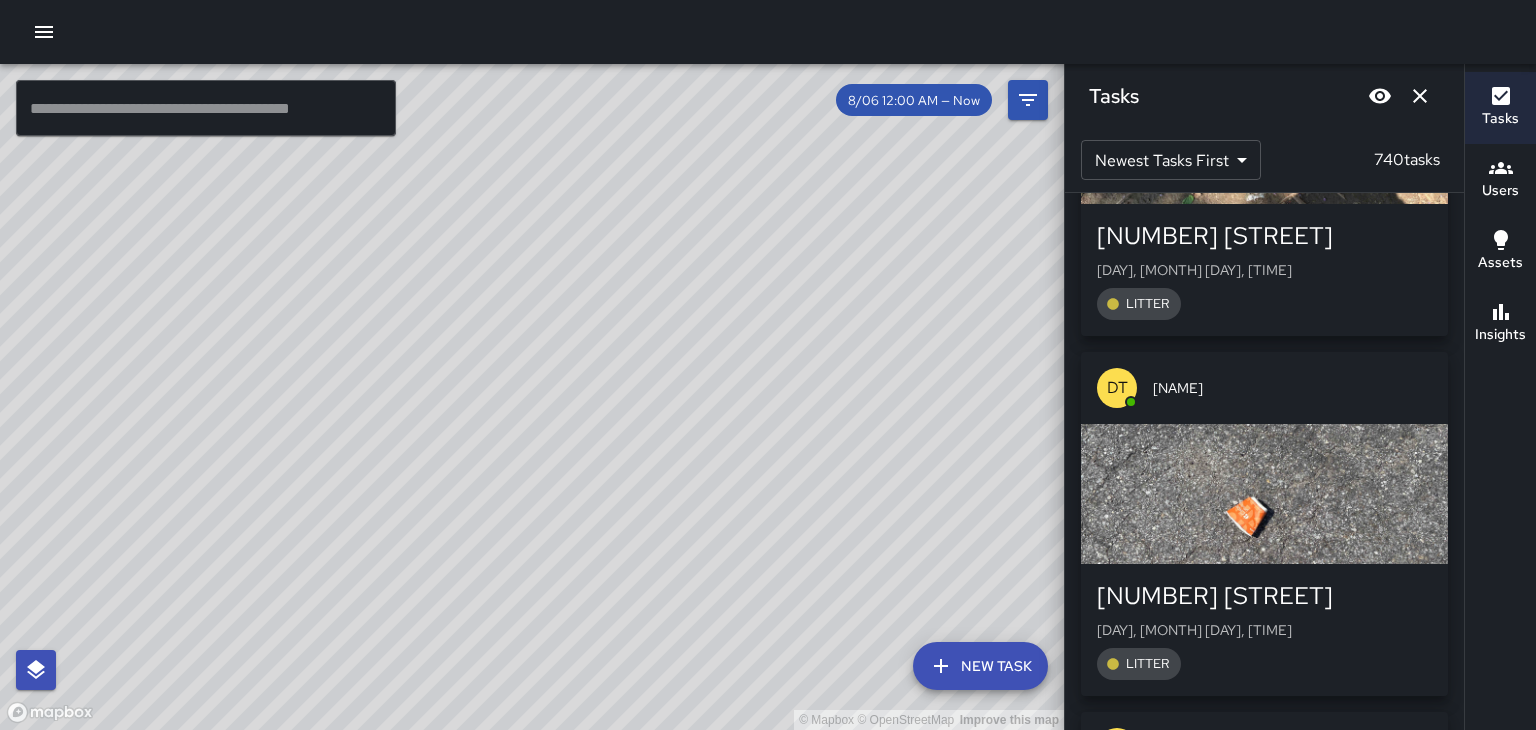 scroll, scrollTop: 136006, scrollLeft: 0, axis: vertical 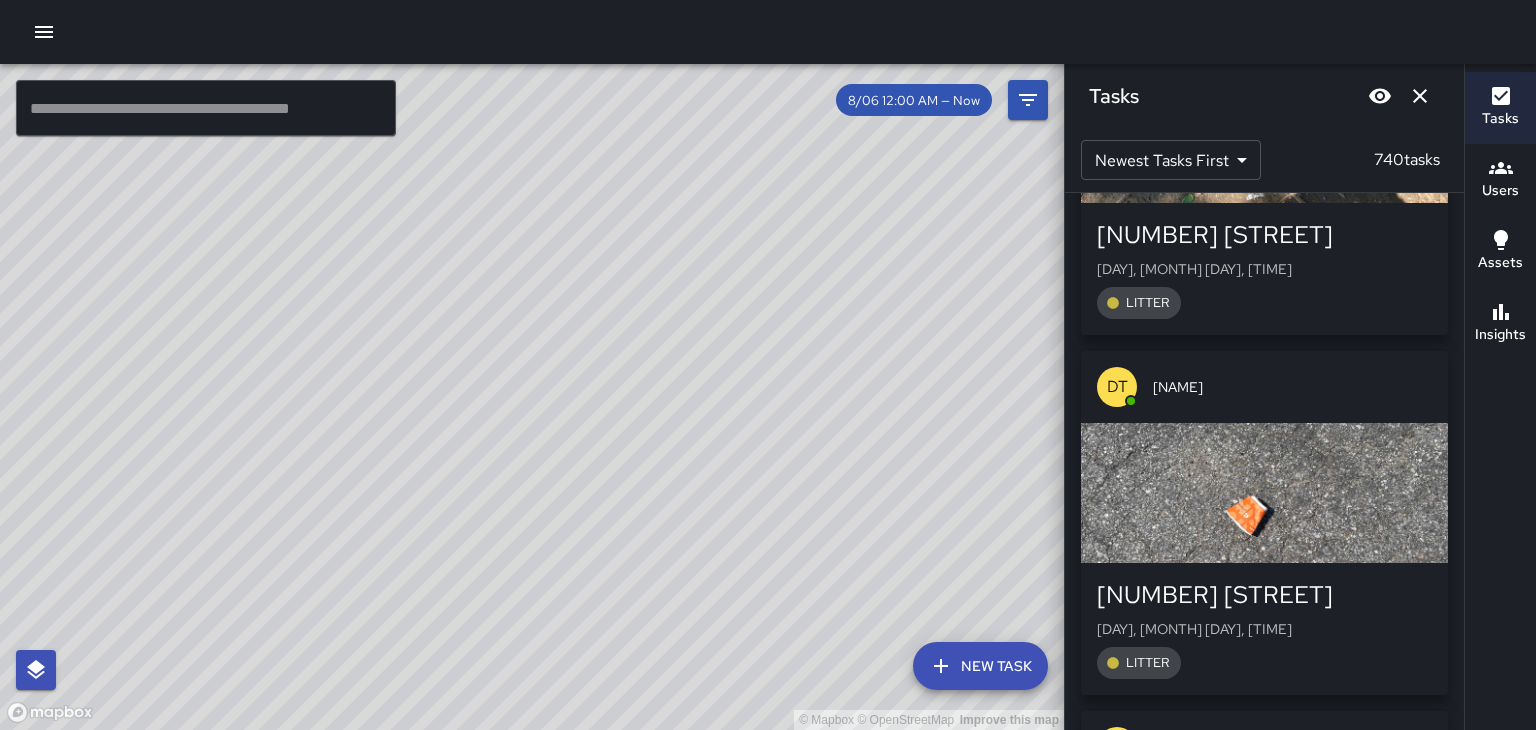 click on "[DAY], [MONTH] [DAY], [TIME]" at bounding box center (1264, 629) 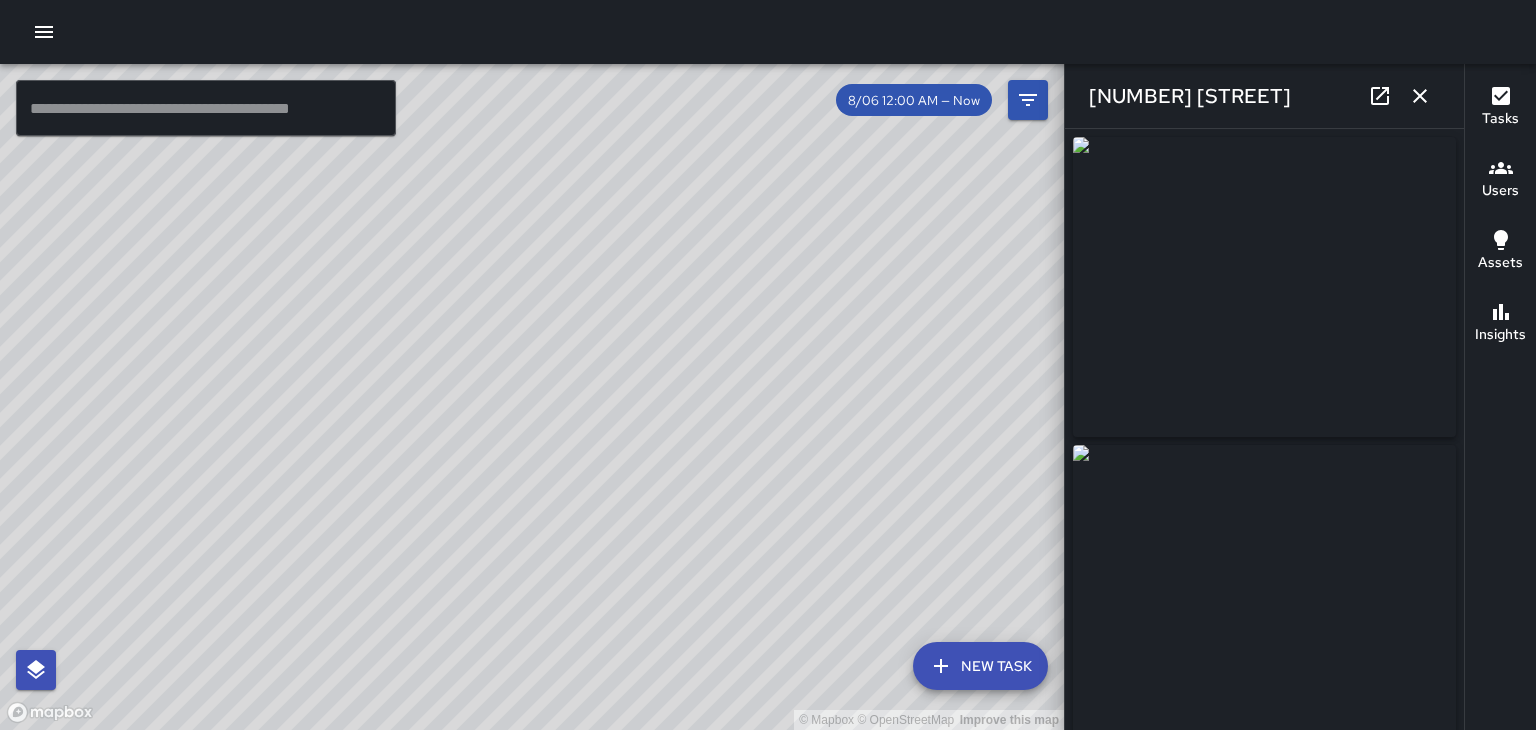 type on "**********" 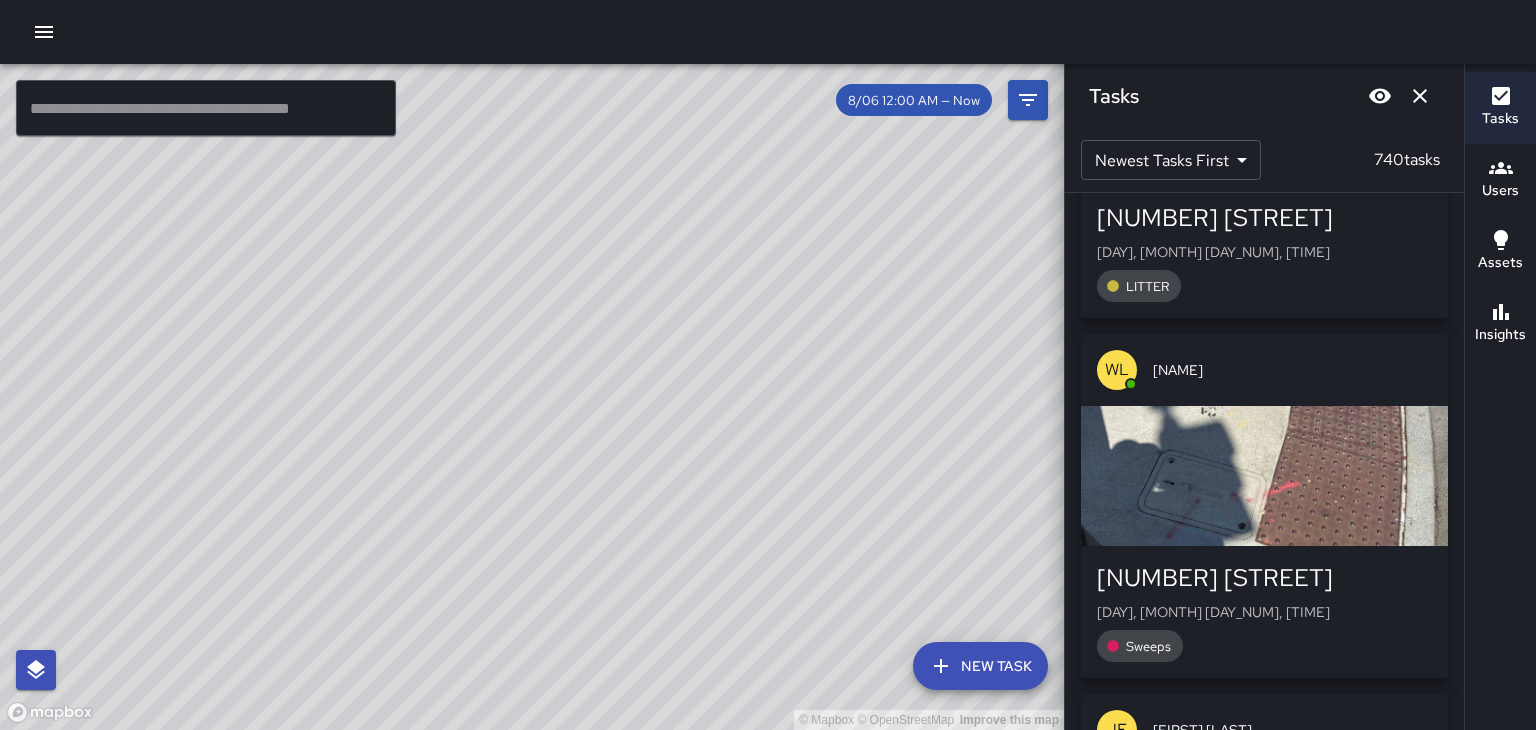 scroll, scrollTop: 139111, scrollLeft: 0, axis: vertical 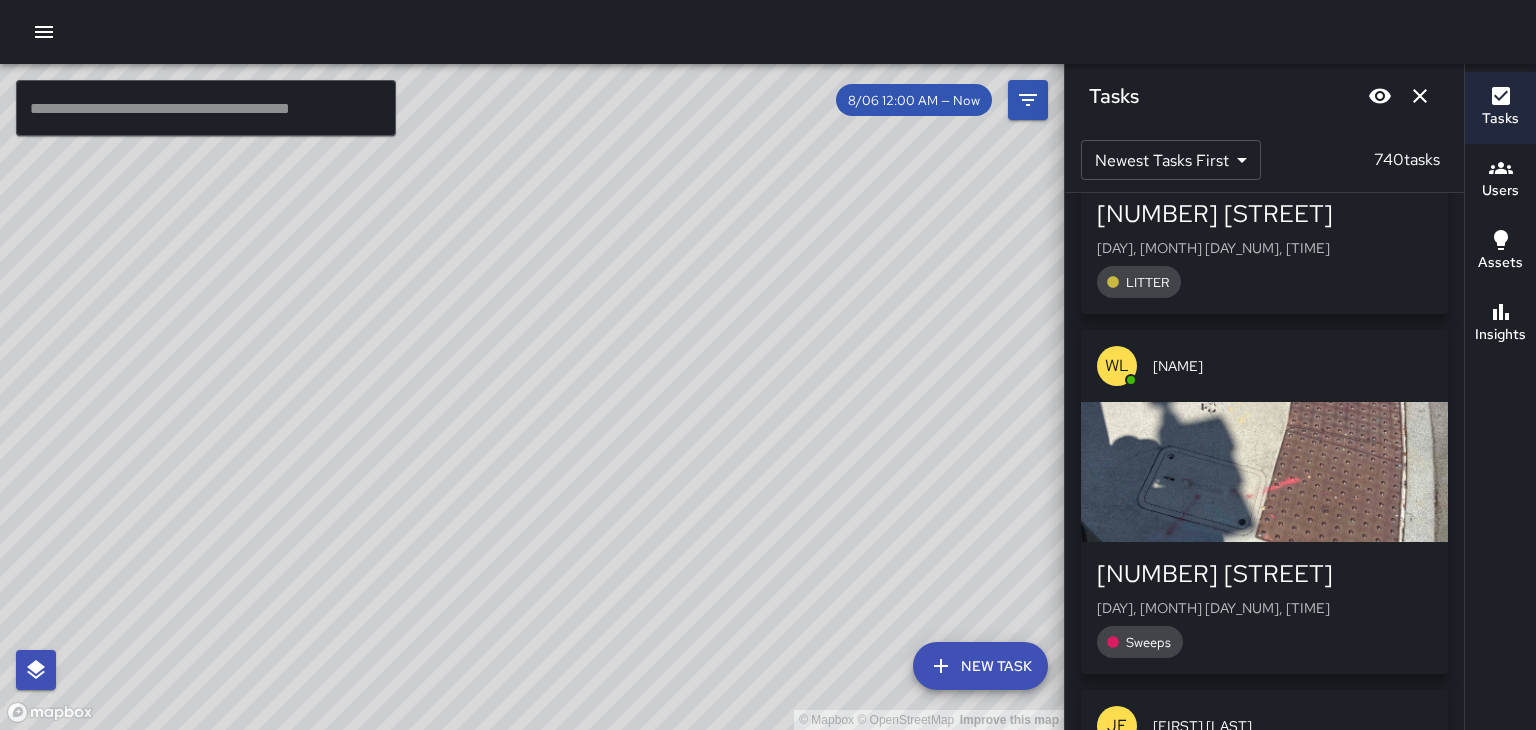 click at bounding box center [1264, 472] 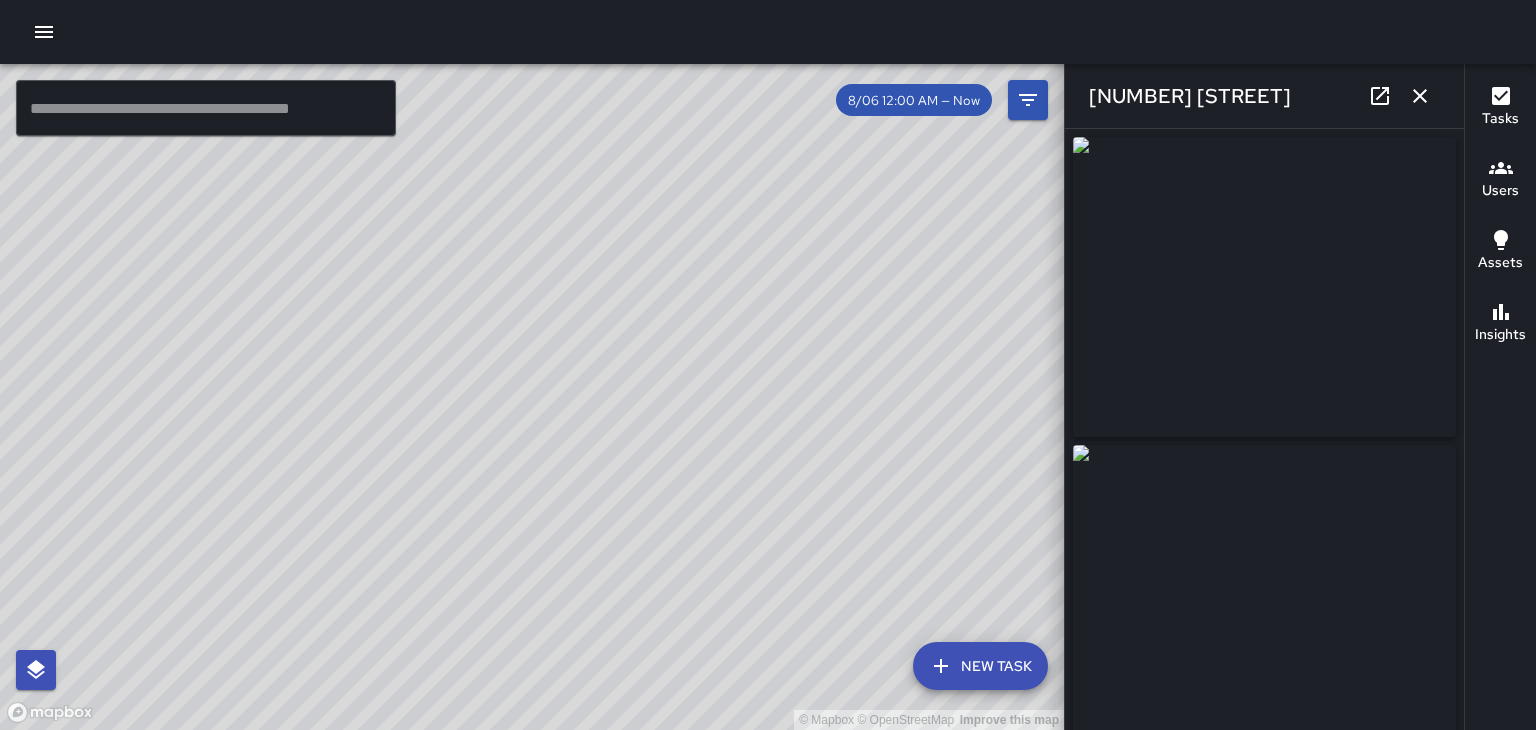 type on "**********" 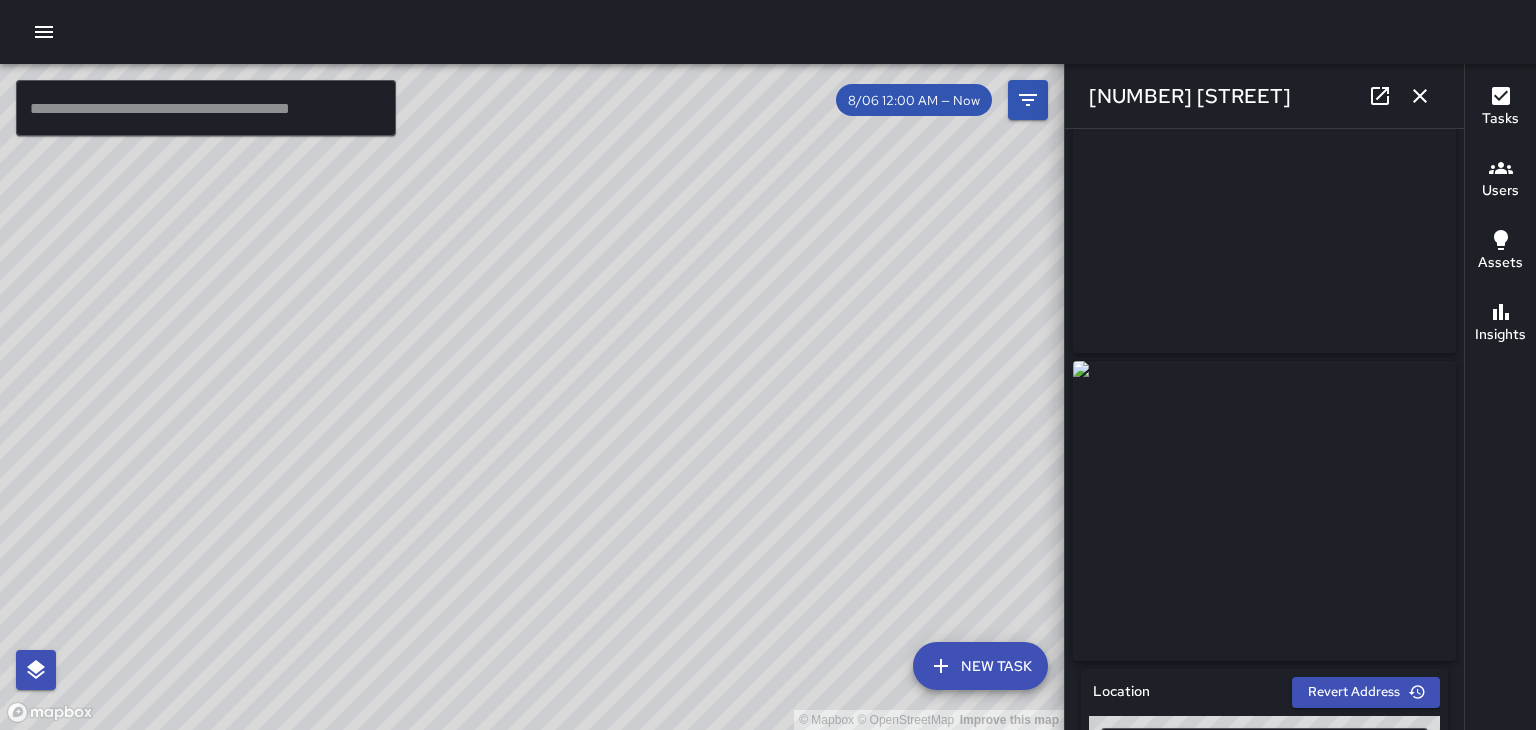 scroll, scrollTop: 88, scrollLeft: 0, axis: vertical 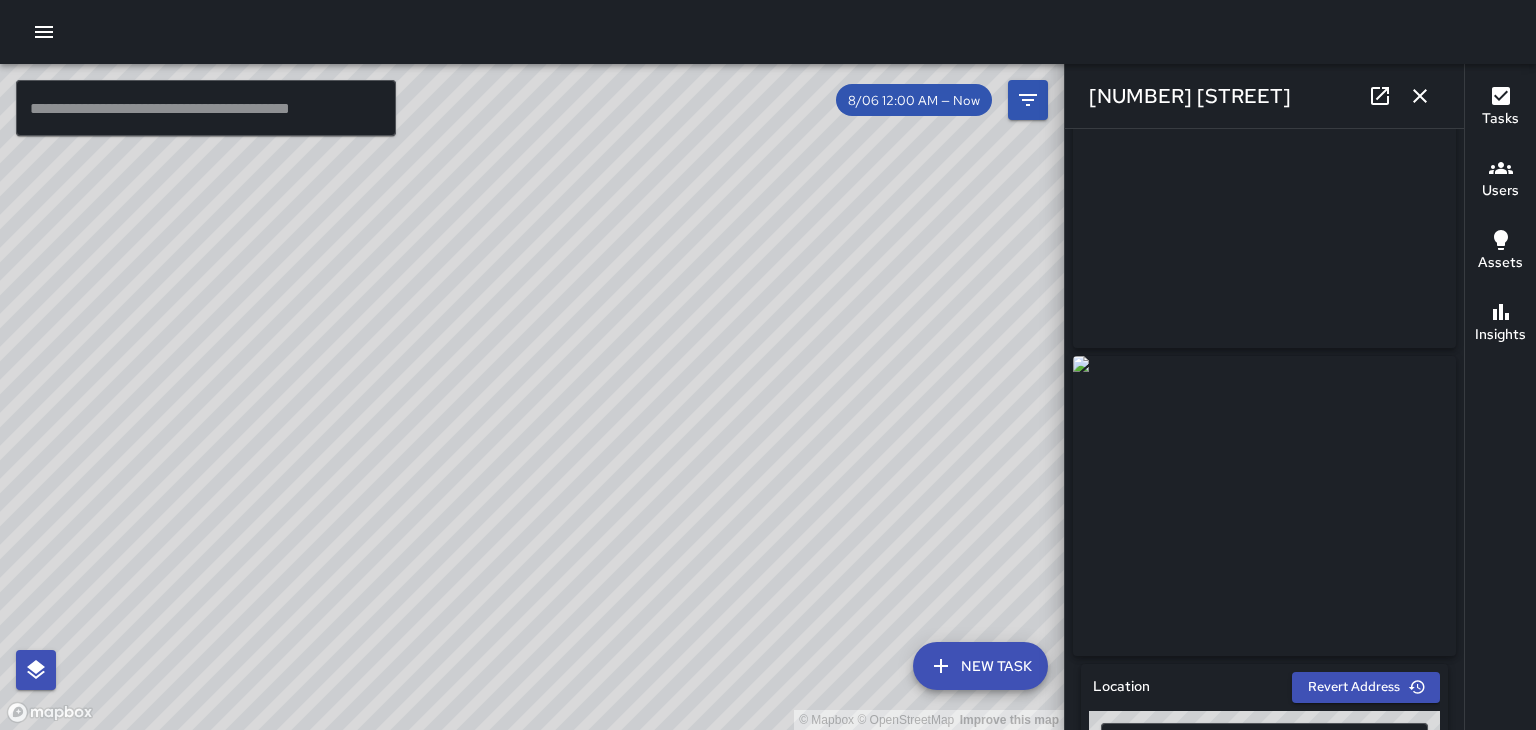 click 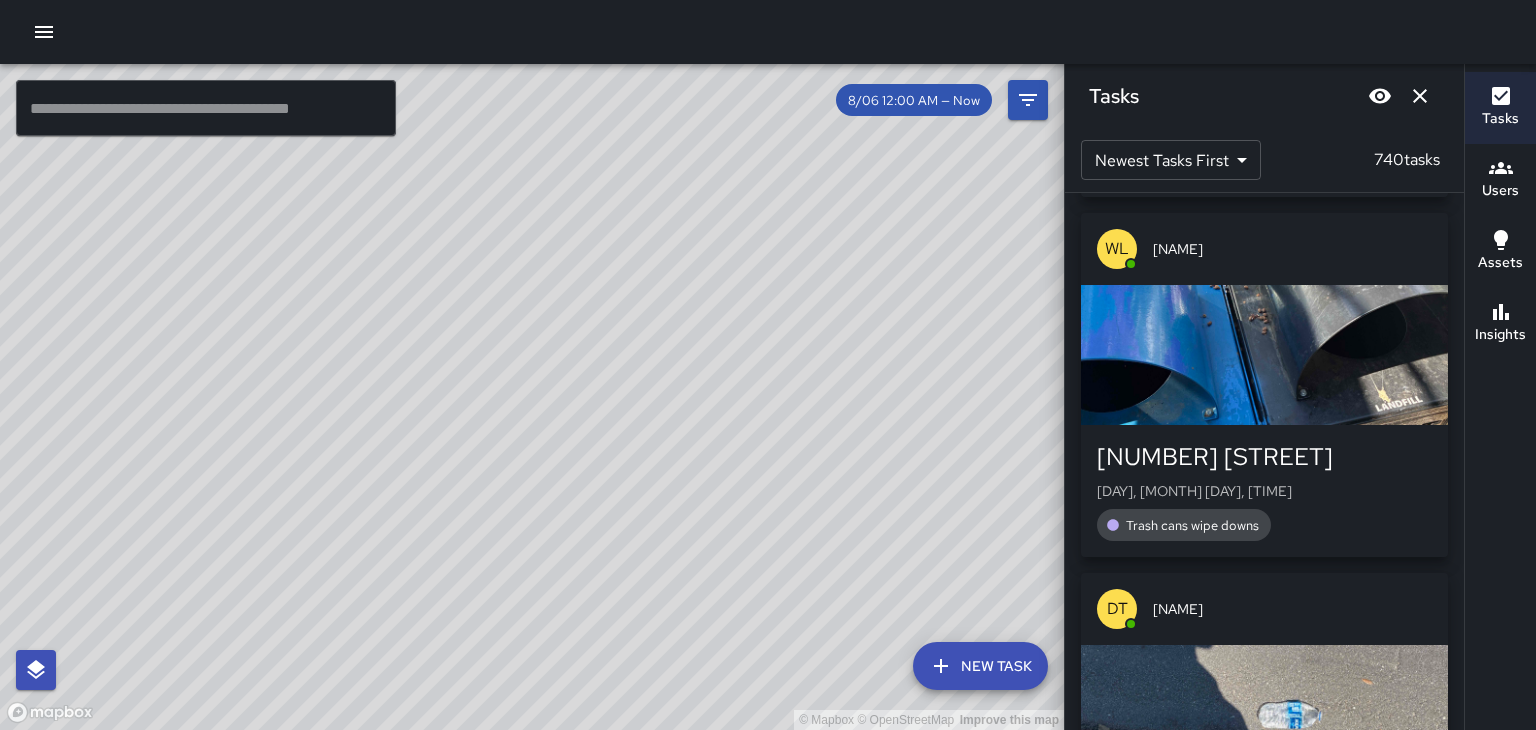 scroll, scrollTop: 142834, scrollLeft: 0, axis: vertical 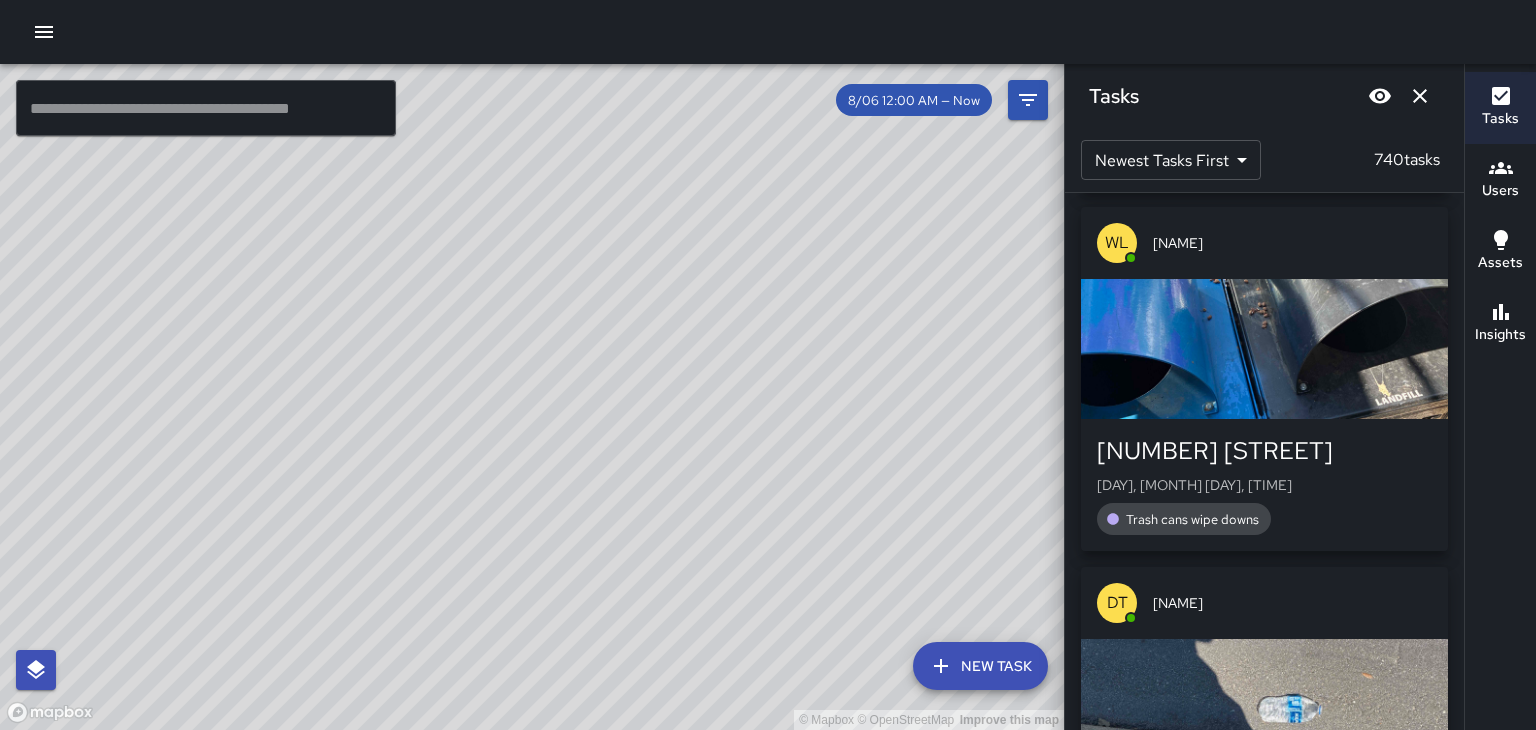 click at bounding box center (1264, 349) 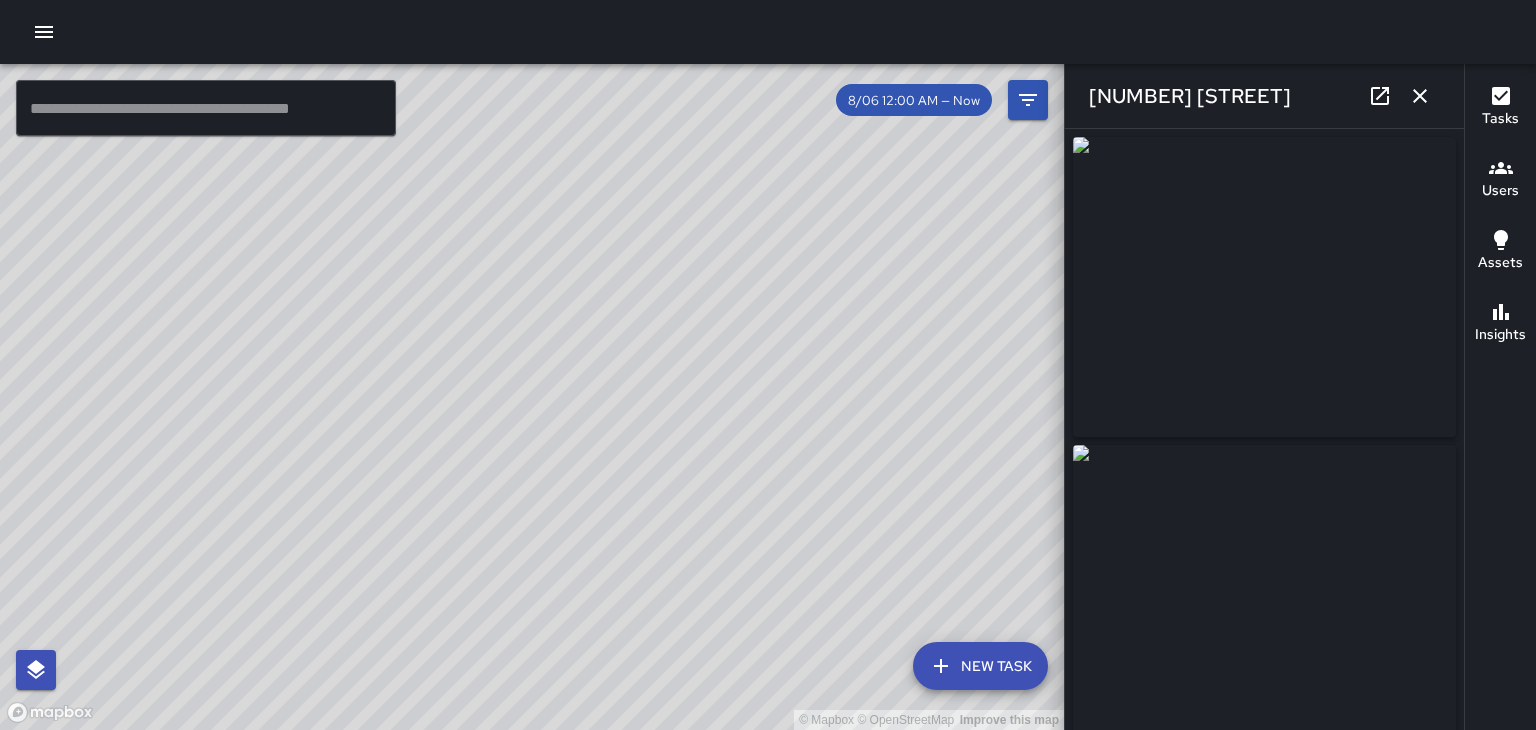 type on "**********" 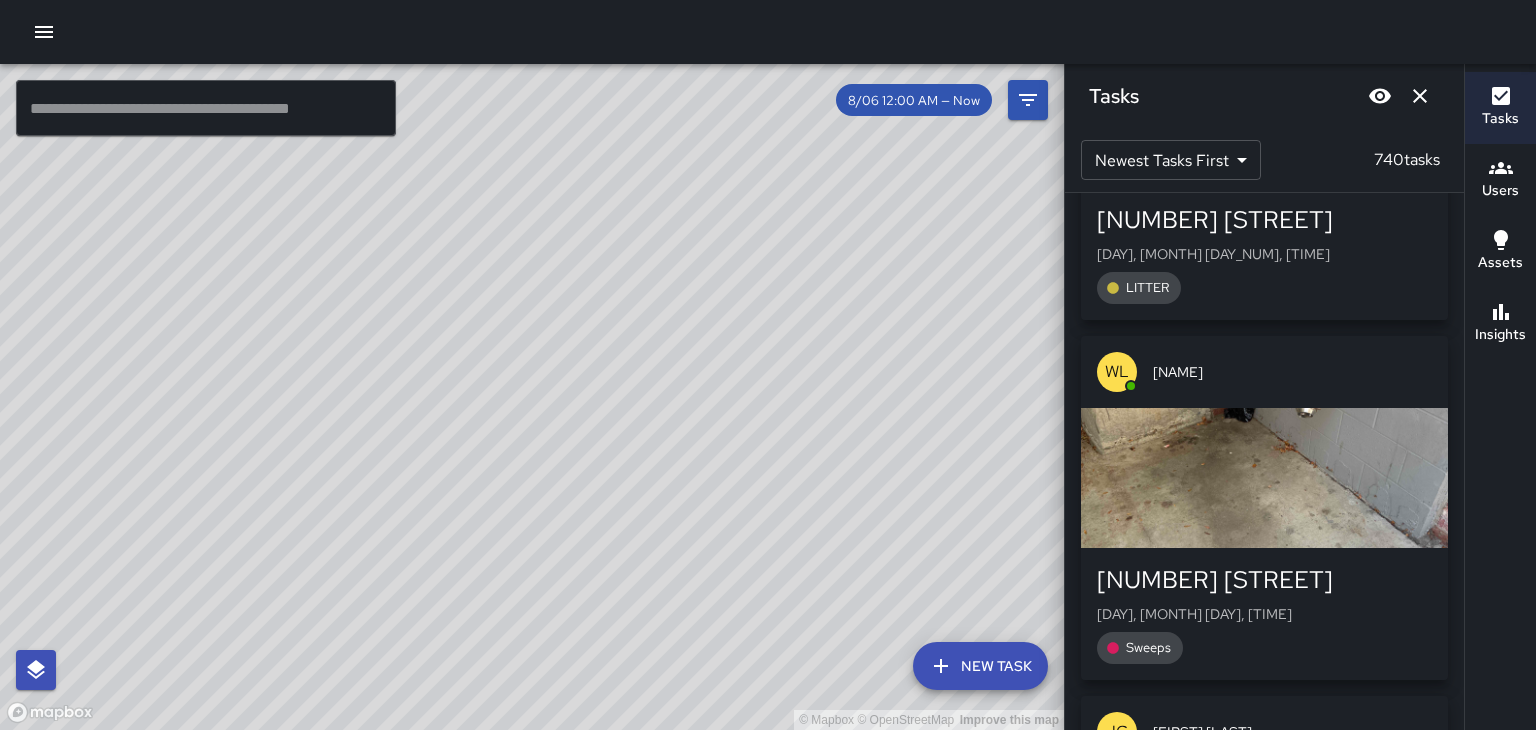 scroll, scrollTop: 149875, scrollLeft: 0, axis: vertical 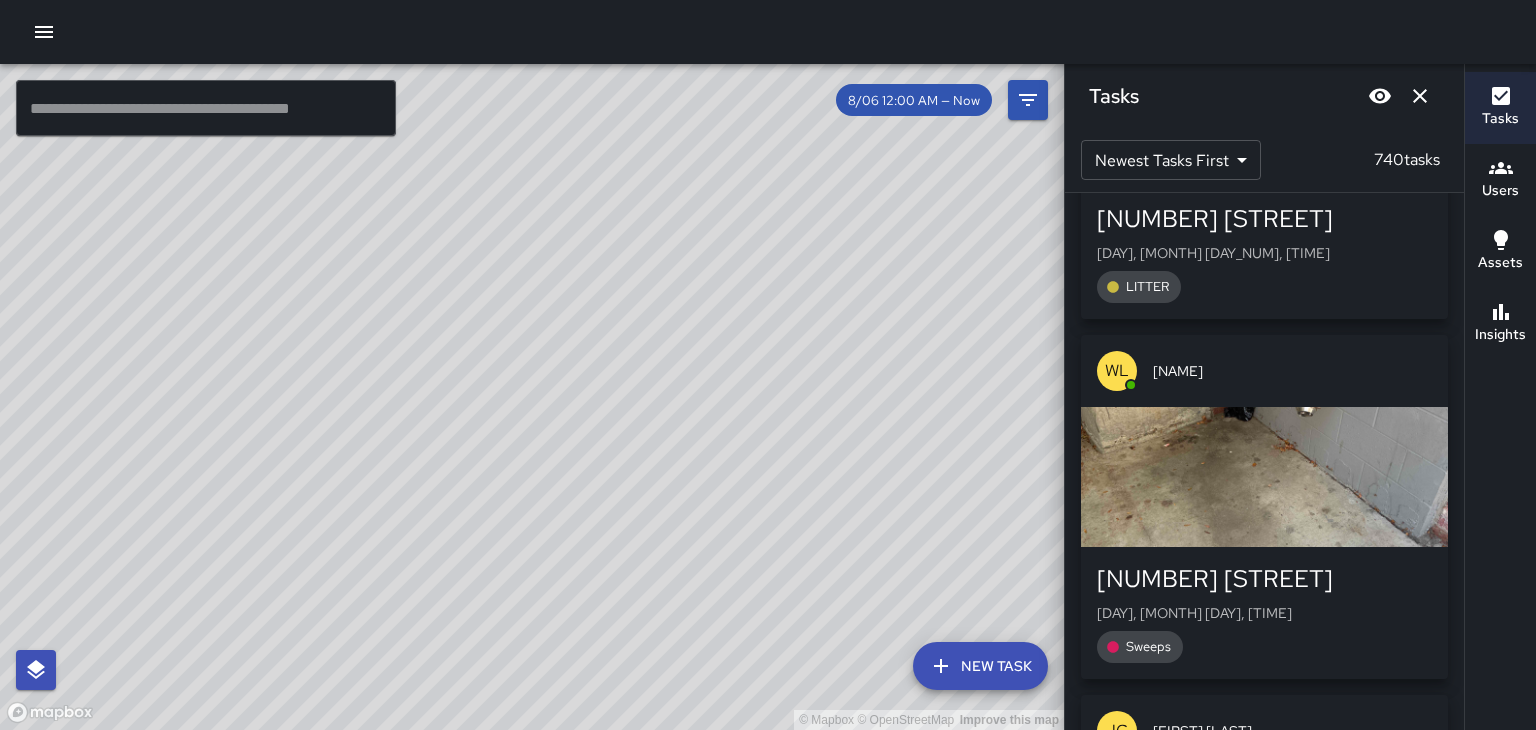 click on "[DAY], [MONTH] [DAY], [TIME]" at bounding box center [1264, 613] 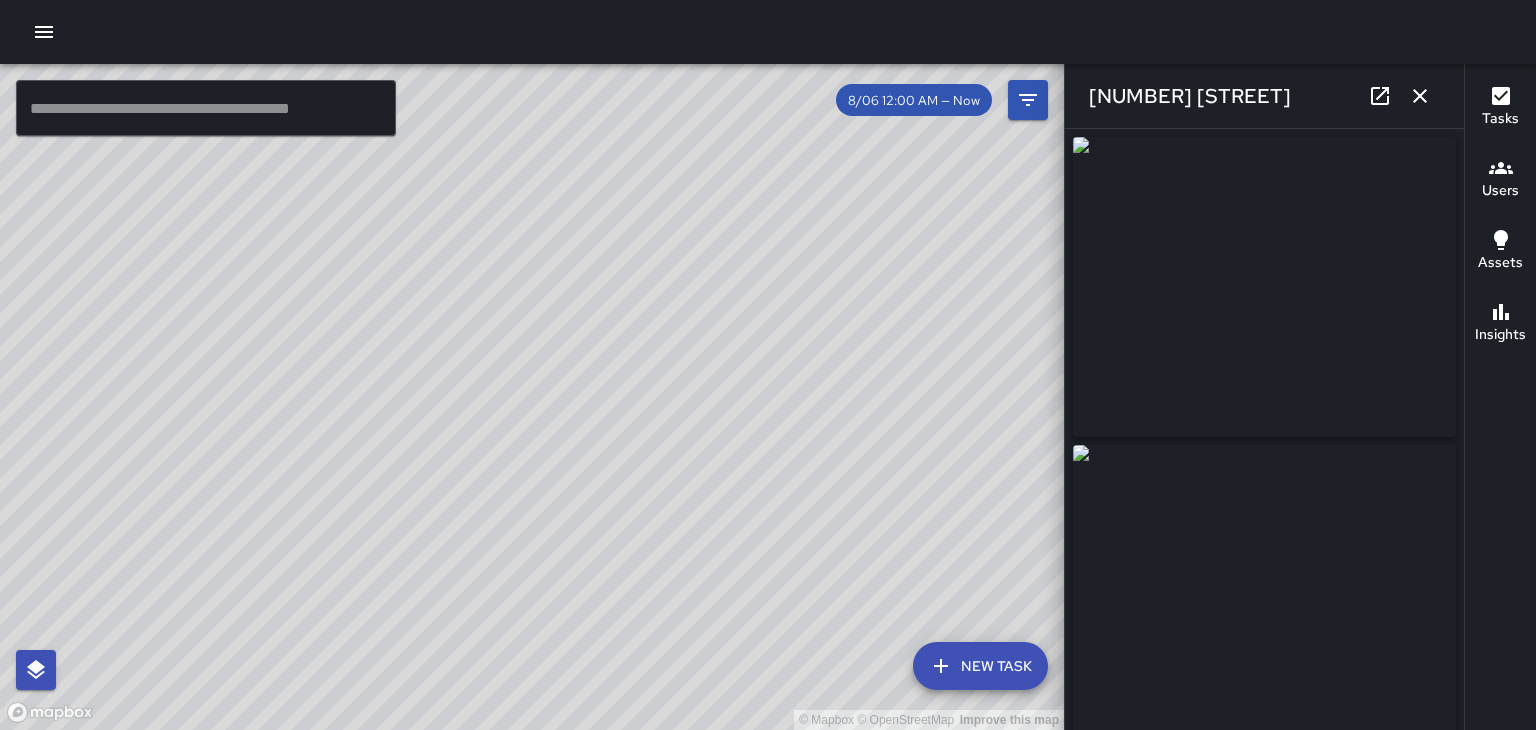 type on "**********" 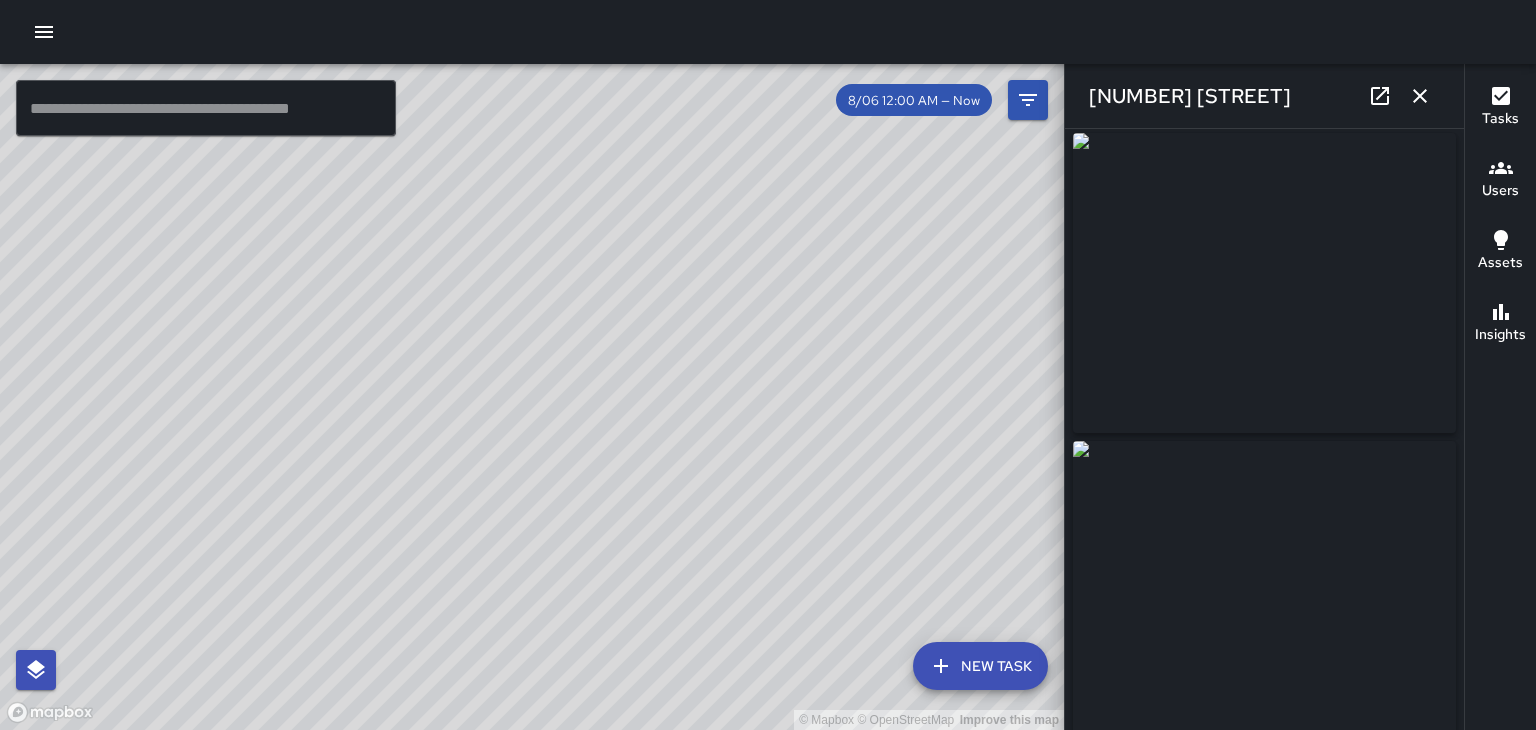 click 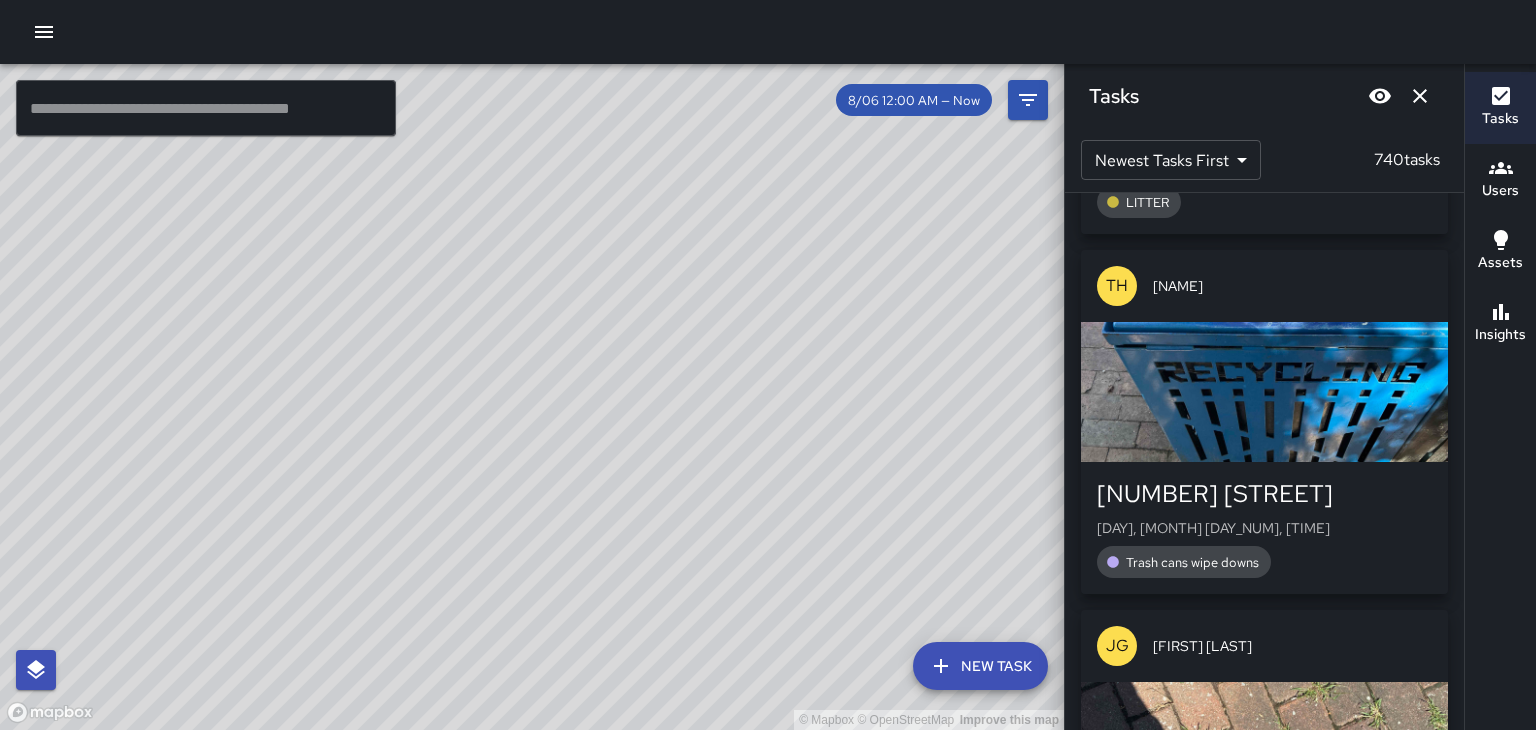 scroll, scrollTop: 152483, scrollLeft: 0, axis: vertical 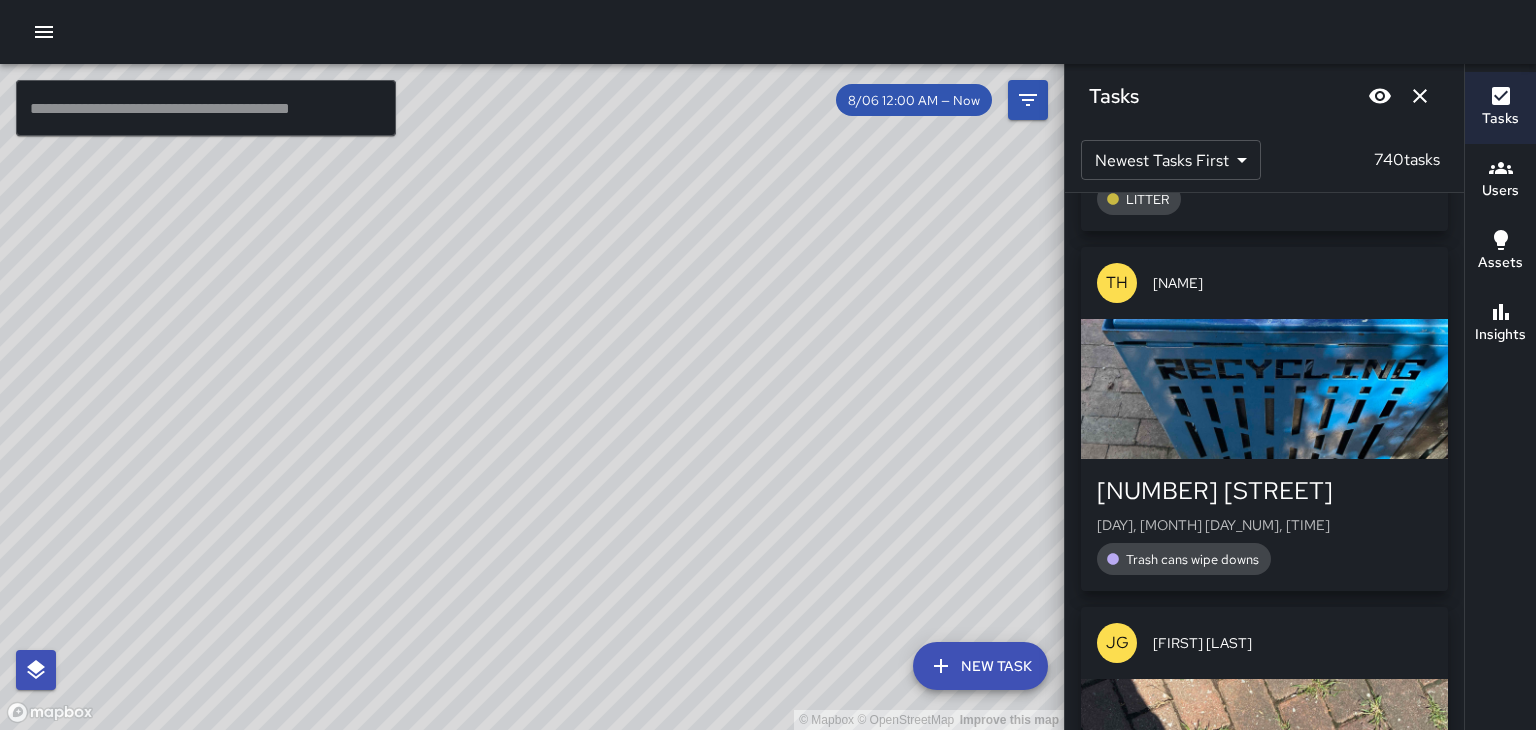 click at bounding box center [1264, 389] 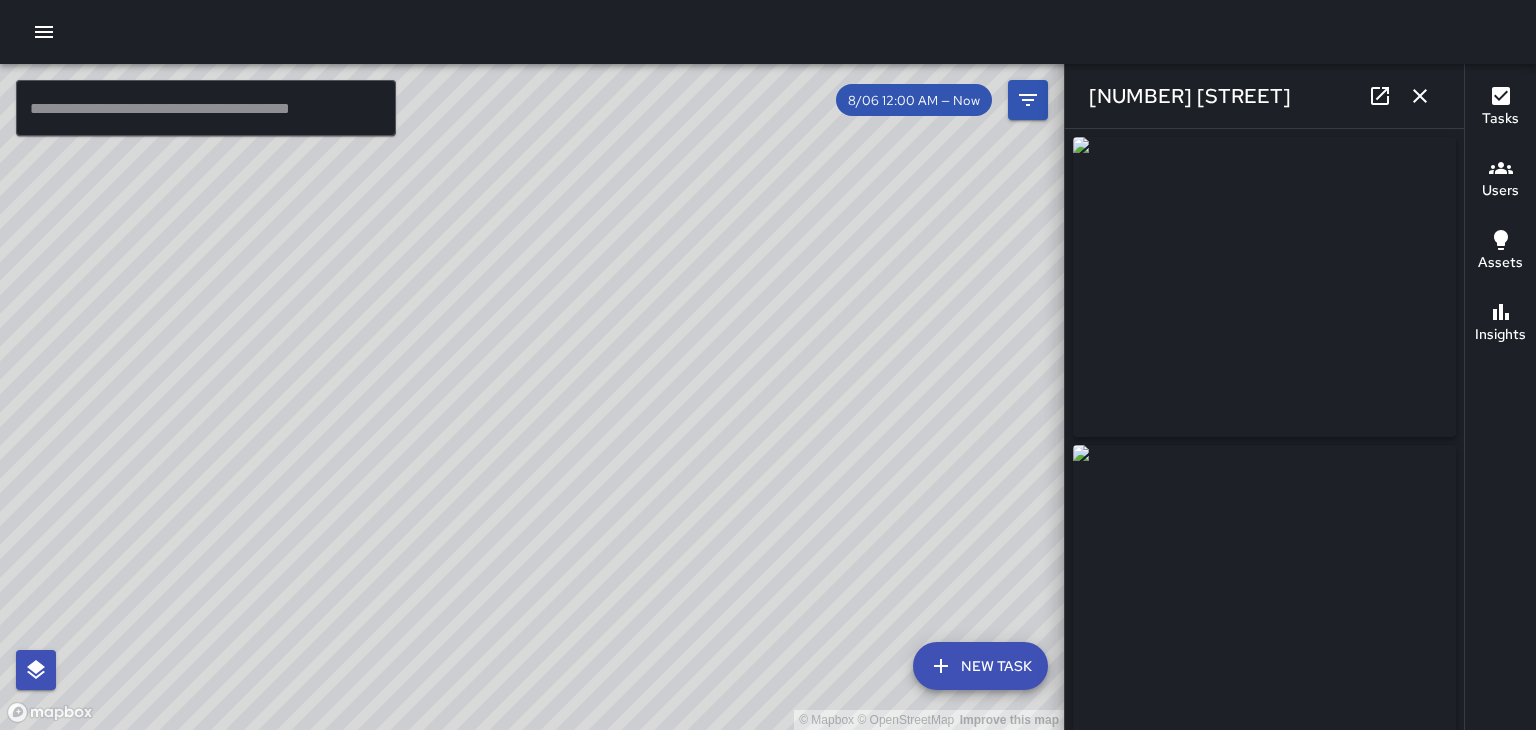 type on "**********" 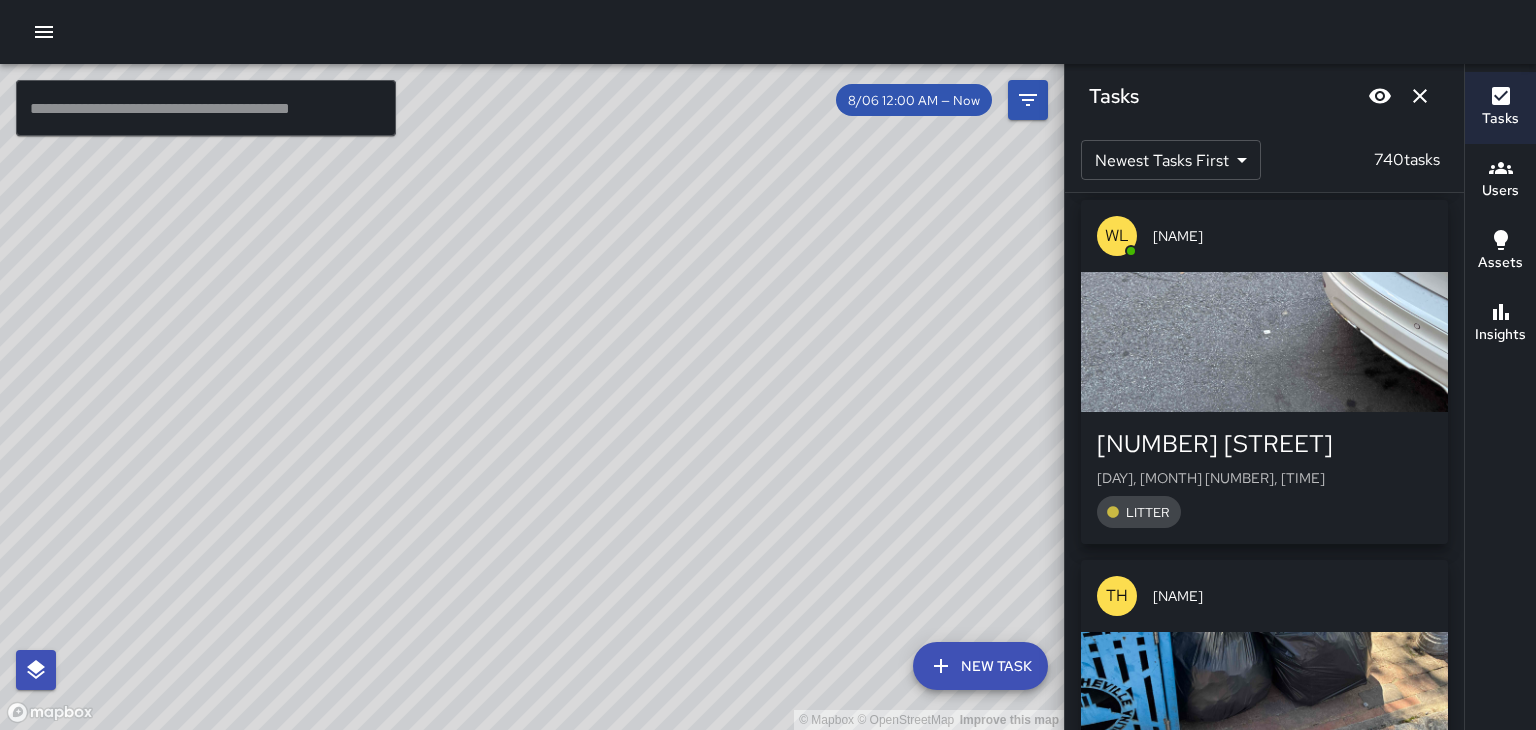 scroll, scrollTop: 153251, scrollLeft: 0, axis: vertical 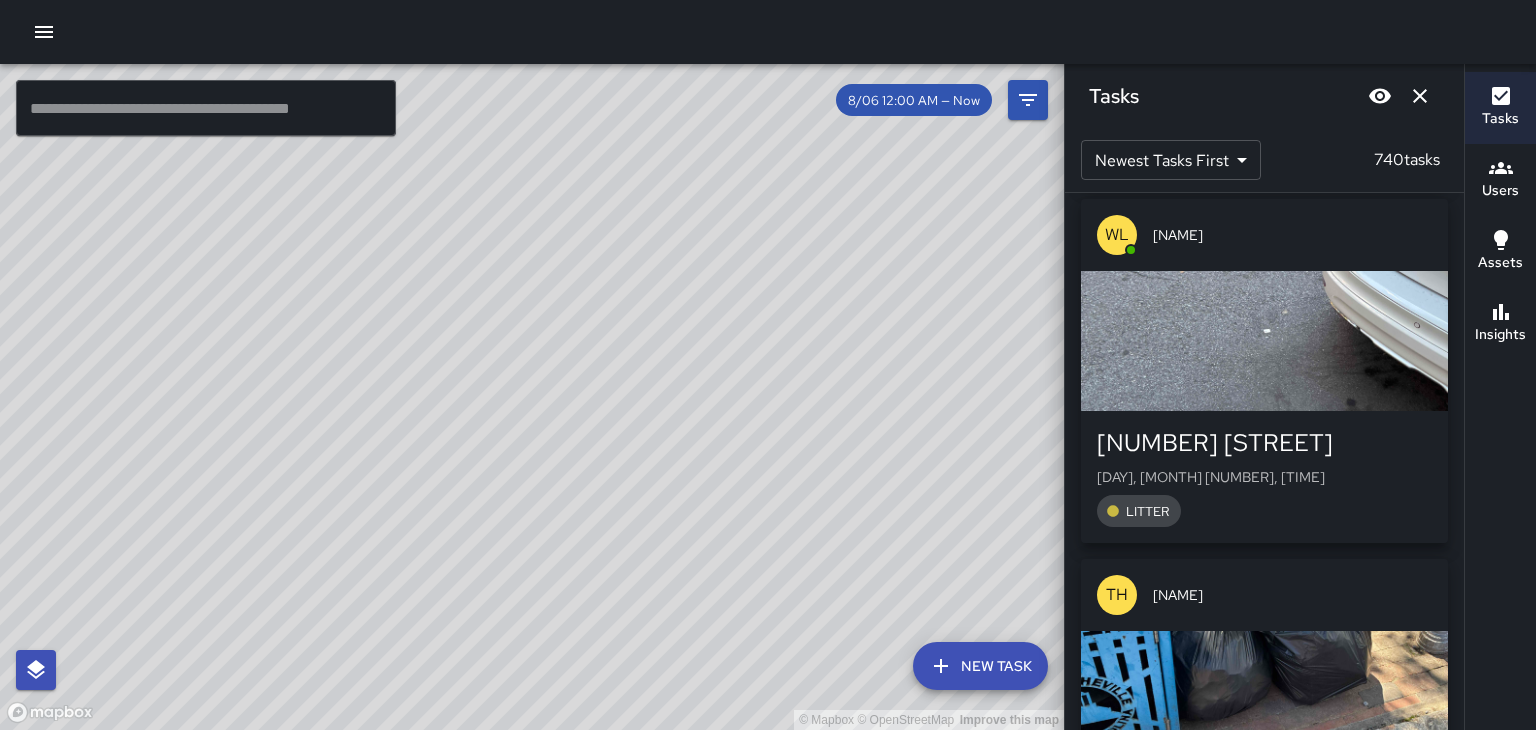 click at bounding box center (1264, 341) 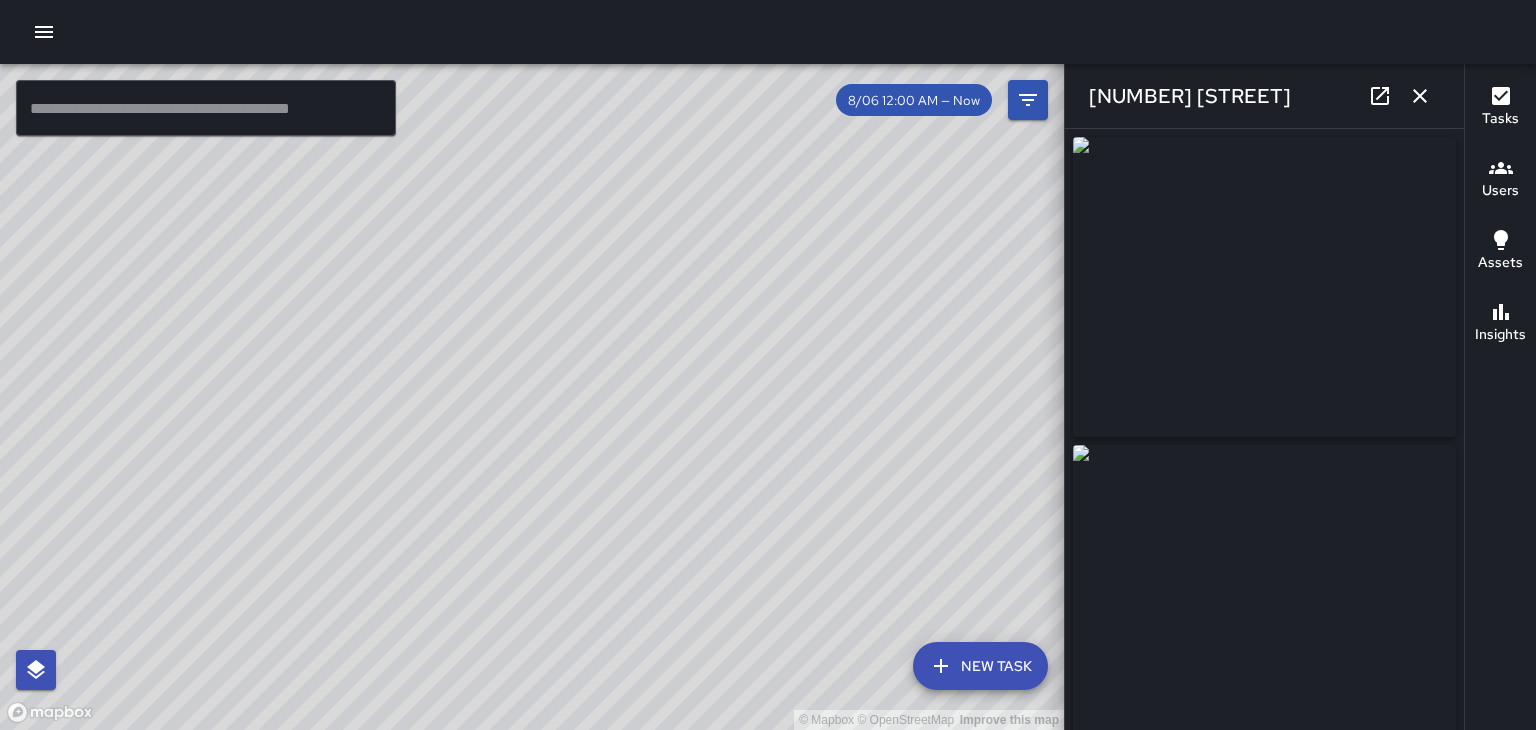 type on "**********" 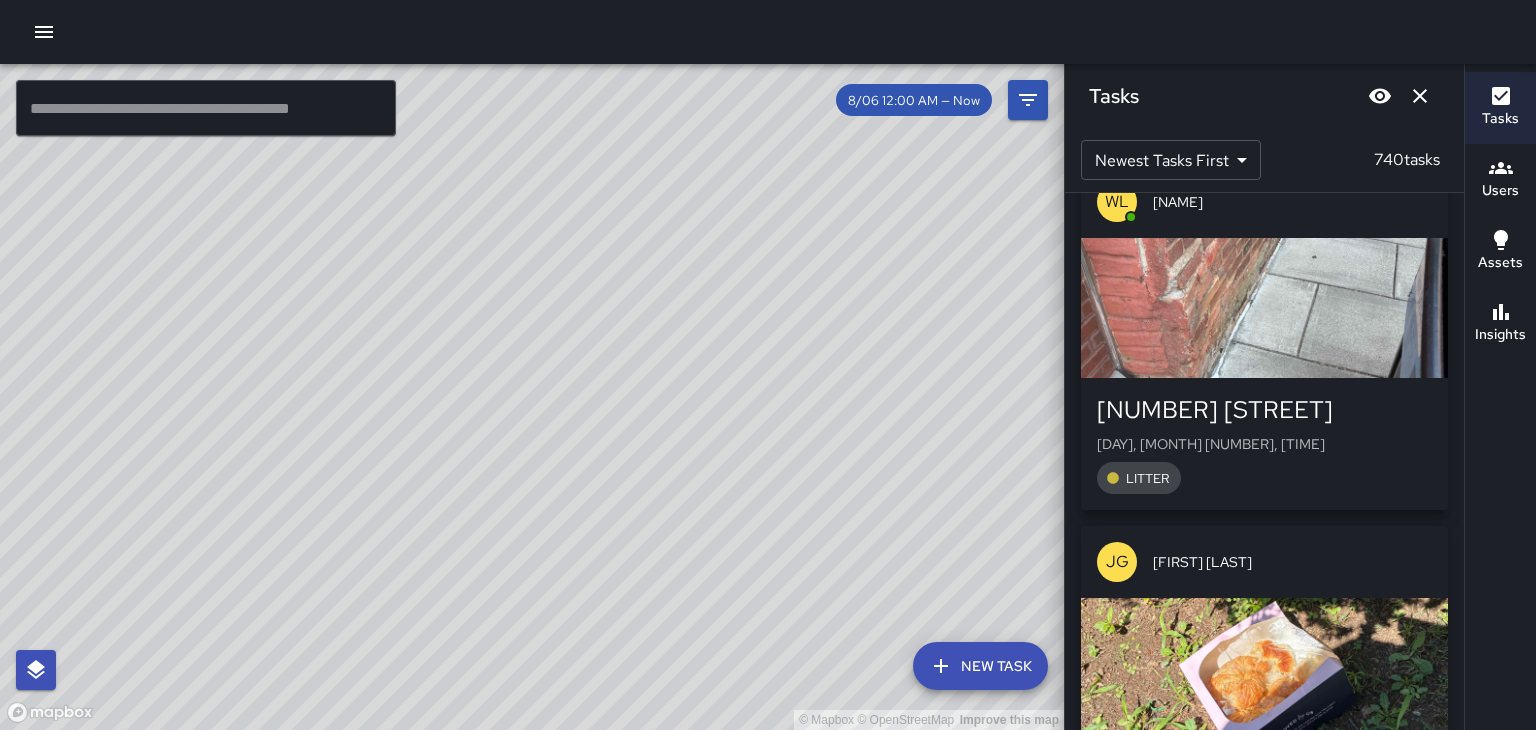 scroll, scrollTop: 154376, scrollLeft: 0, axis: vertical 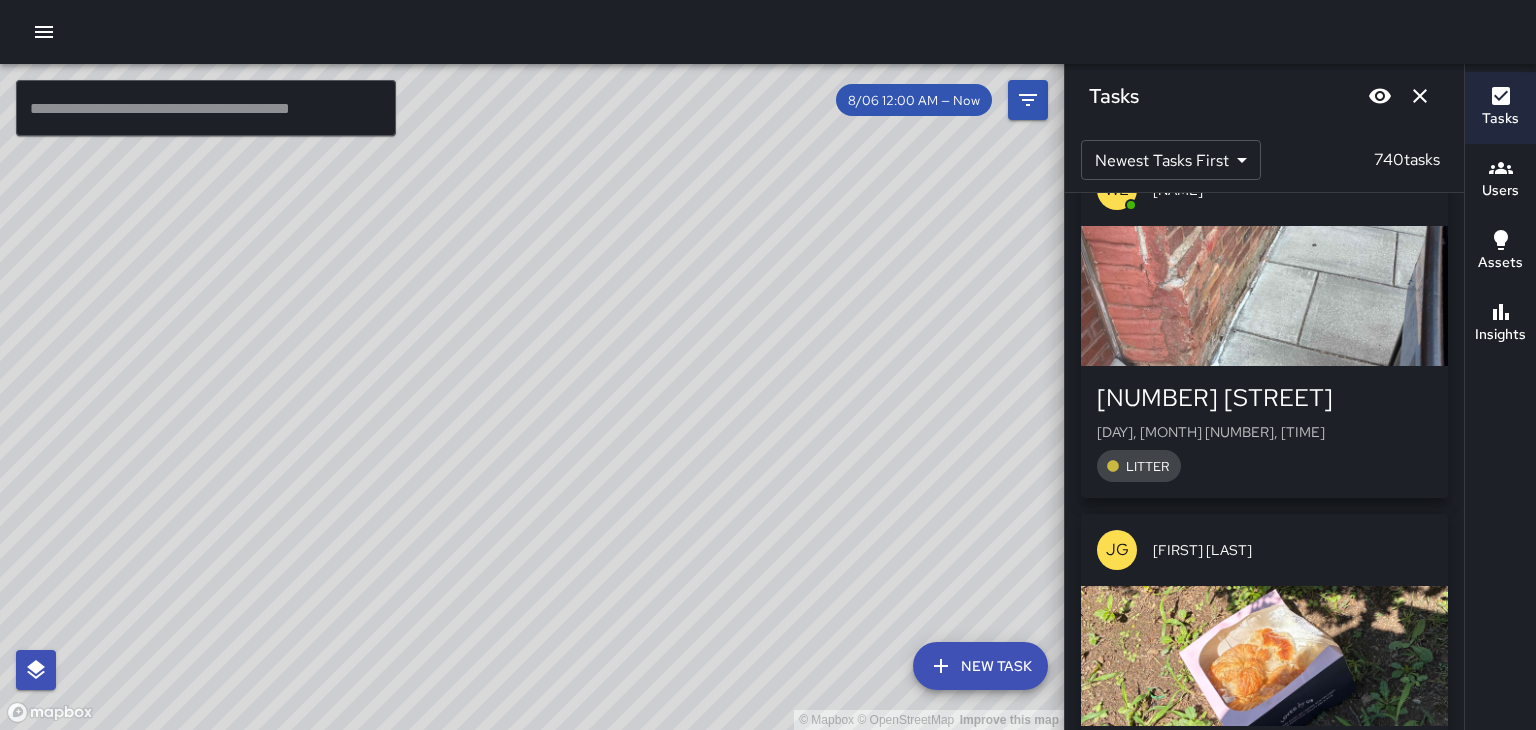 click on "[NUMBER] [STREET]" at bounding box center [1264, 398] 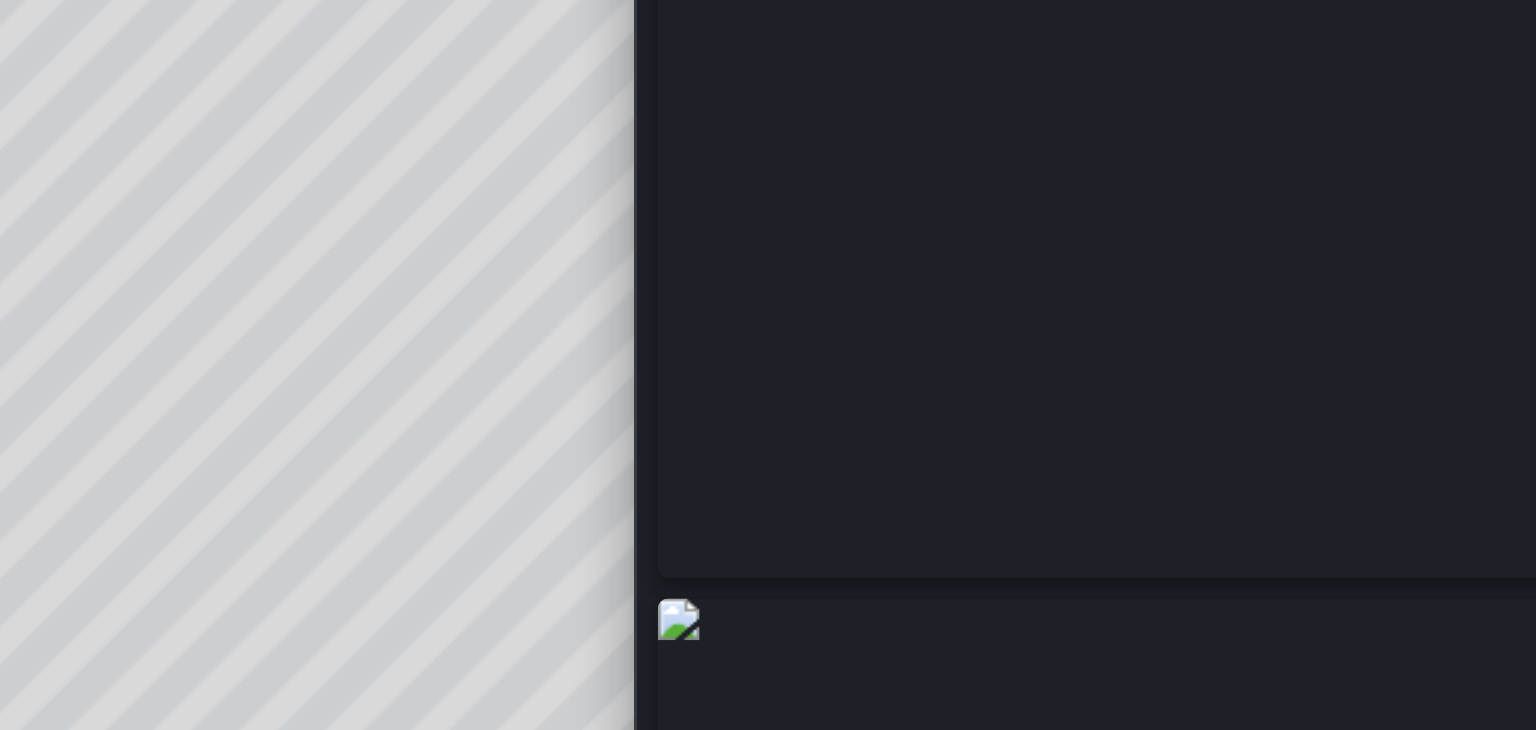 scroll, scrollTop: 0, scrollLeft: 0, axis: both 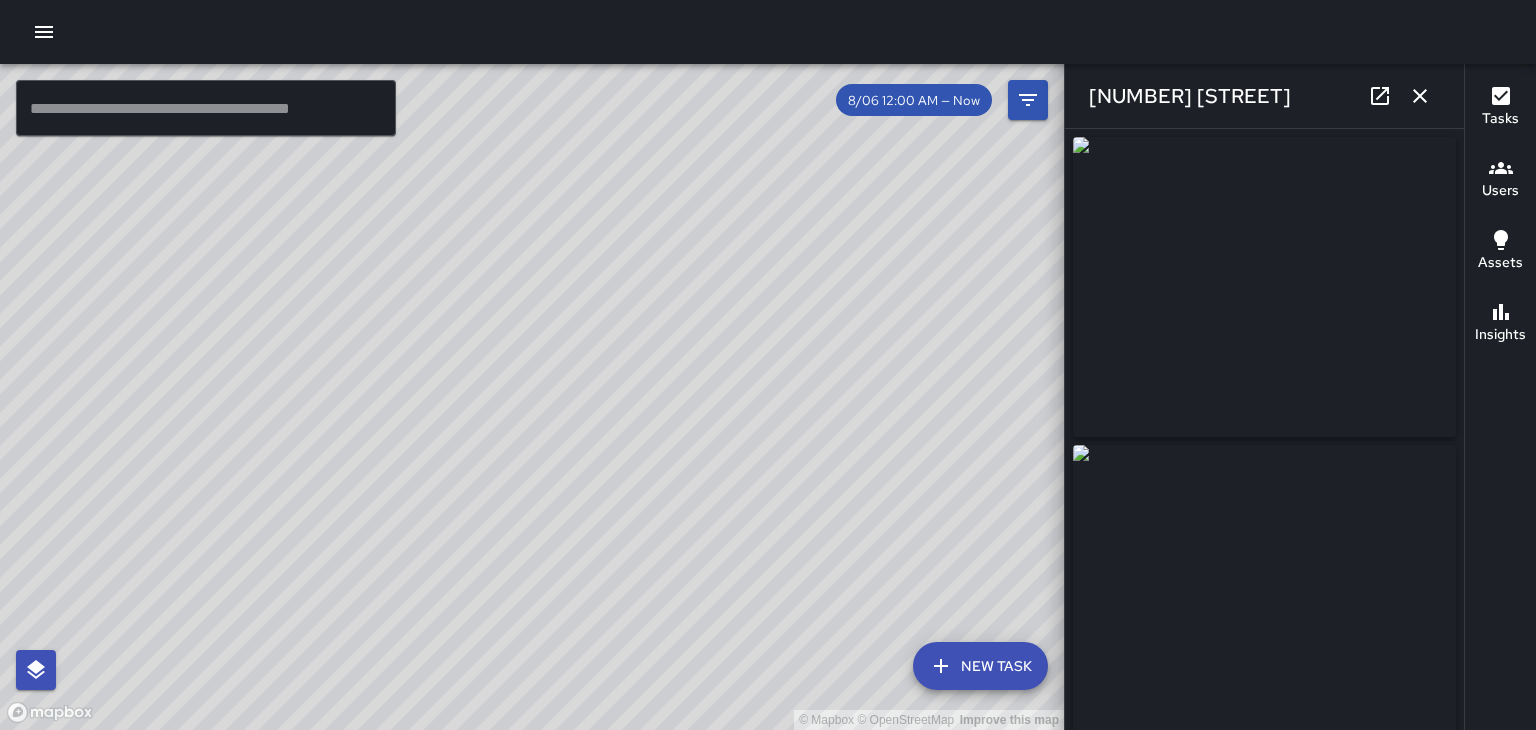 click 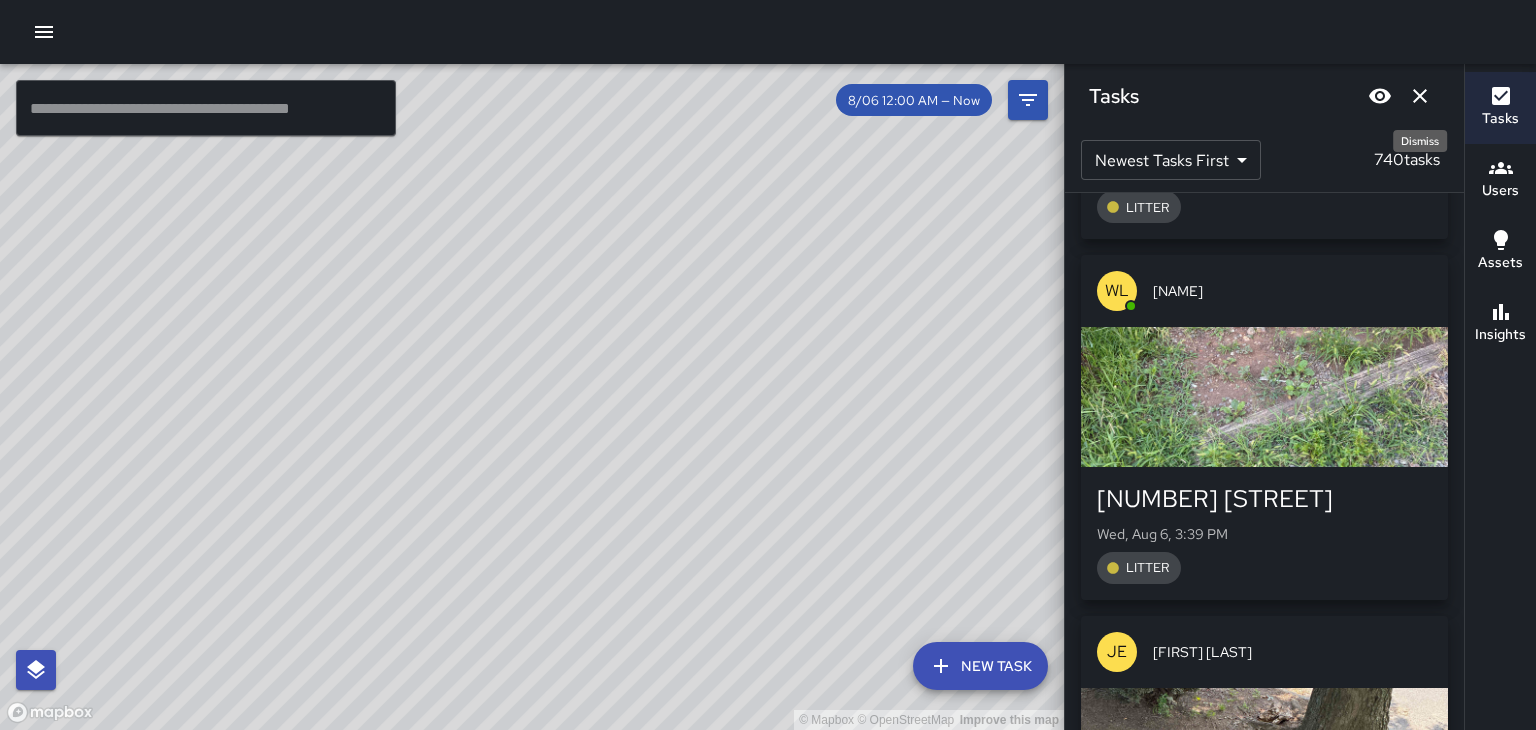 scroll, scrollTop: 156437, scrollLeft: 0, axis: vertical 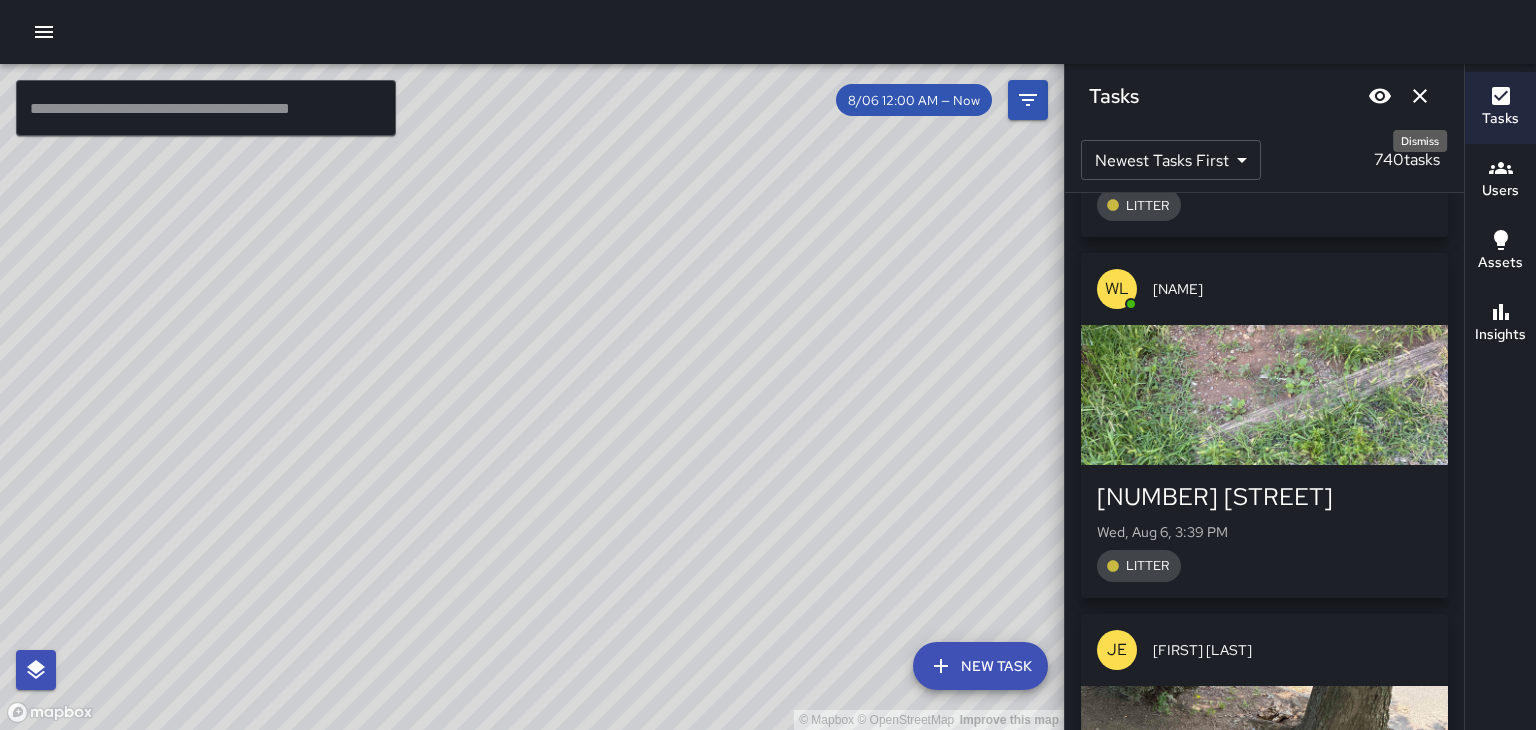 click at bounding box center (1264, 395) 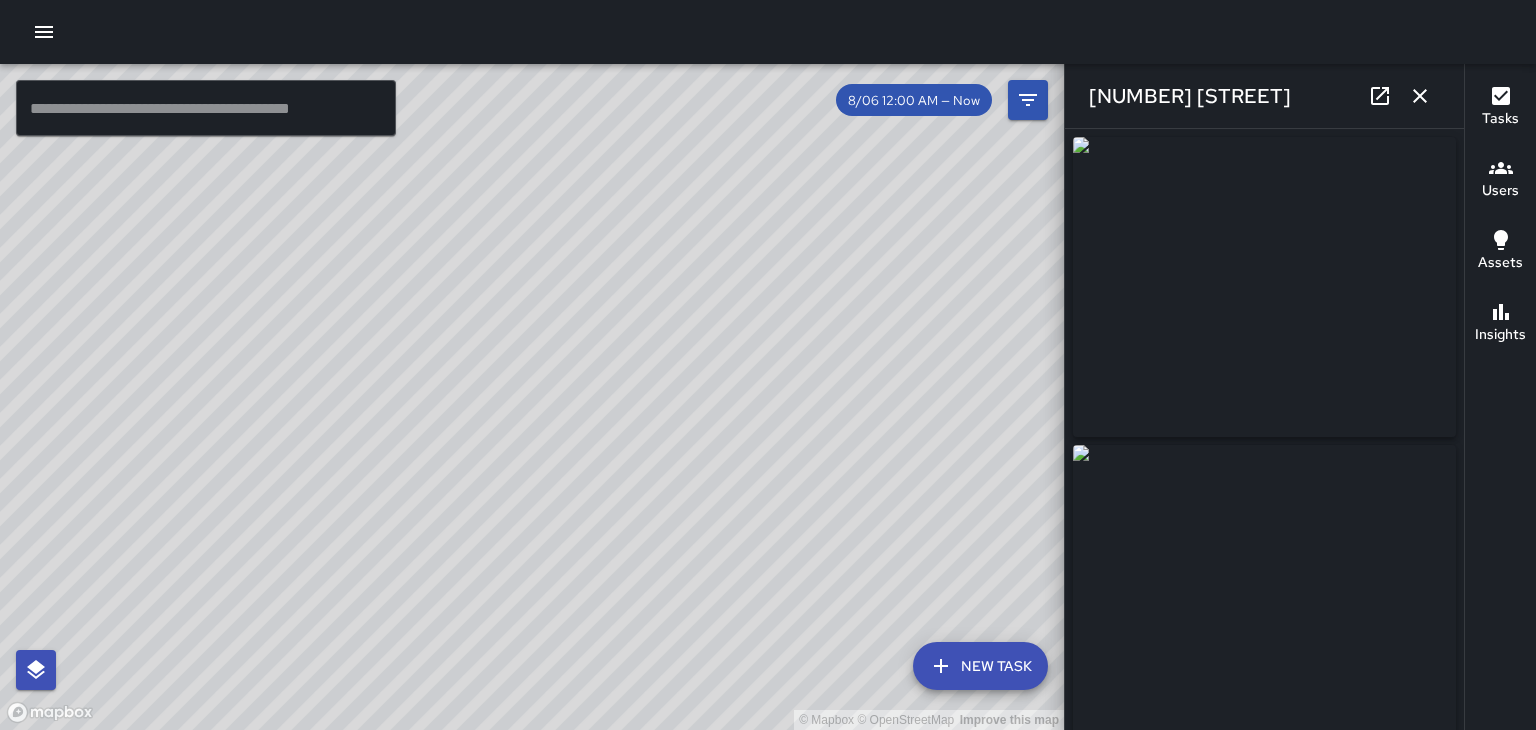 type on "**********" 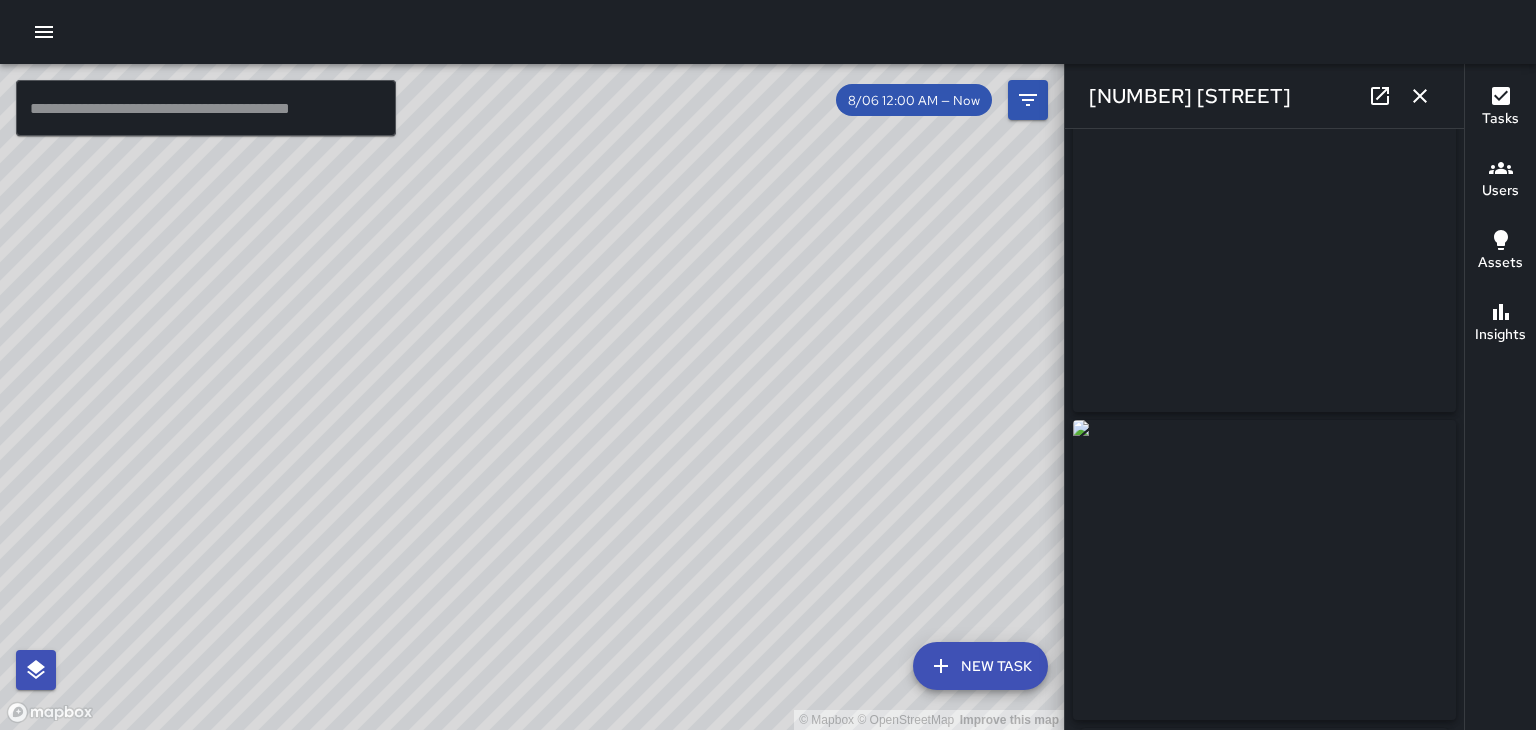 scroll, scrollTop: 24, scrollLeft: 0, axis: vertical 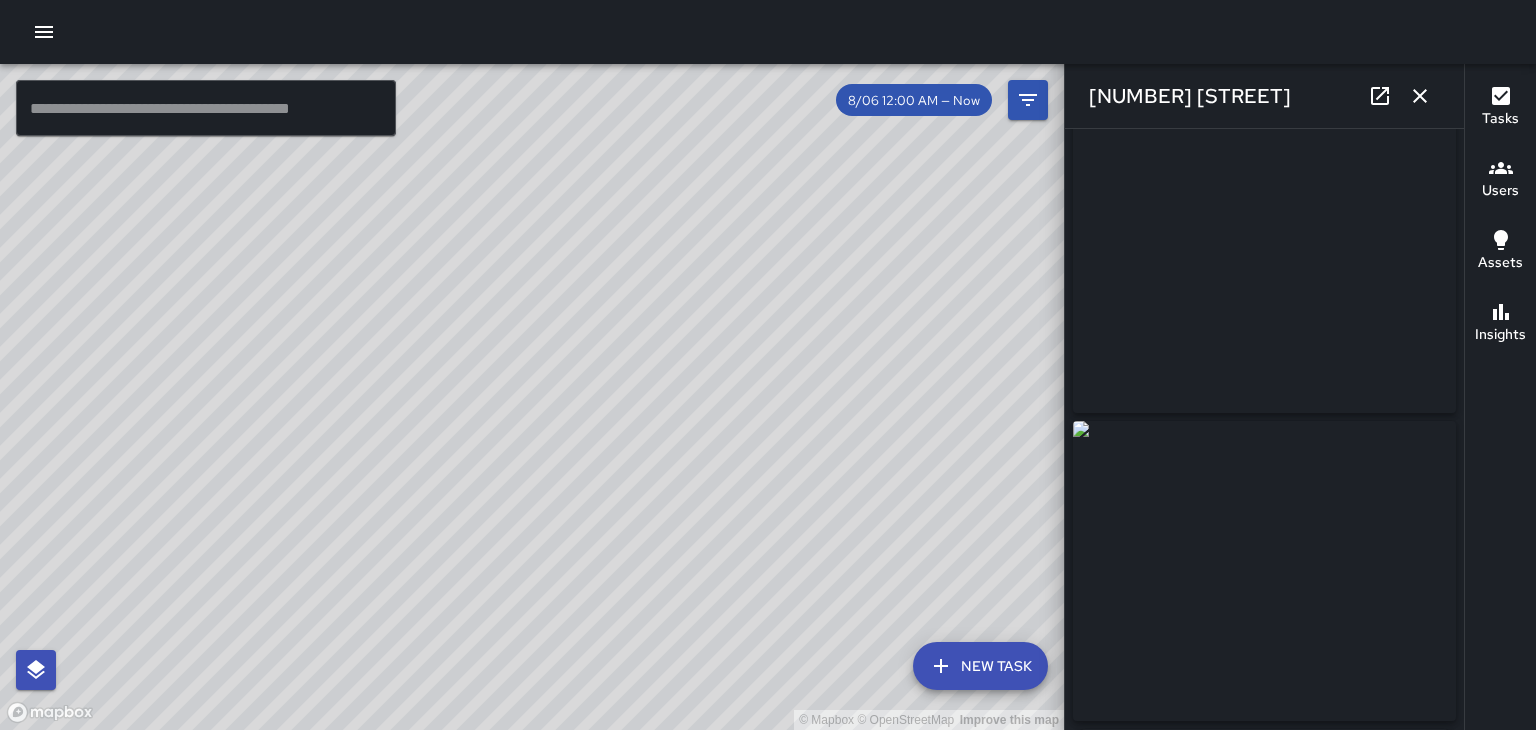 click 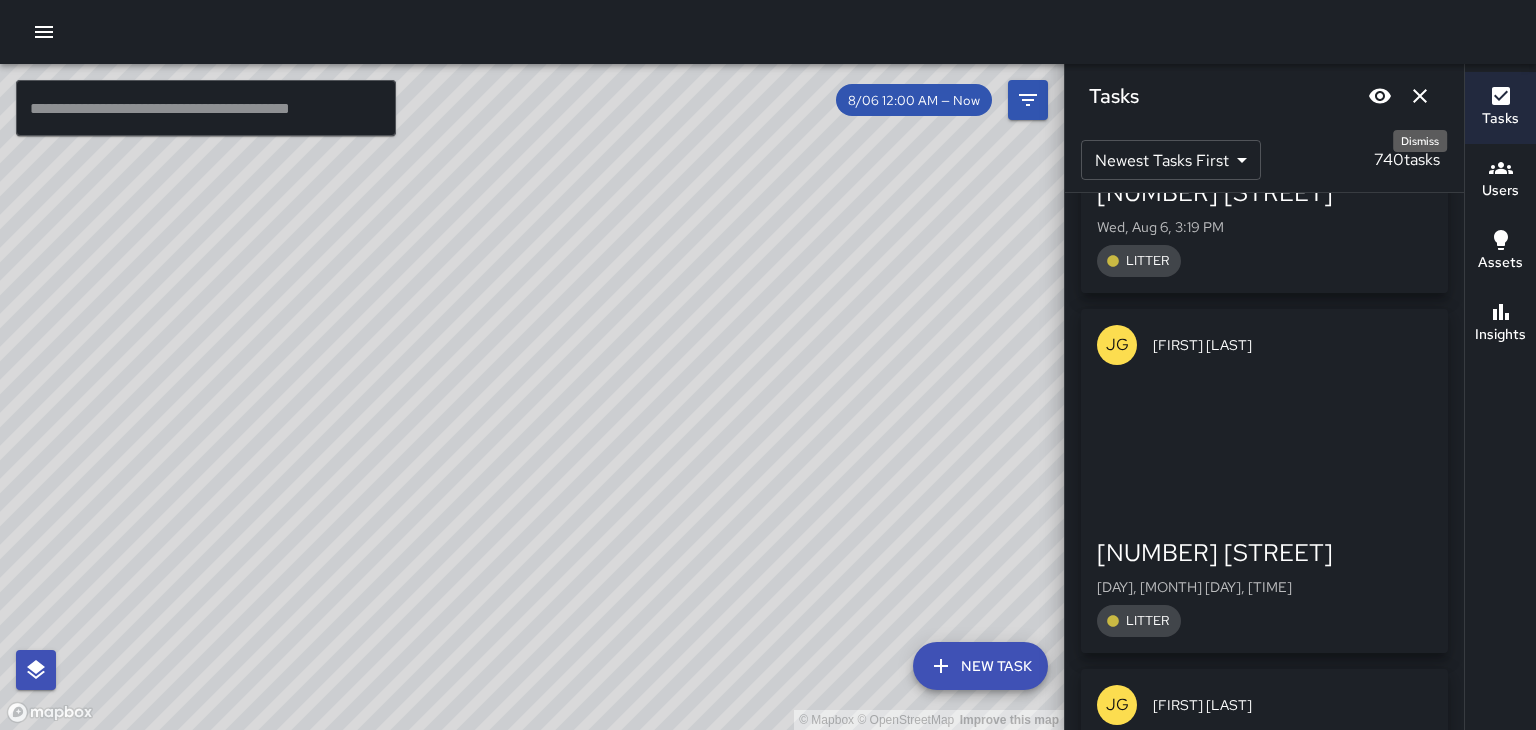 scroll, scrollTop: 171508, scrollLeft: 0, axis: vertical 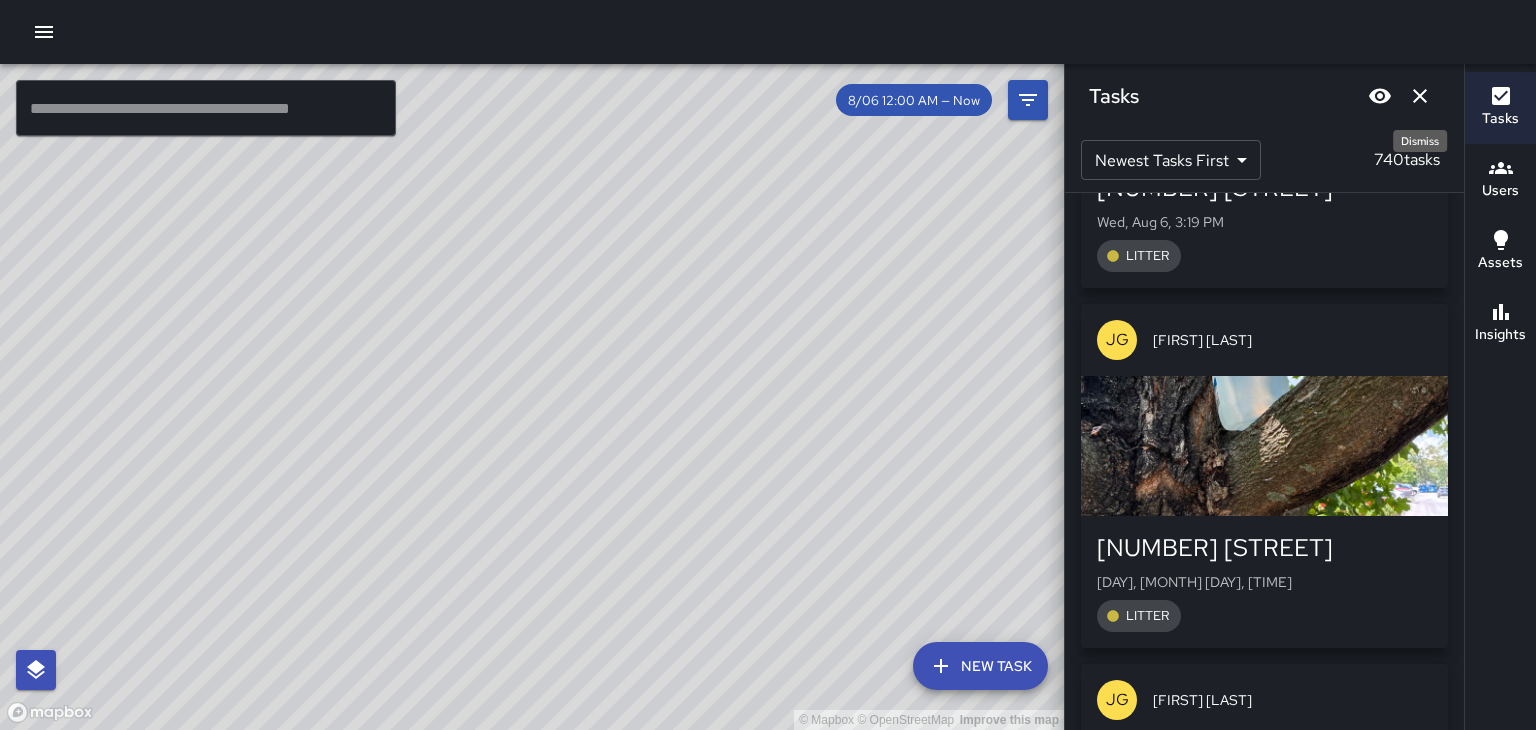 click at bounding box center (1264, 446) 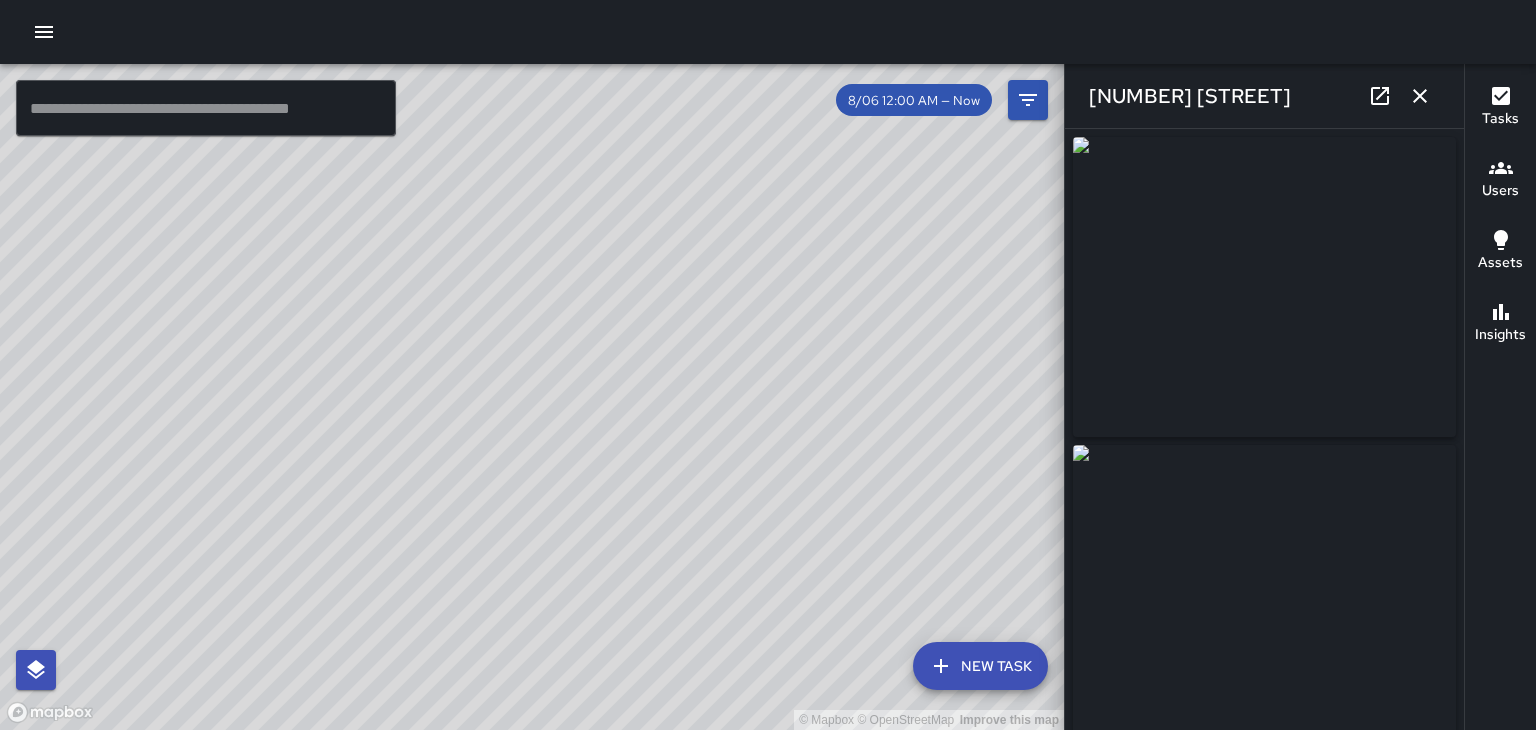 type on "**********" 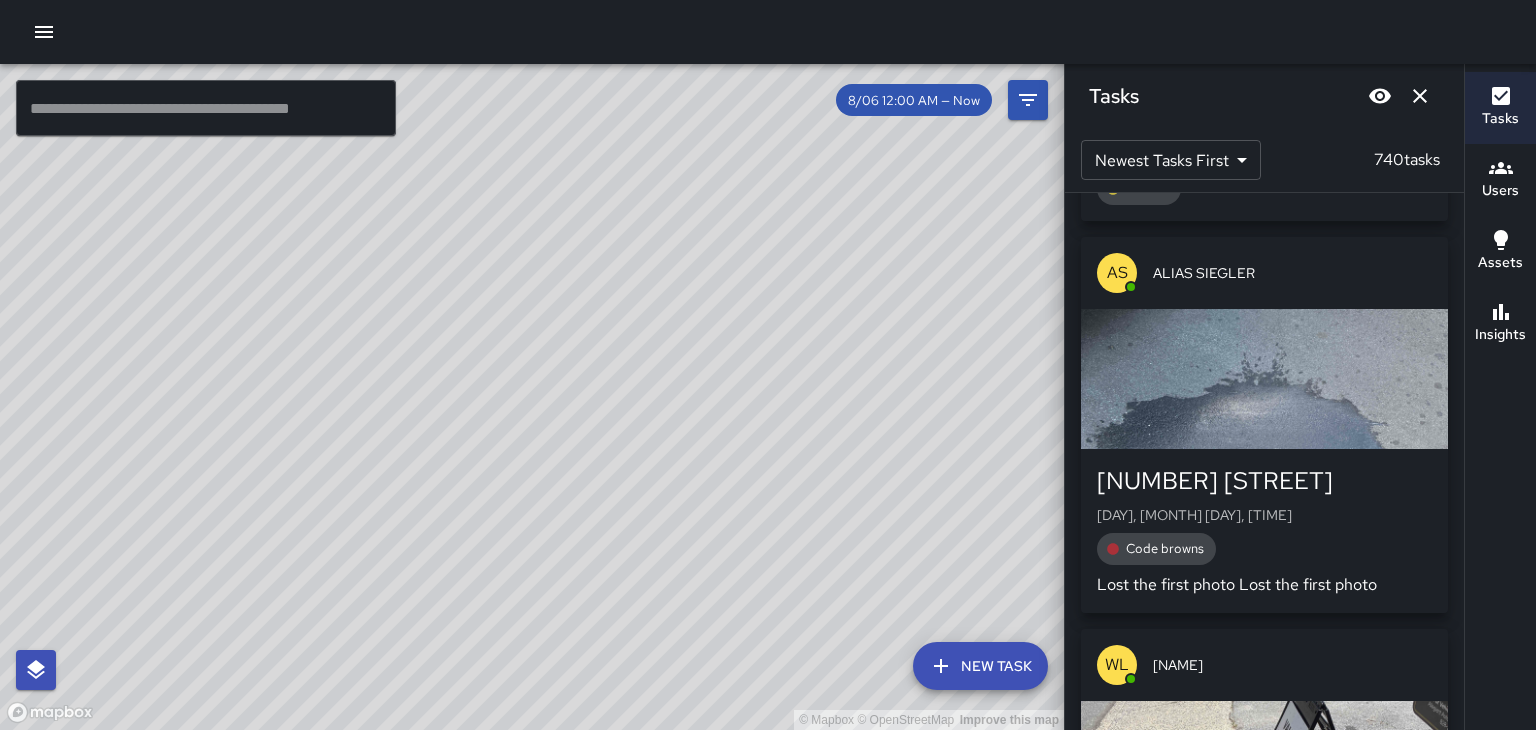 scroll, scrollTop: 172312, scrollLeft: 0, axis: vertical 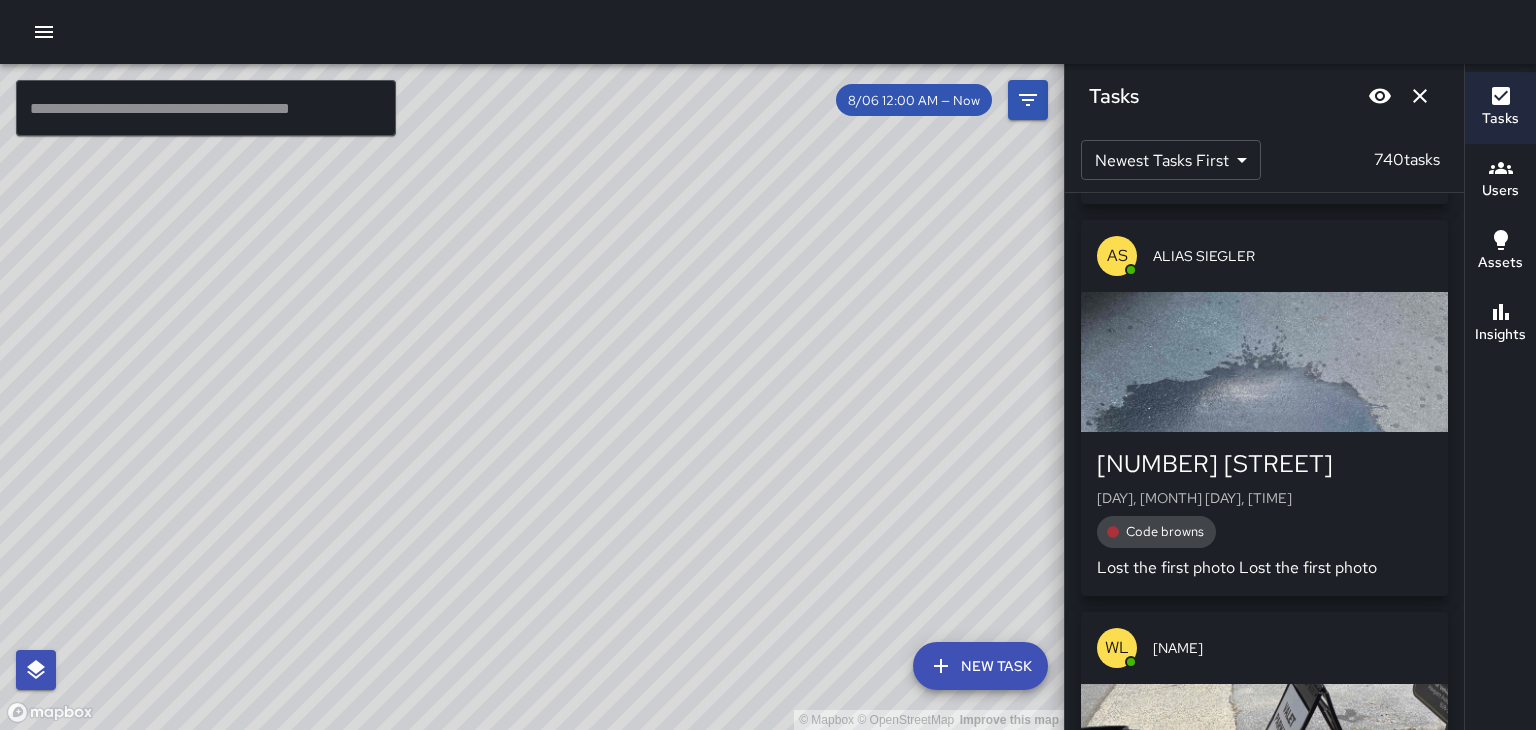 click on "Code browns" at bounding box center (1264, 532) 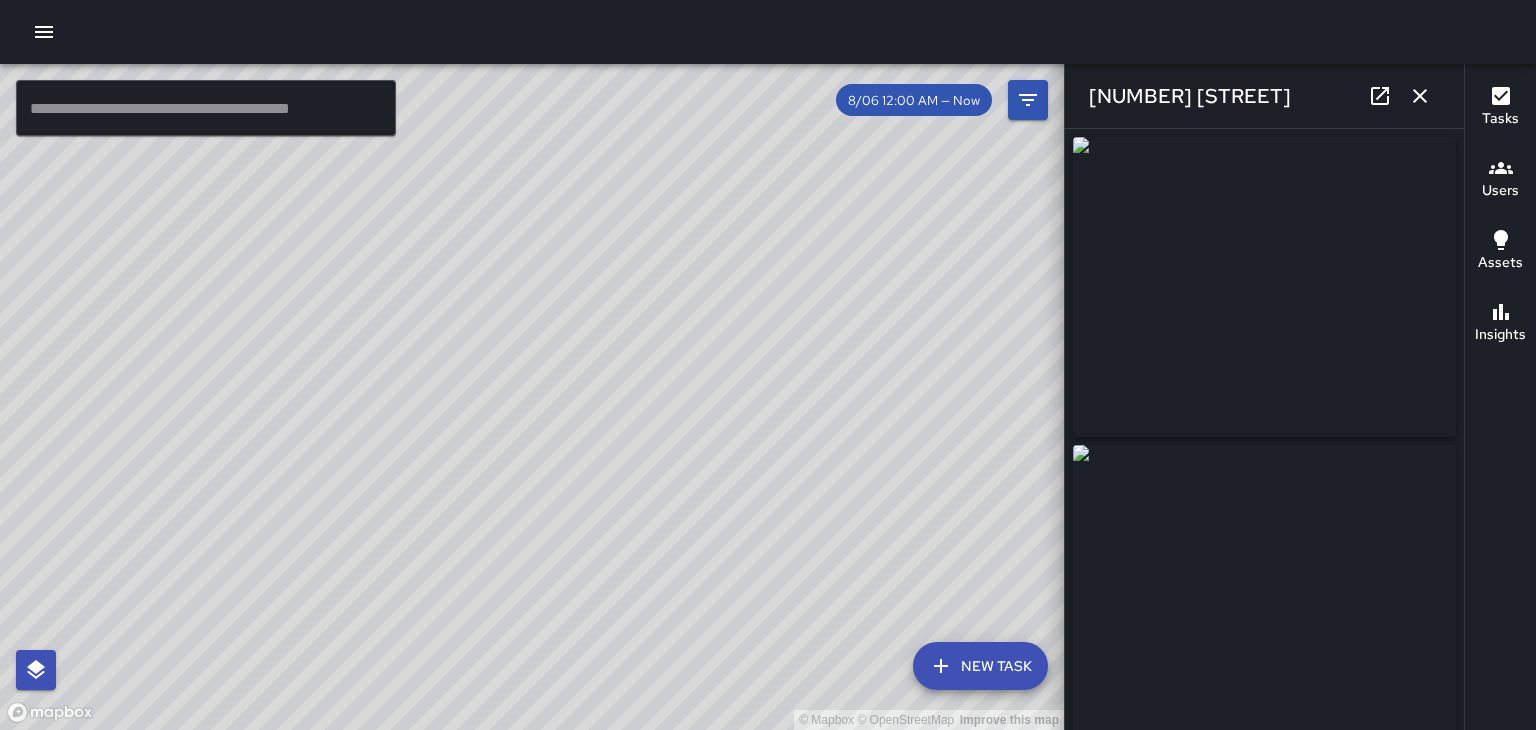 click 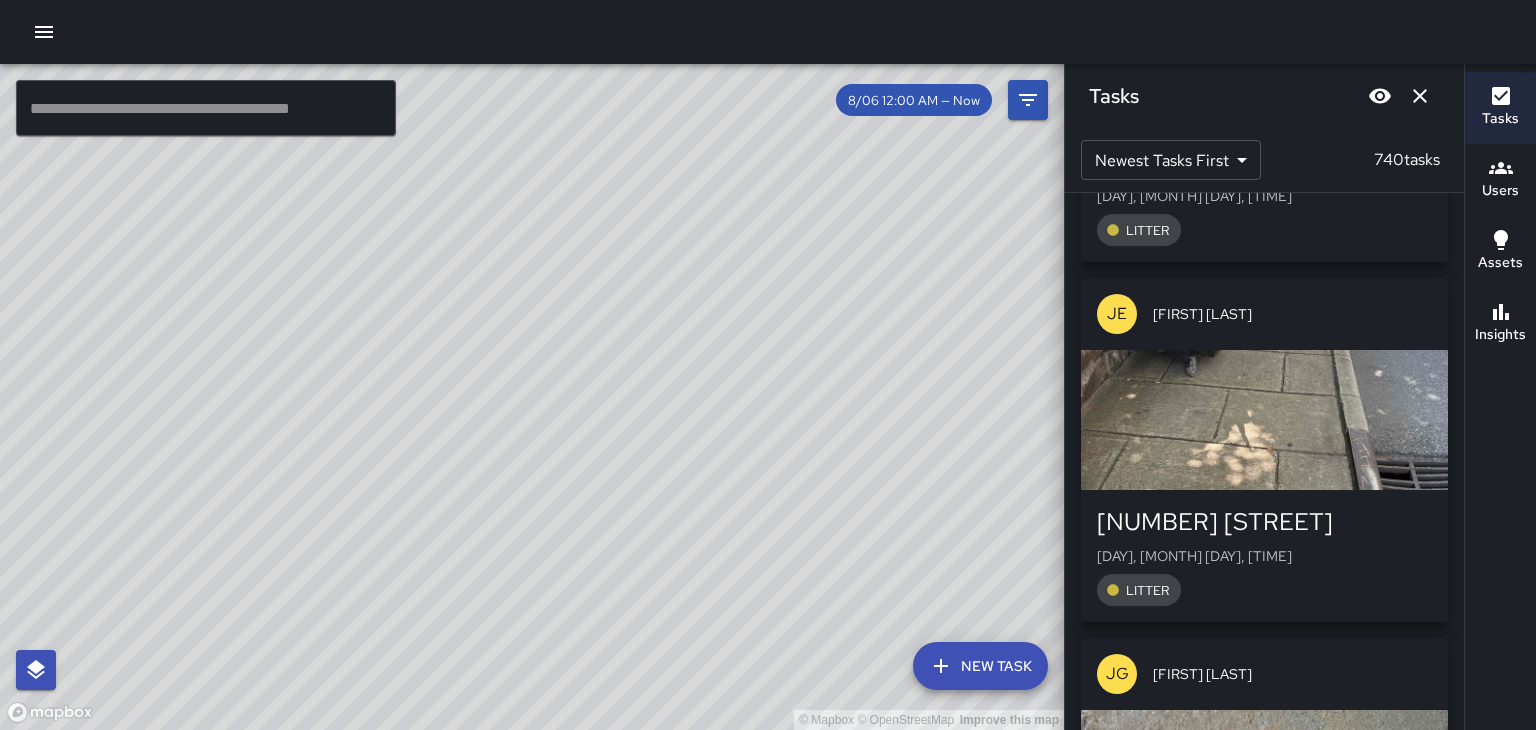 scroll, scrollTop: 176253, scrollLeft: 0, axis: vertical 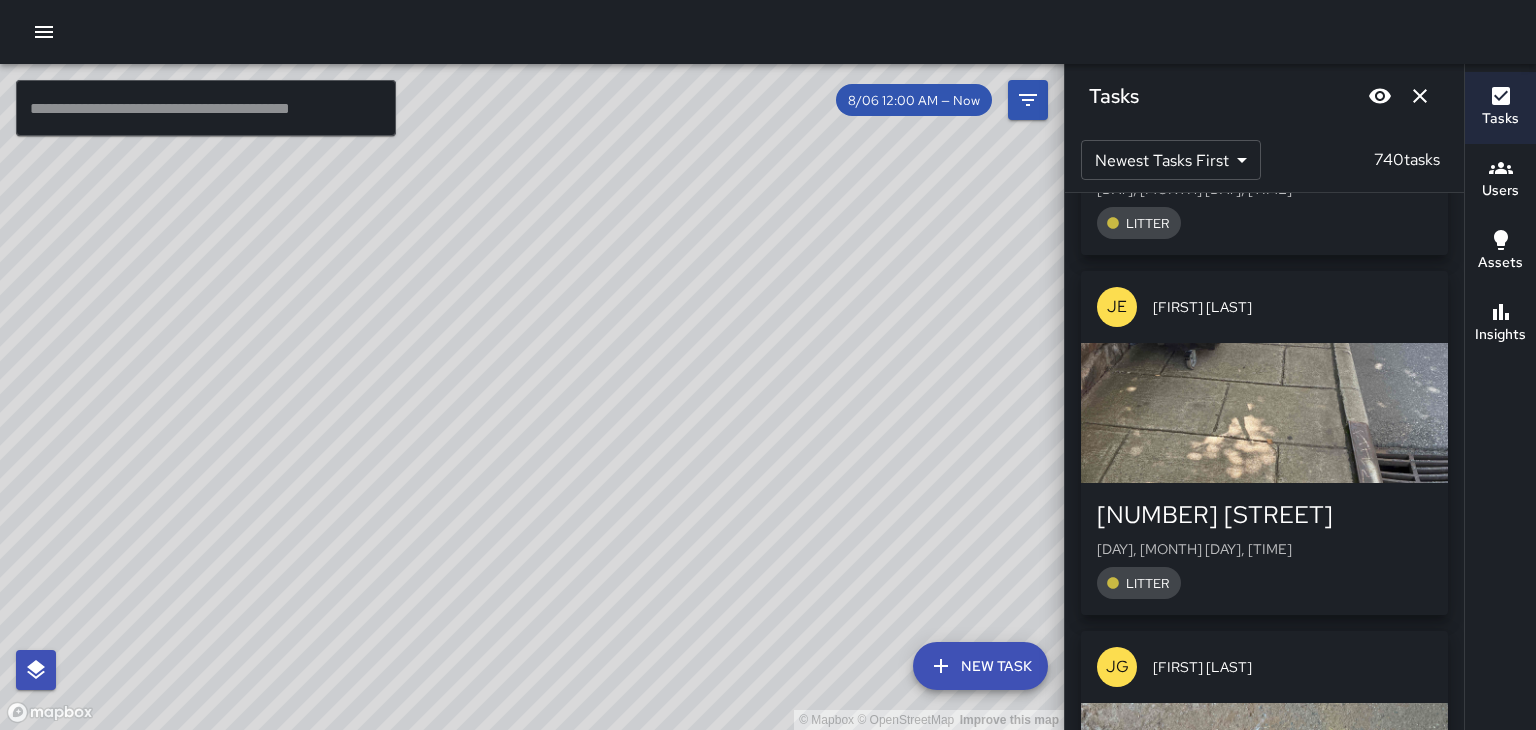 click at bounding box center [1264, 413] 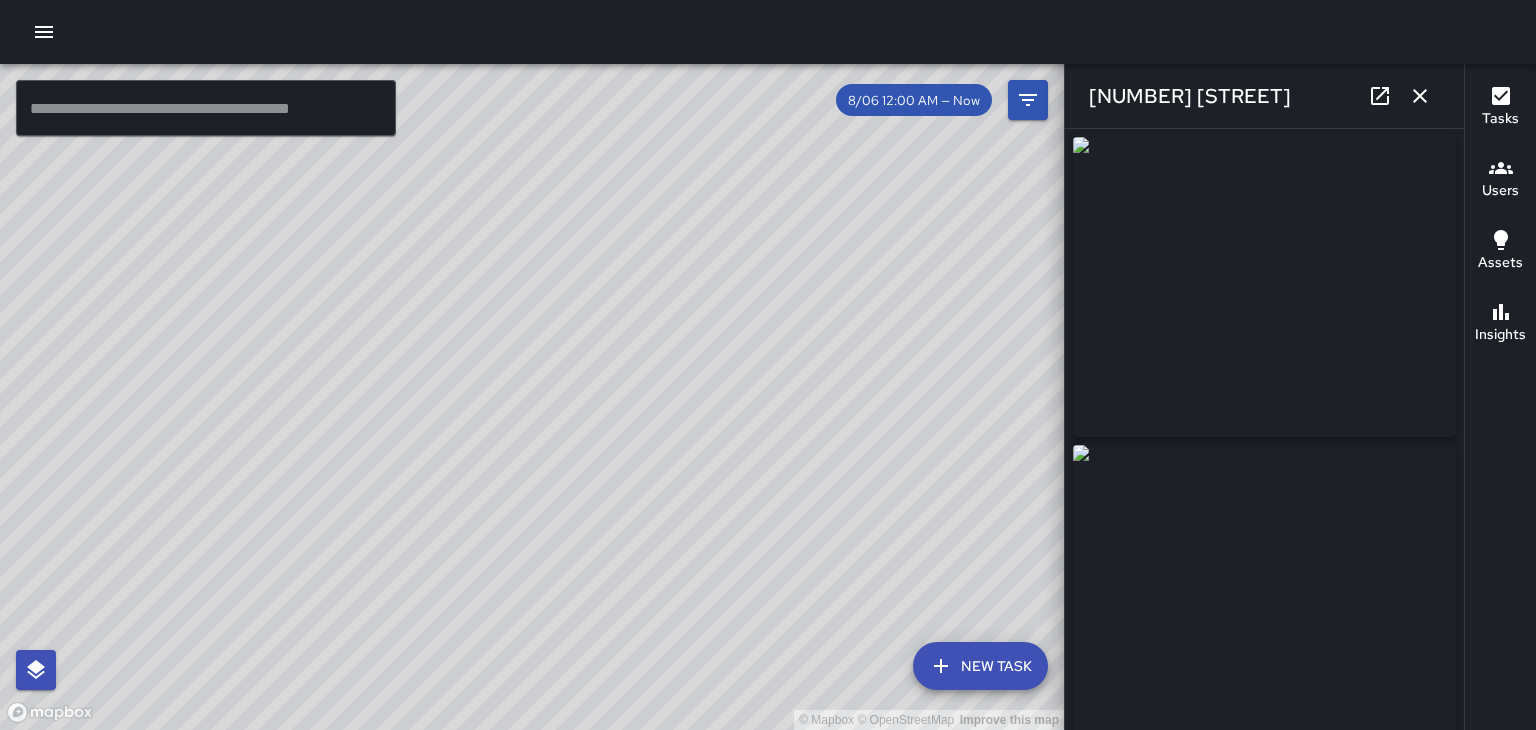 type on "**********" 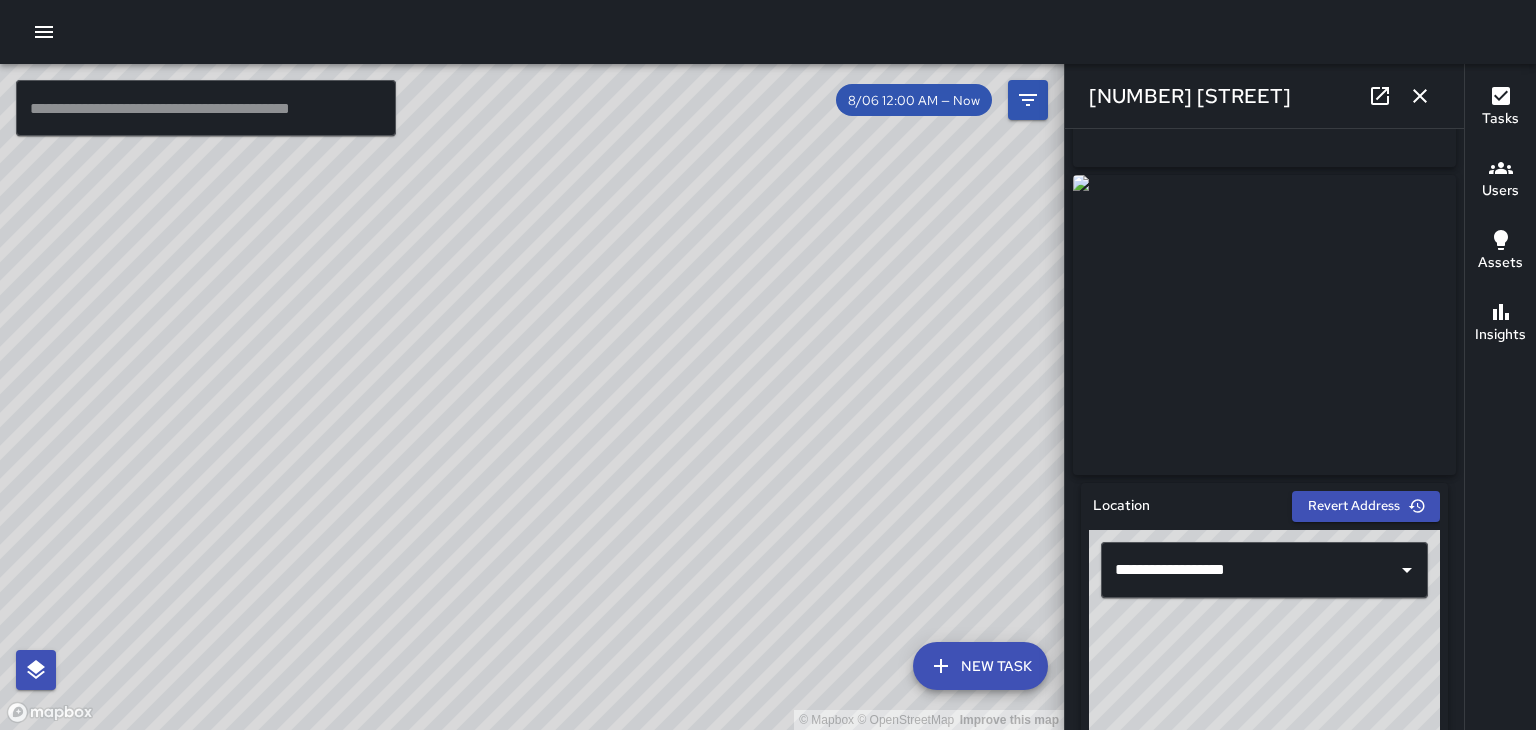 scroll, scrollTop: 266, scrollLeft: 0, axis: vertical 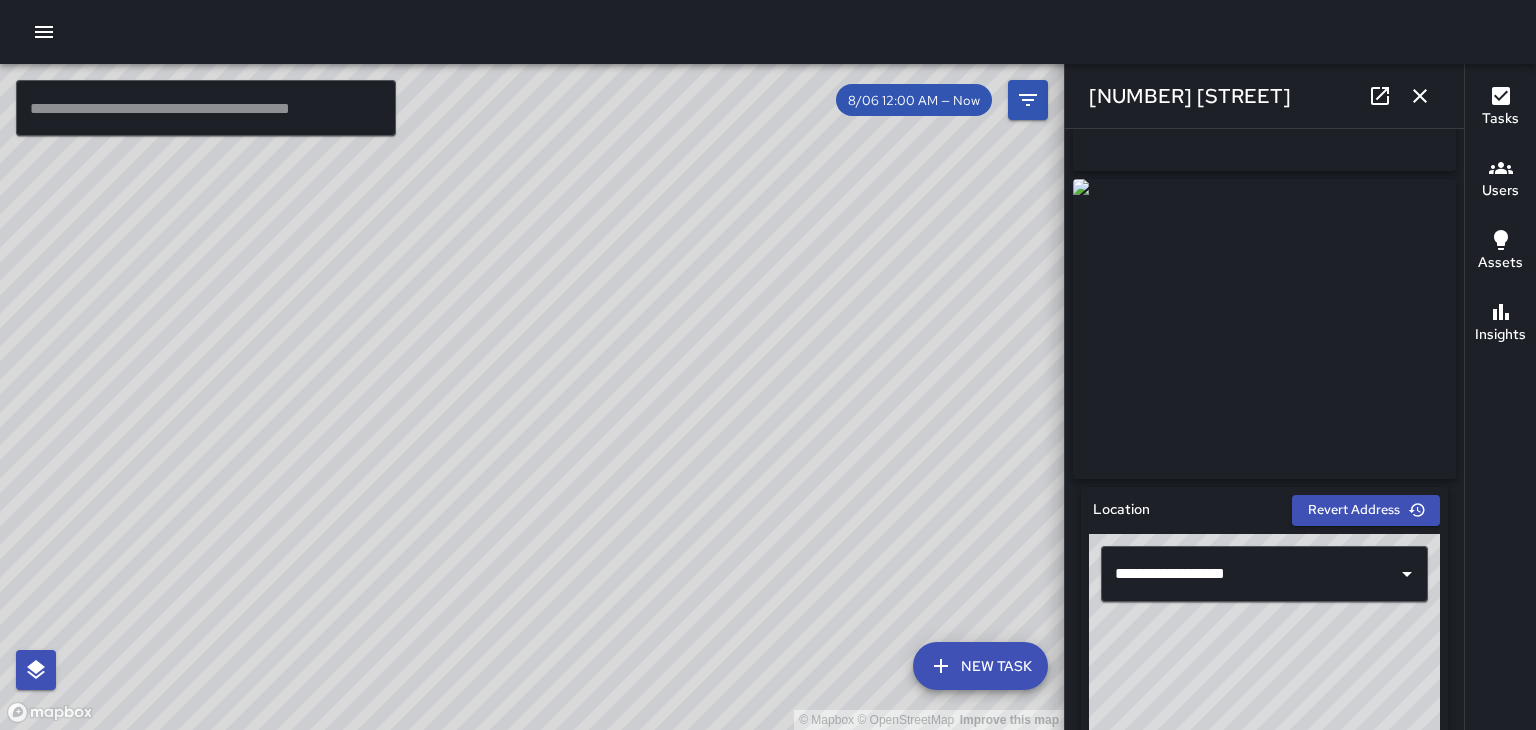 click 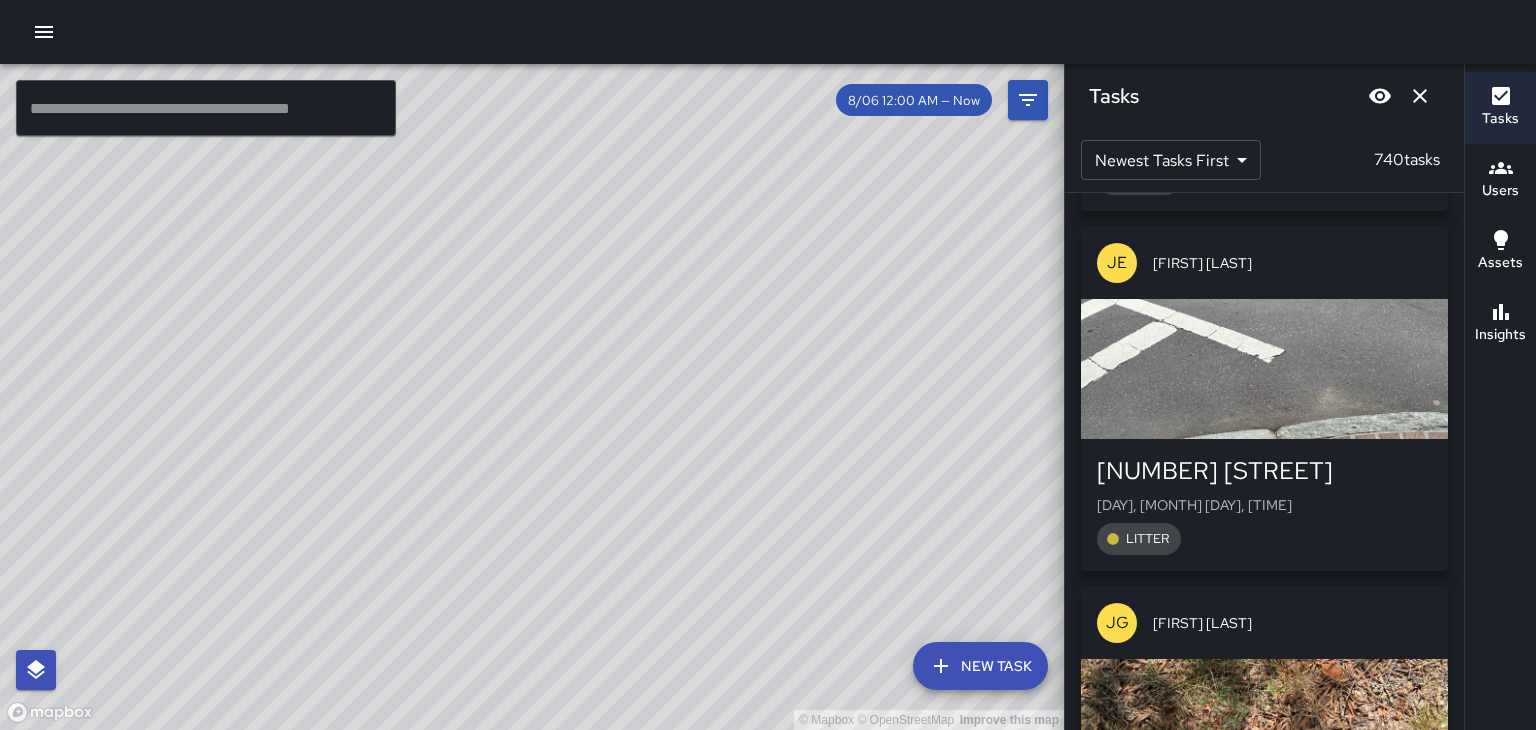 scroll, scrollTop: 180864, scrollLeft: 0, axis: vertical 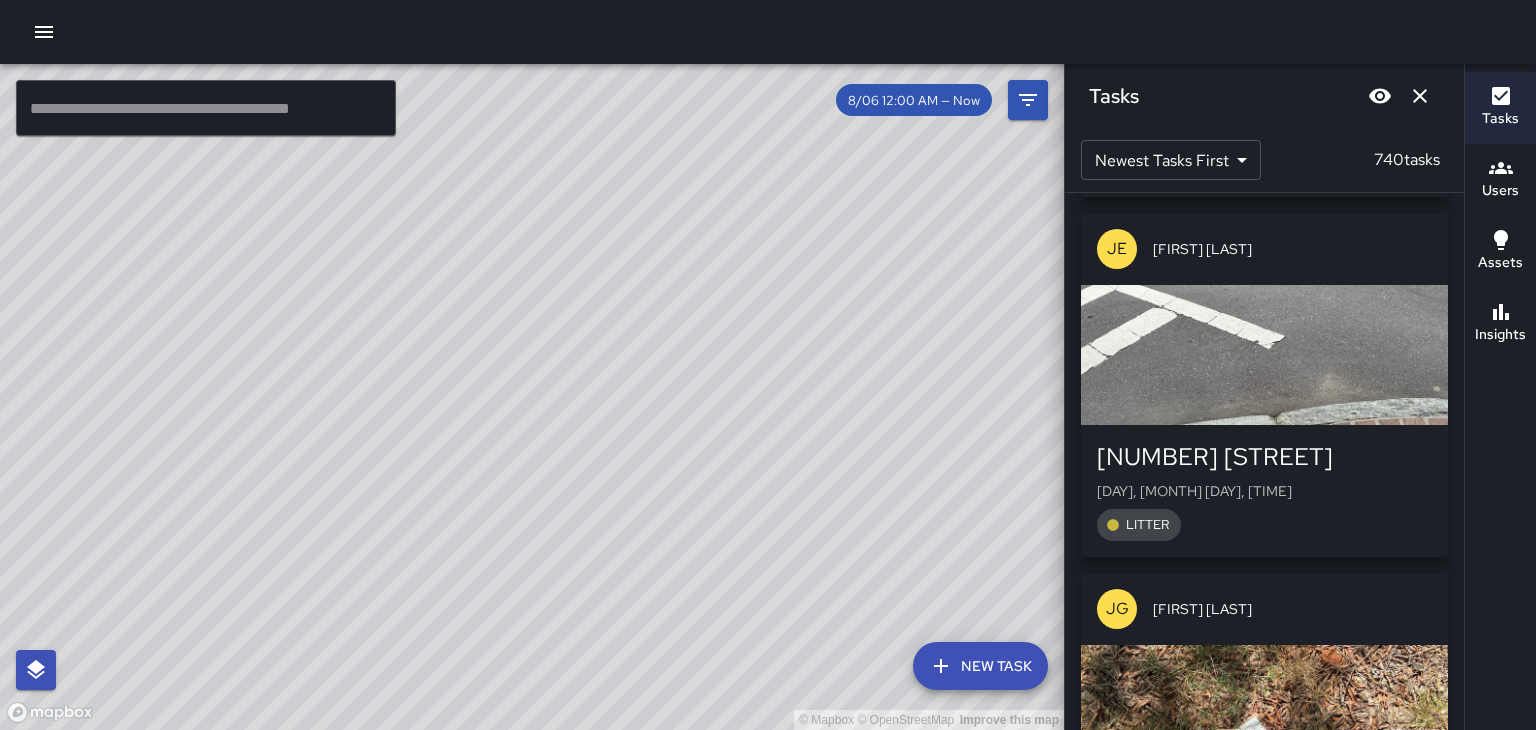 click on "[NUMBER] [STREET]" at bounding box center (1264, 457) 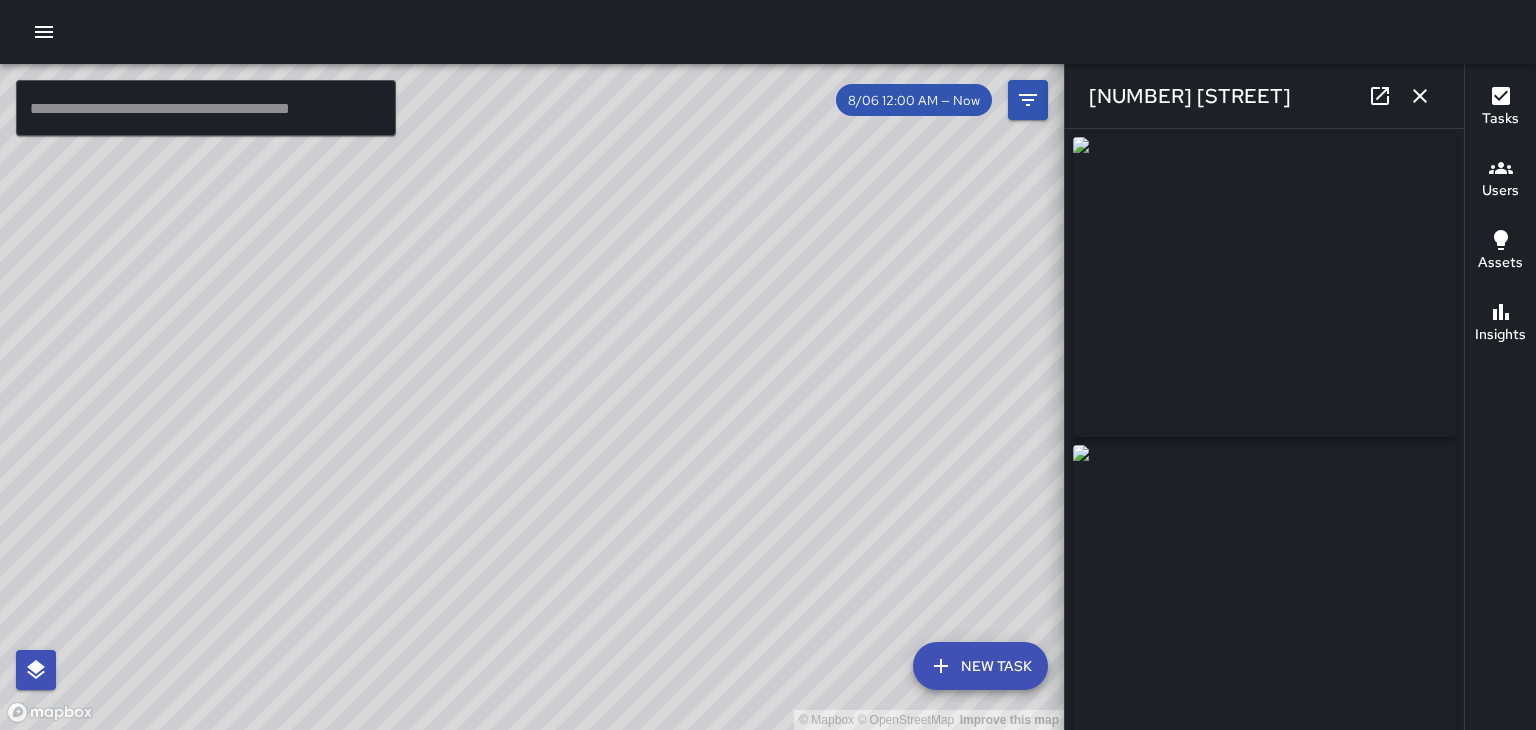 type on "**********" 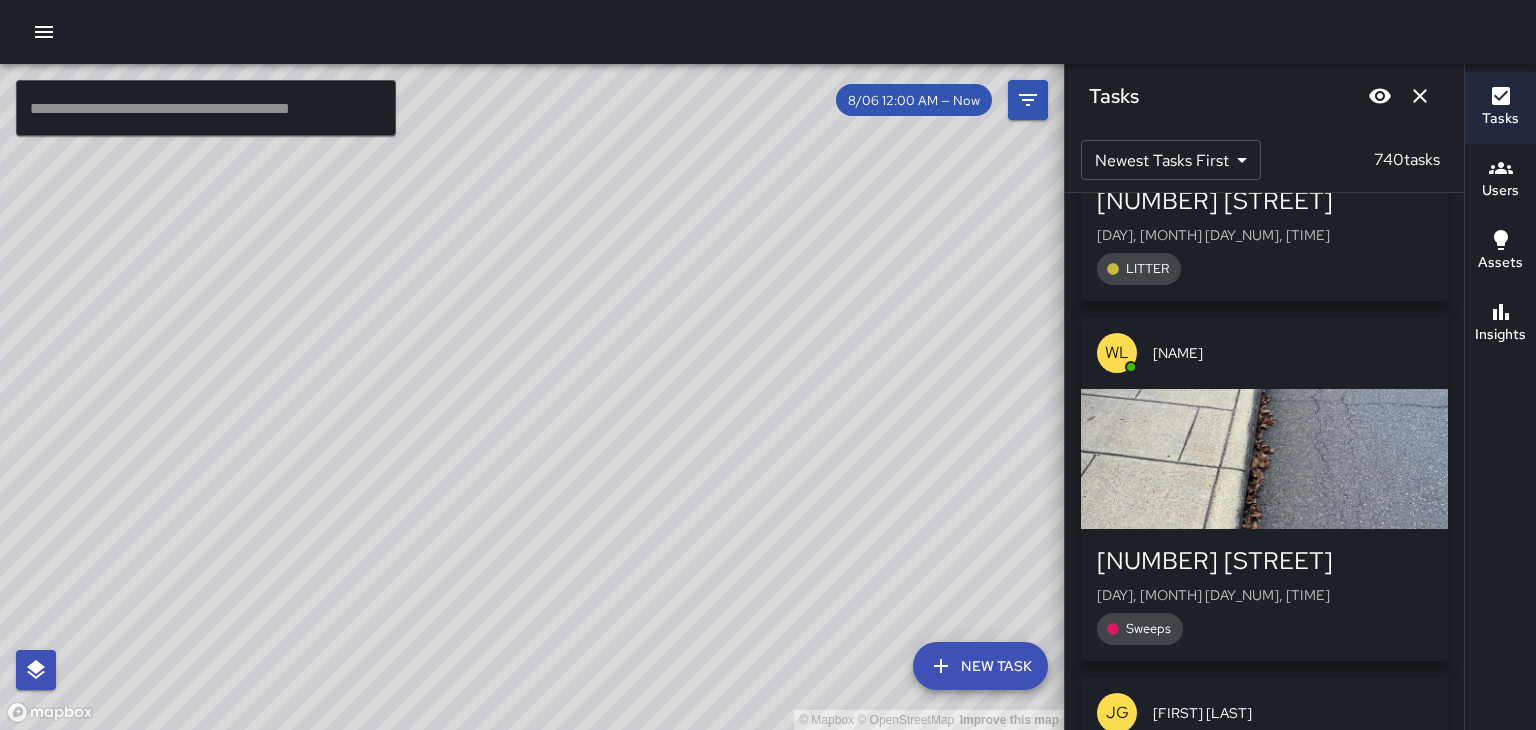 scroll, scrollTop: 182465, scrollLeft: 0, axis: vertical 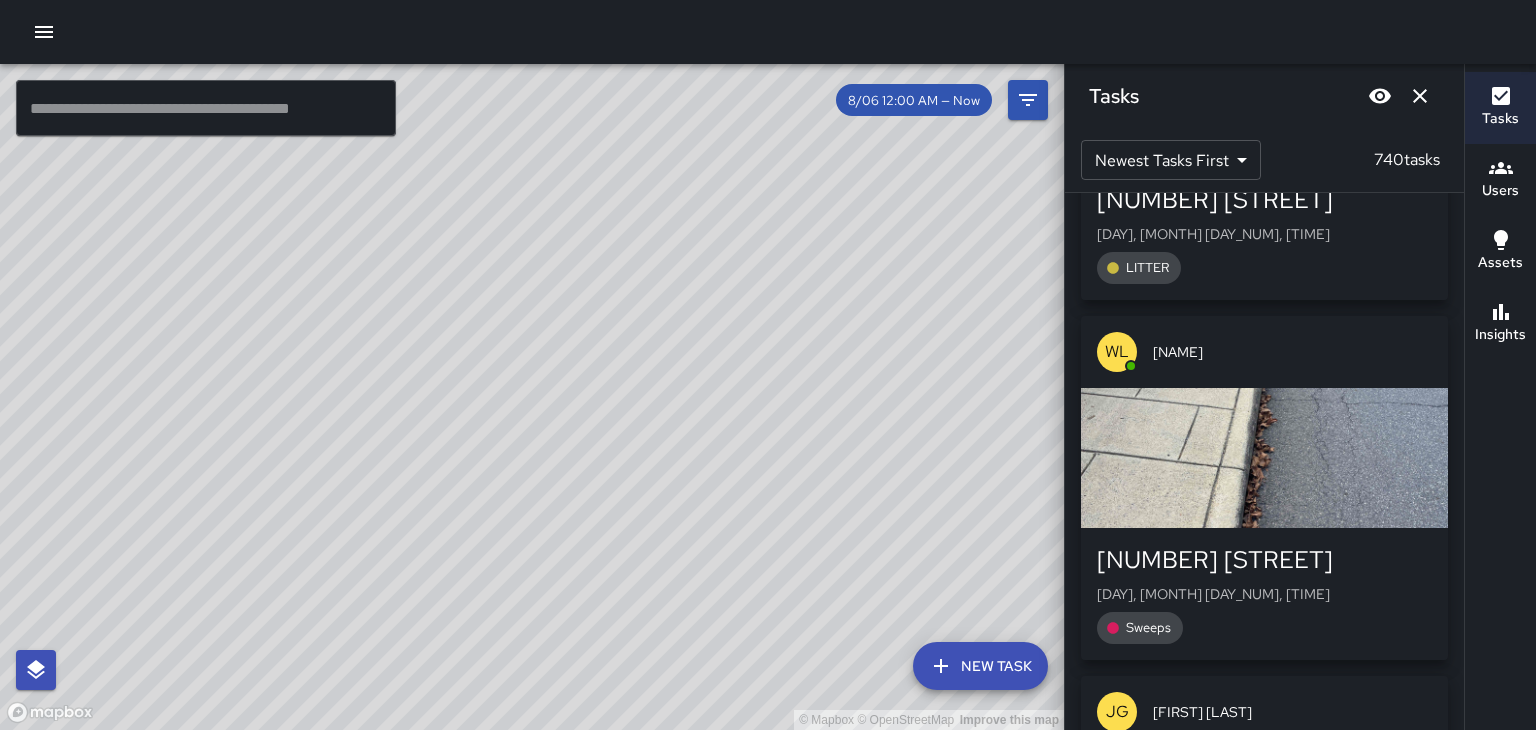 click at bounding box center (1264, 458) 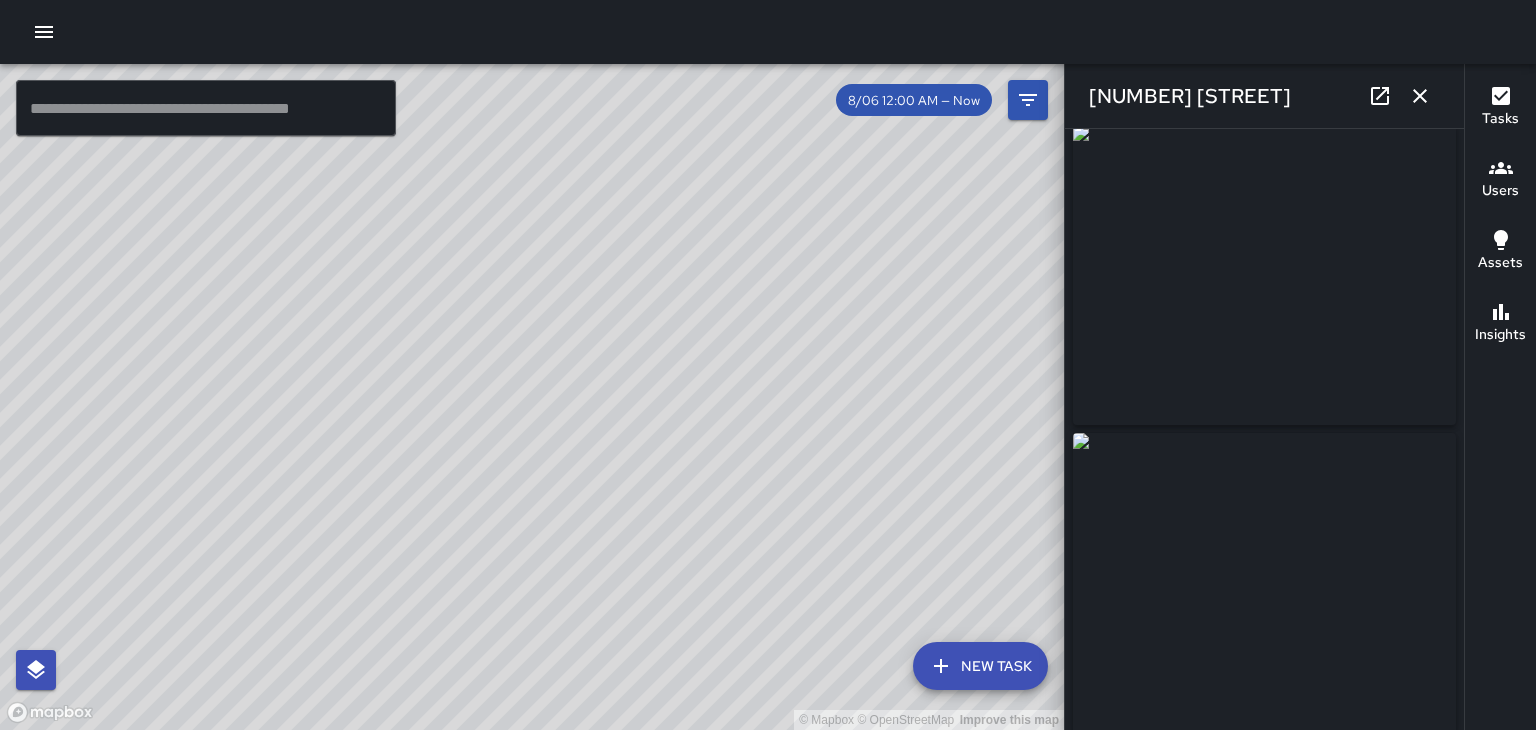 scroll, scrollTop: 0, scrollLeft: 0, axis: both 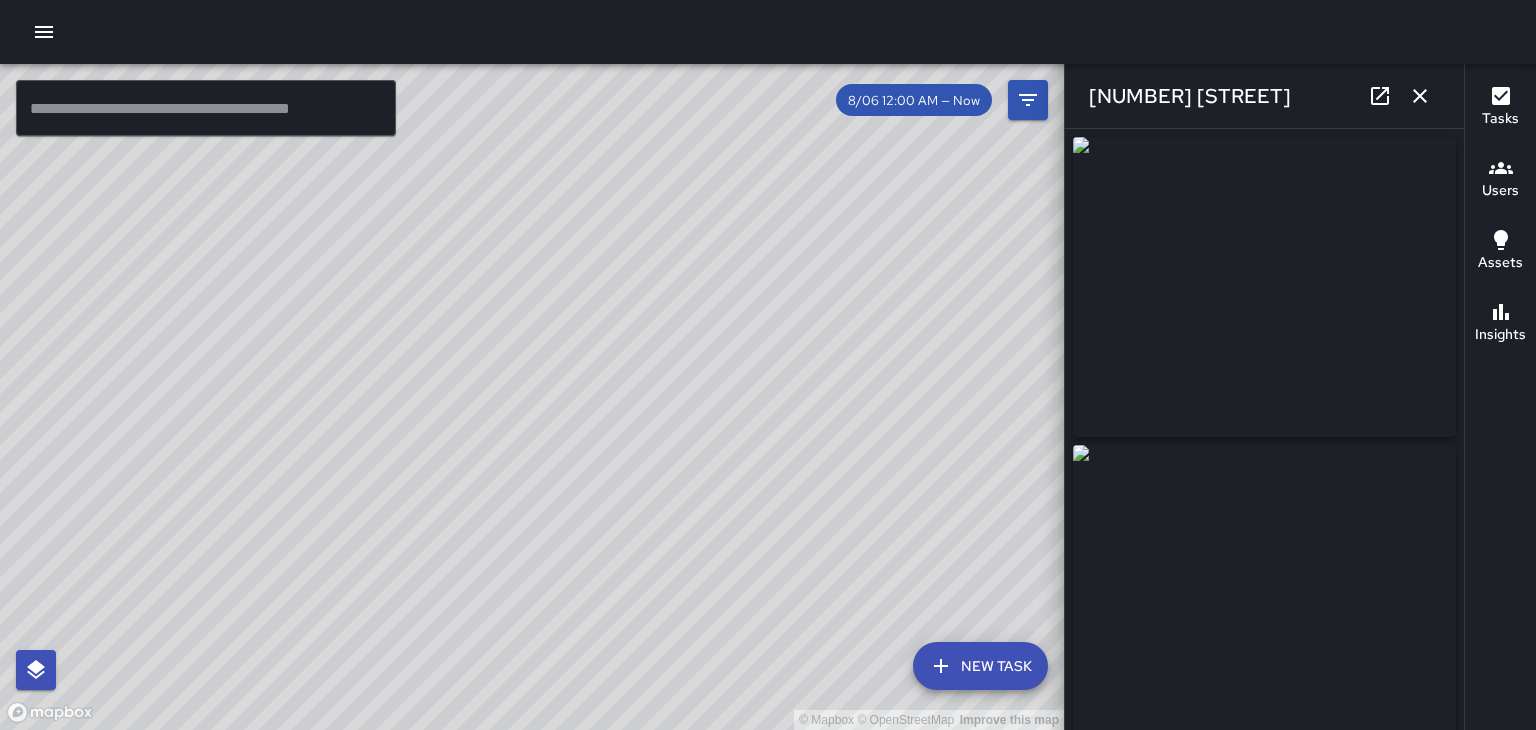 click 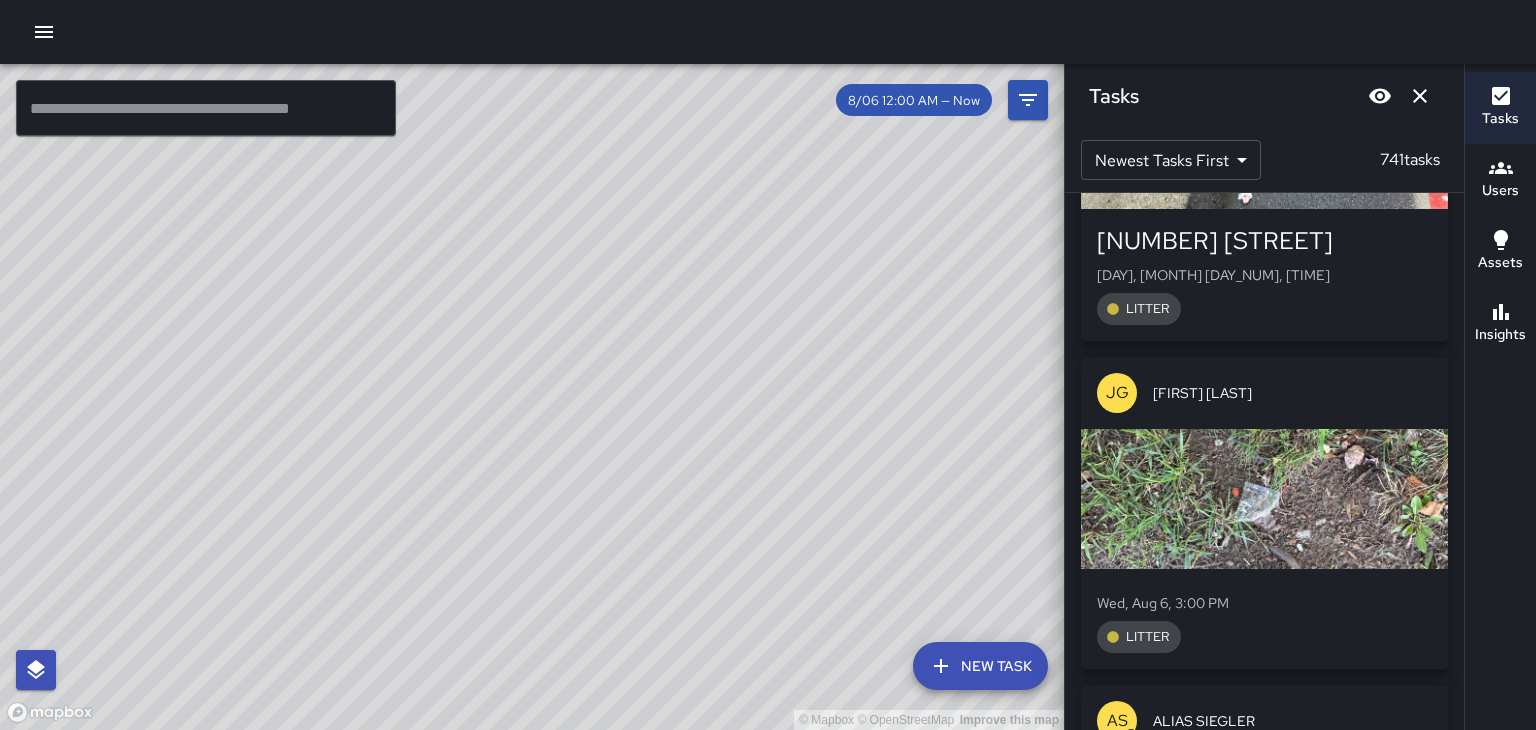 scroll, scrollTop: 185928, scrollLeft: 0, axis: vertical 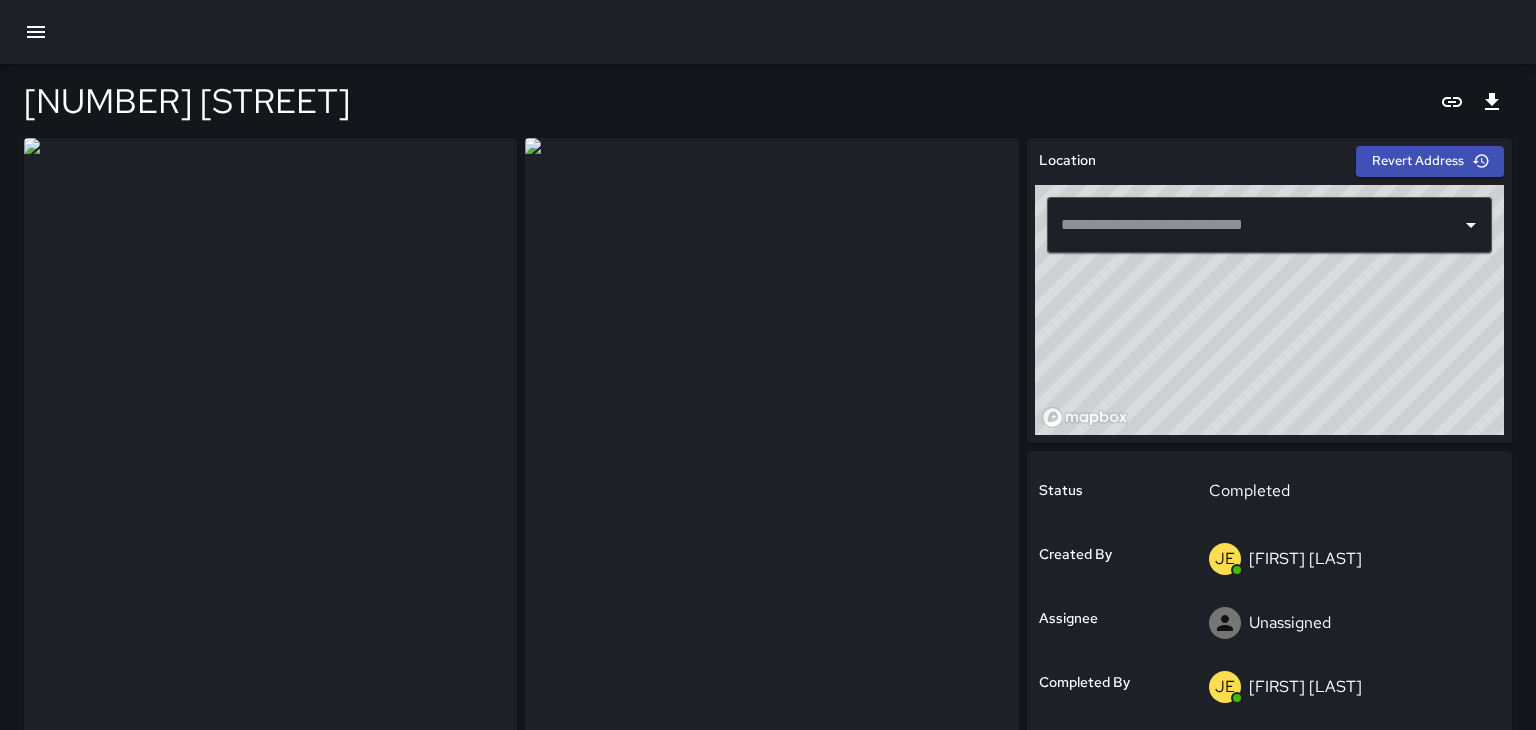 type on "**********" 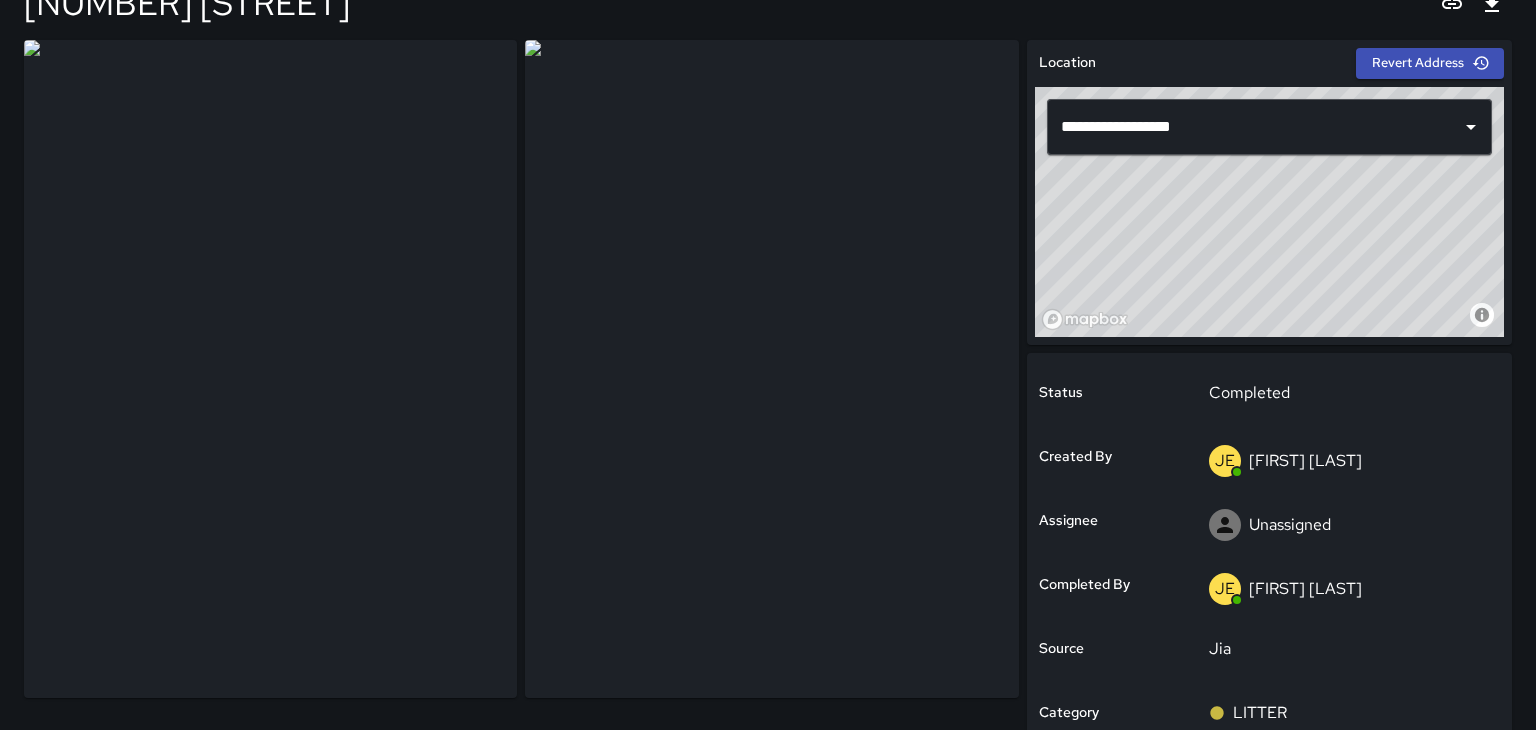 scroll, scrollTop: 96, scrollLeft: 0, axis: vertical 